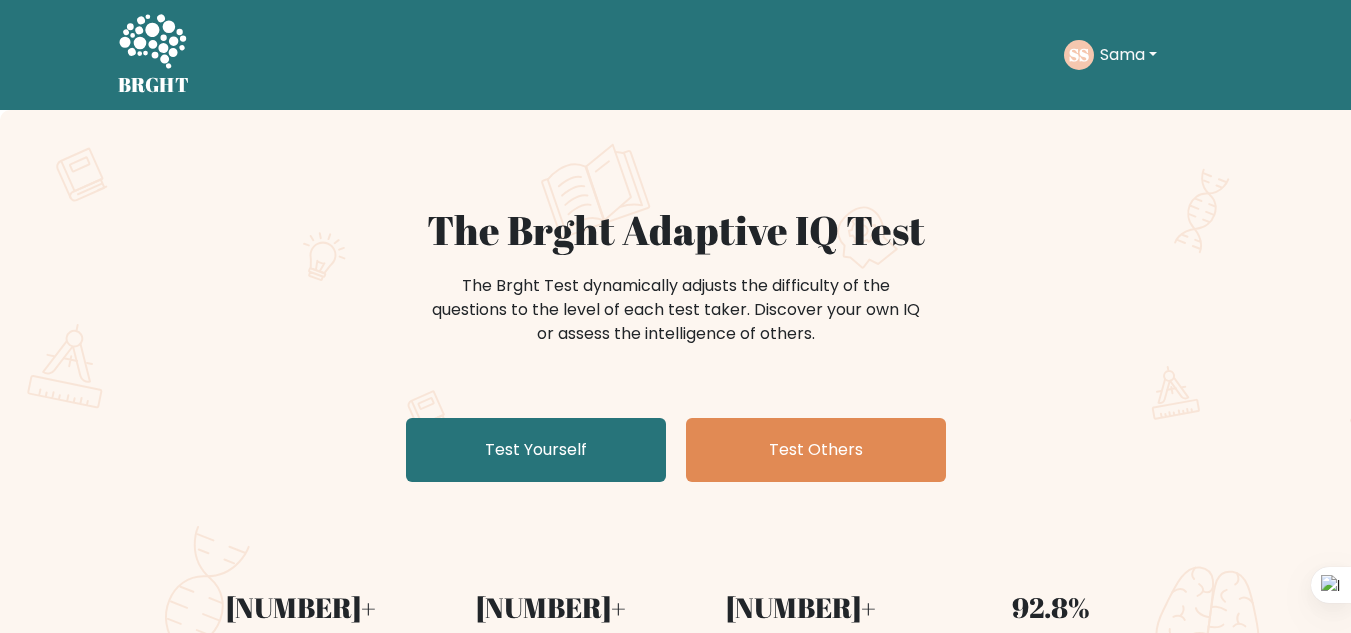 scroll, scrollTop: 0, scrollLeft: 0, axis: both 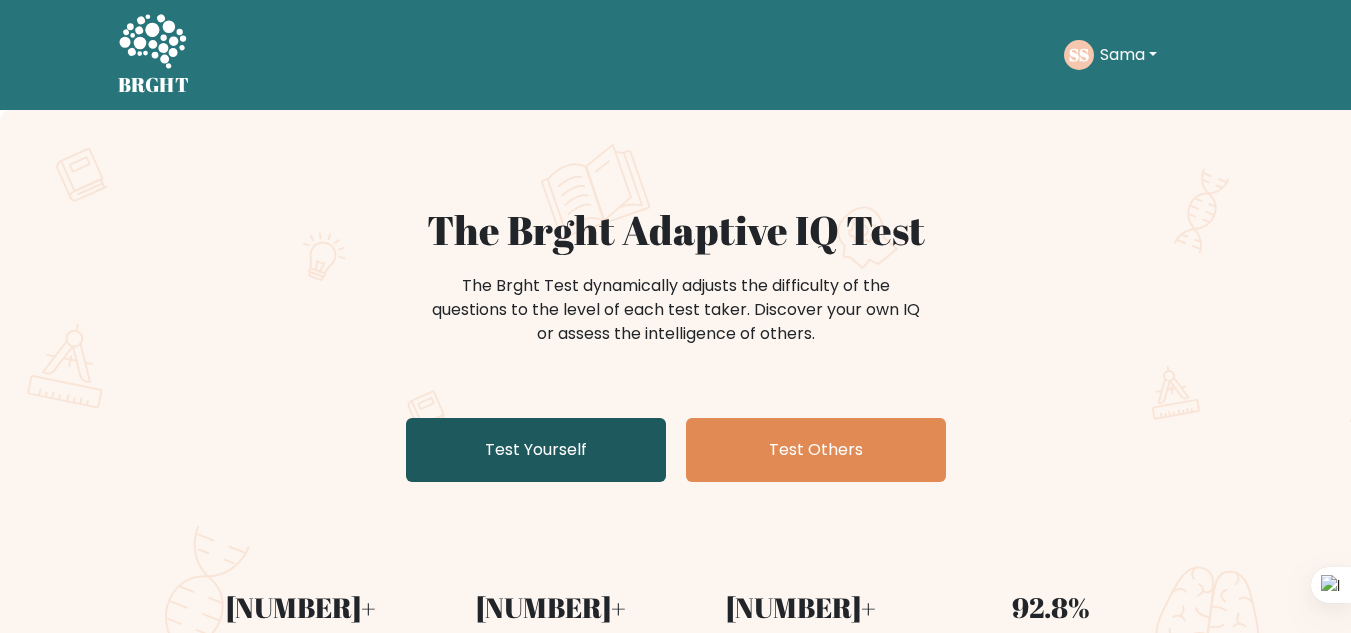 click on "Test Yourself" at bounding box center (536, 450) 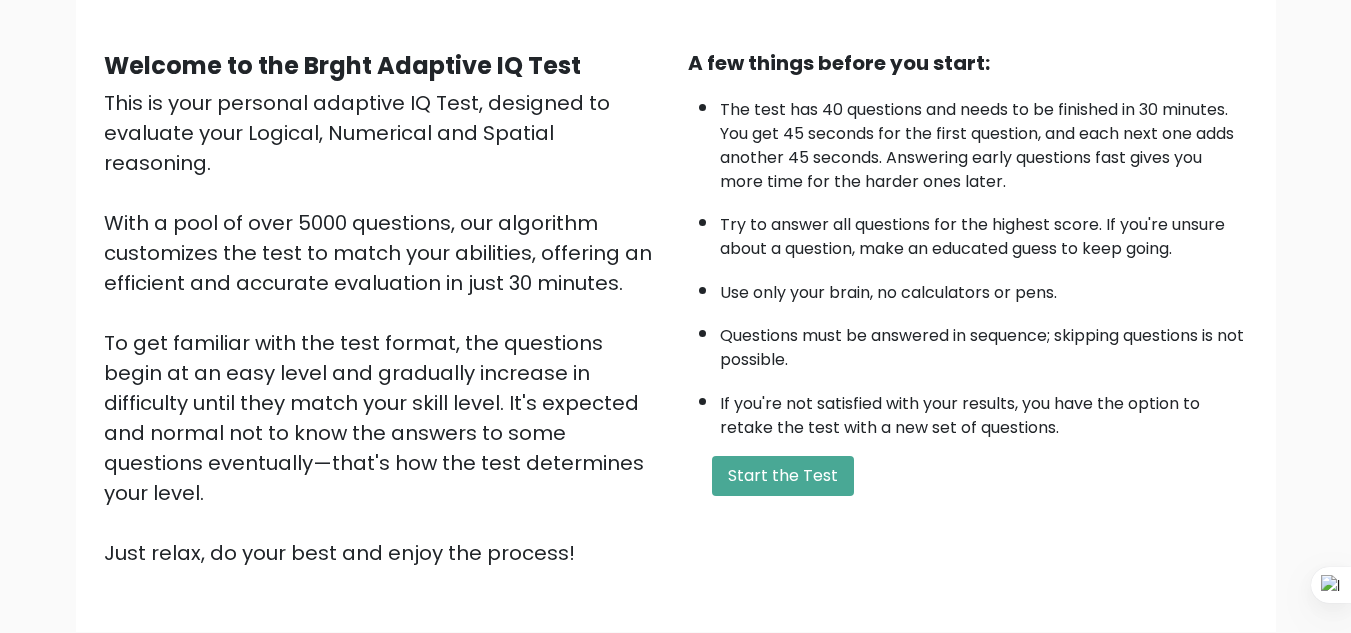 scroll, scrollTop: 283, scrollLeft: 0, axis: vertical 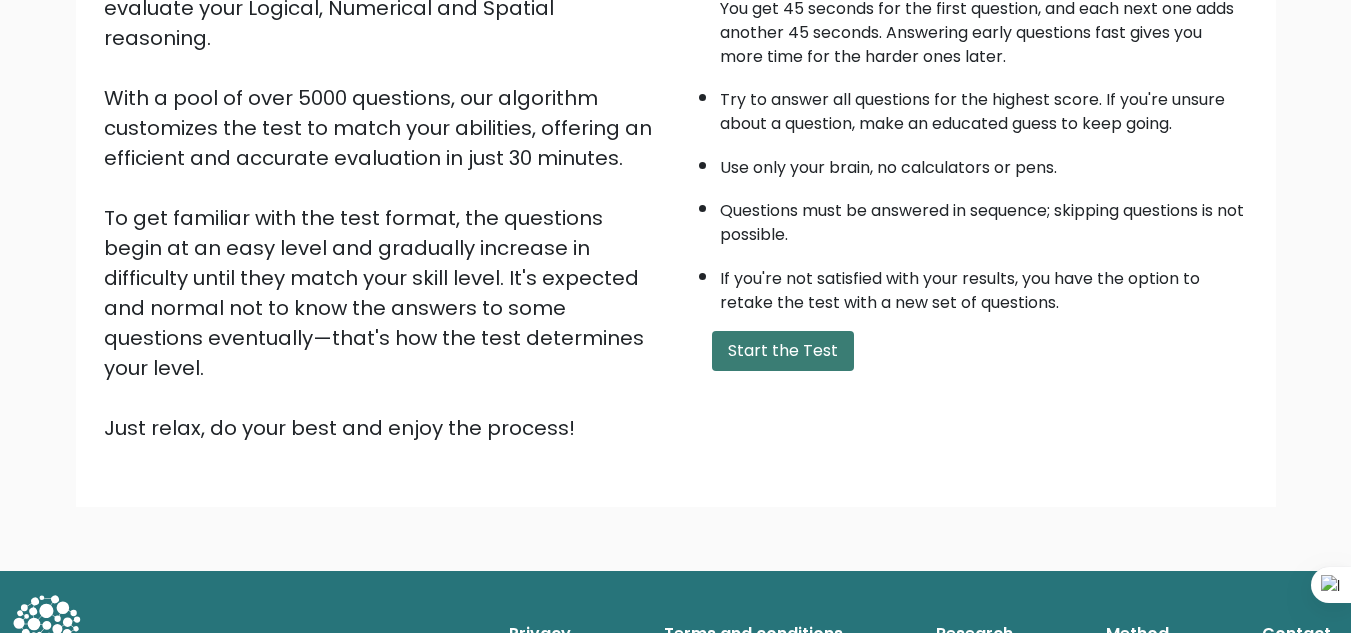 click on "Start the Test" at bounding box center [783, 351] 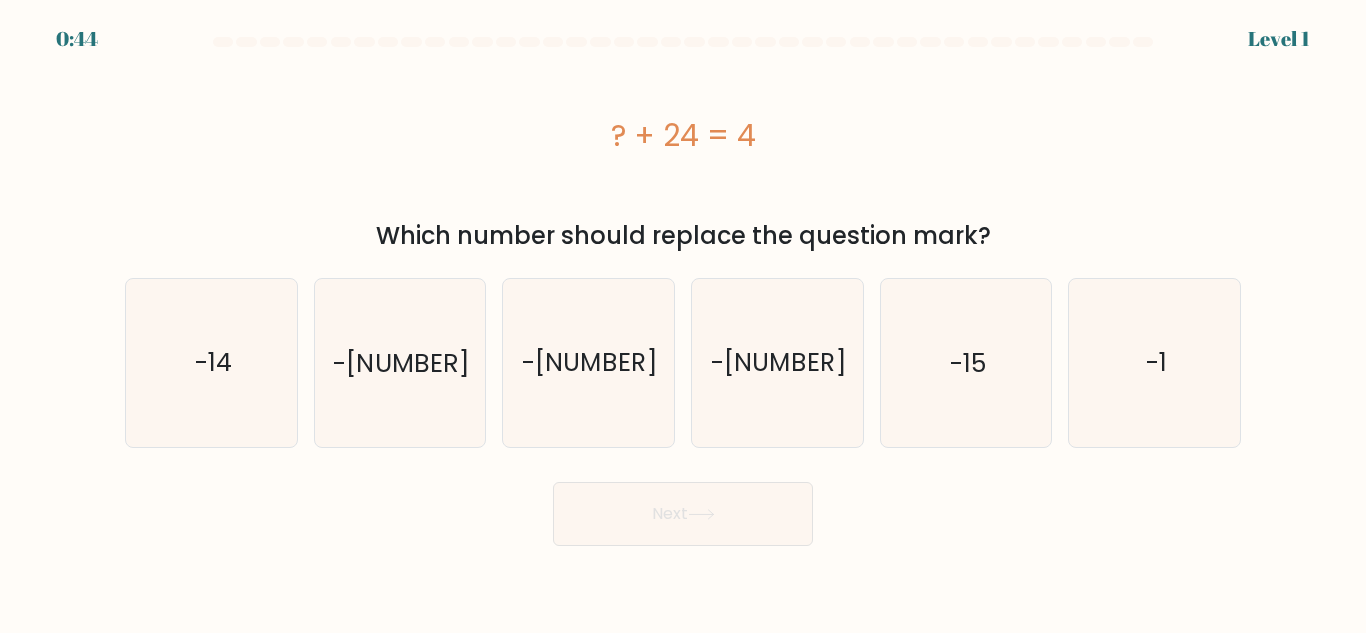 scroll, scrollTop: 0, scrollLeft: 0, axis: both 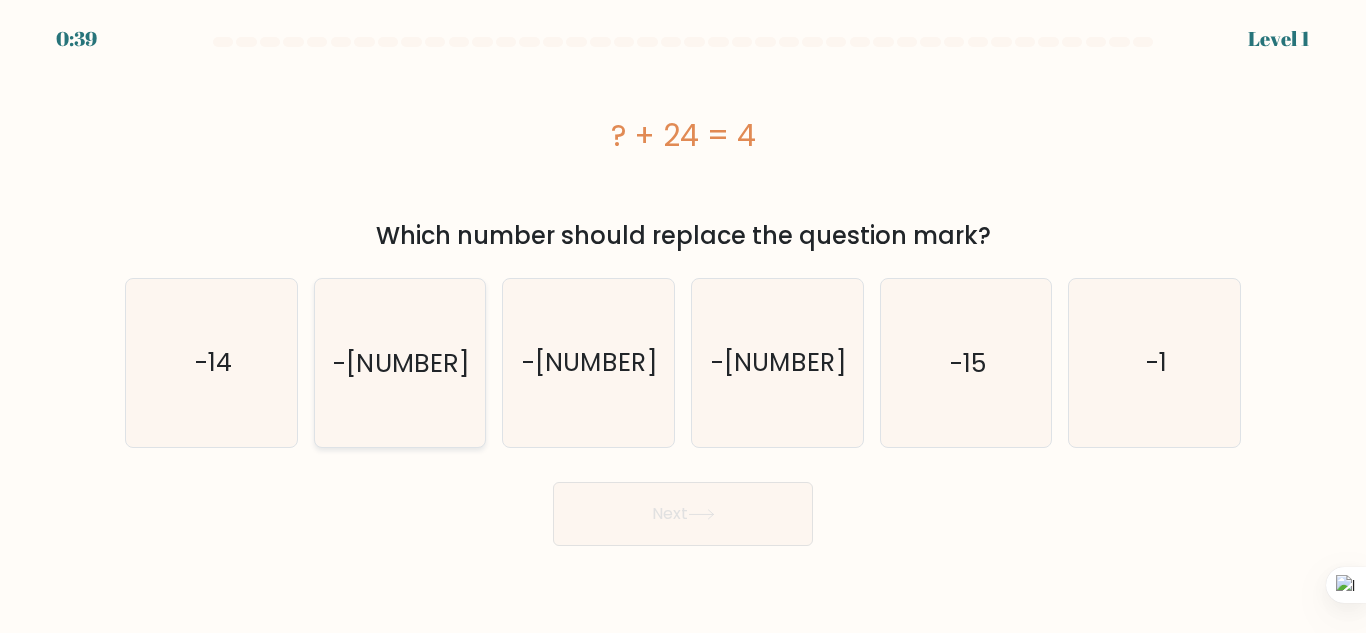 click on "-[NUMBER]" at bounding box center [402, 362] 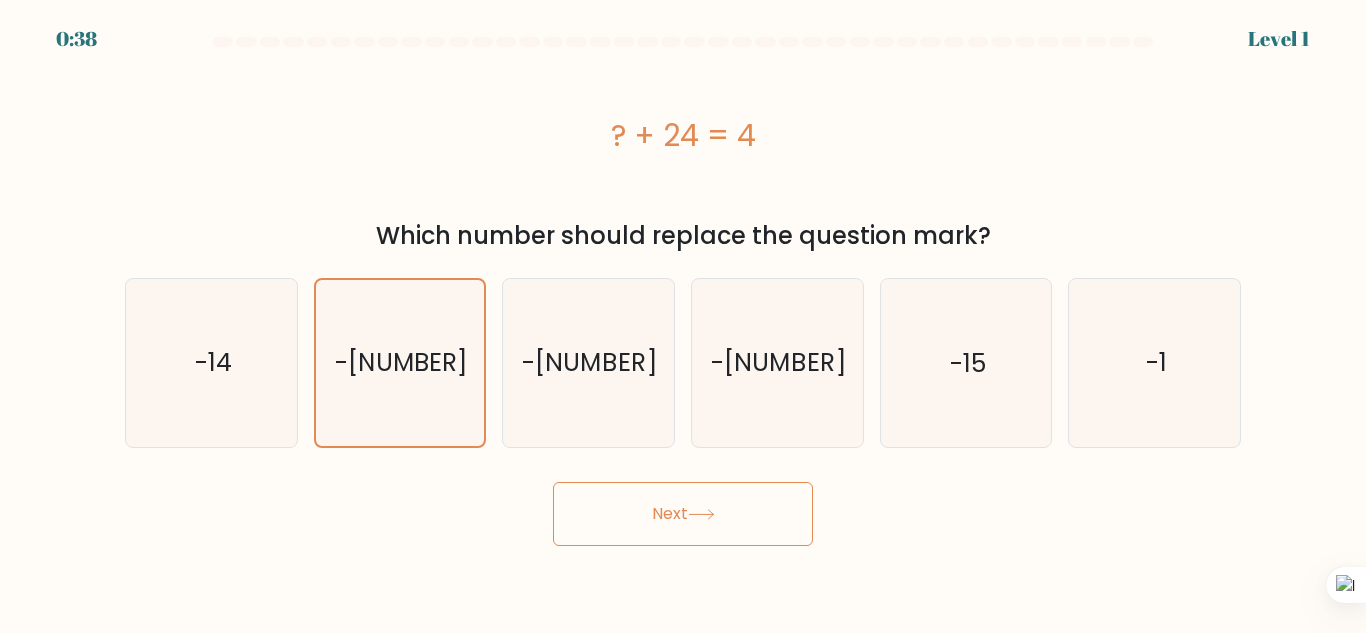 click at bounding box center [701, 514] 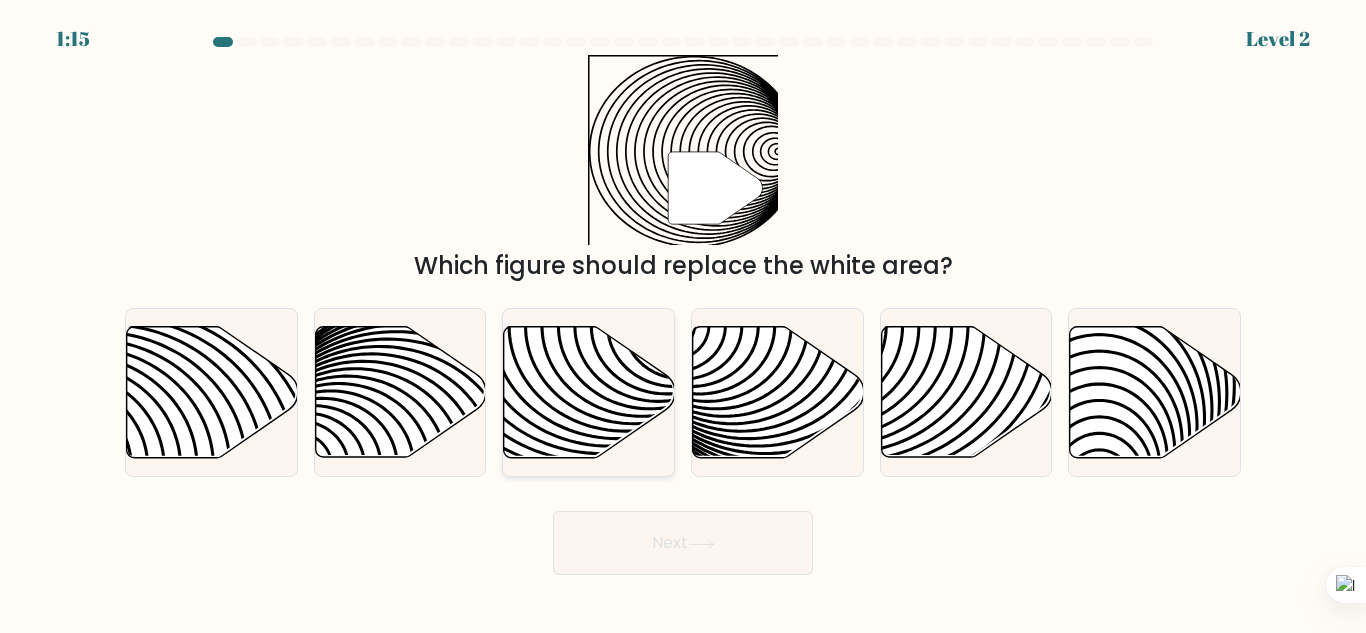 click at bounding box center (589, 392) 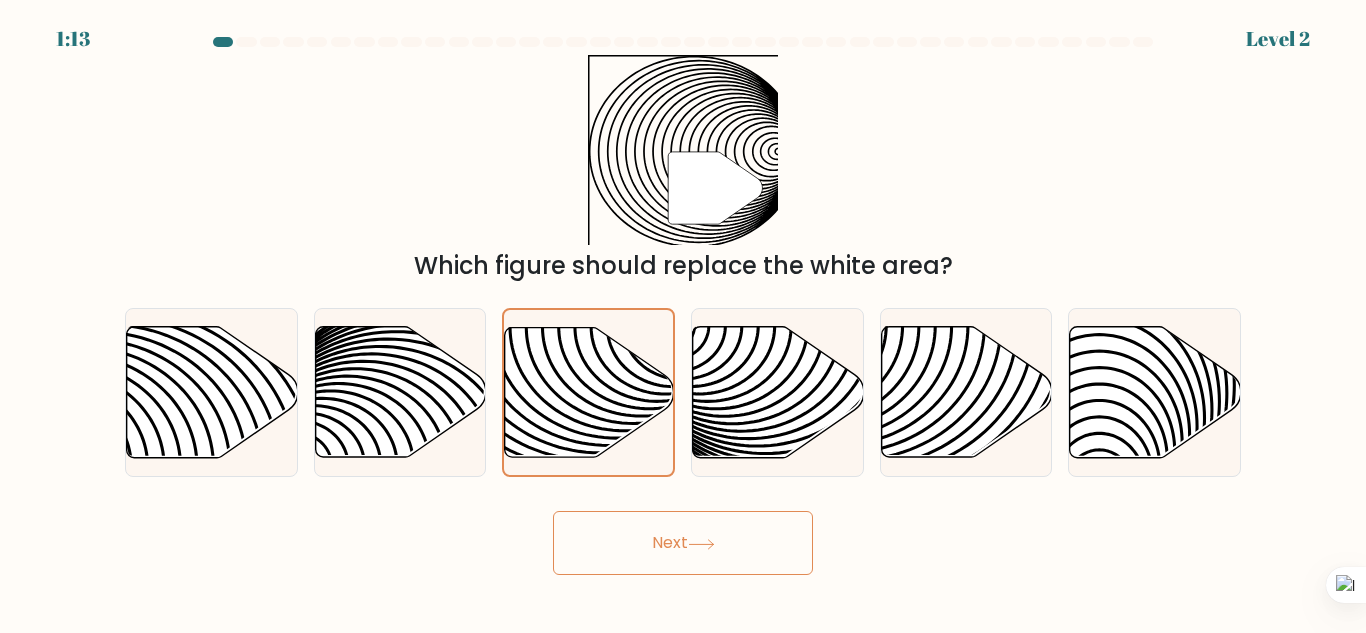 click on "Next" at bounding box center [683, 543] 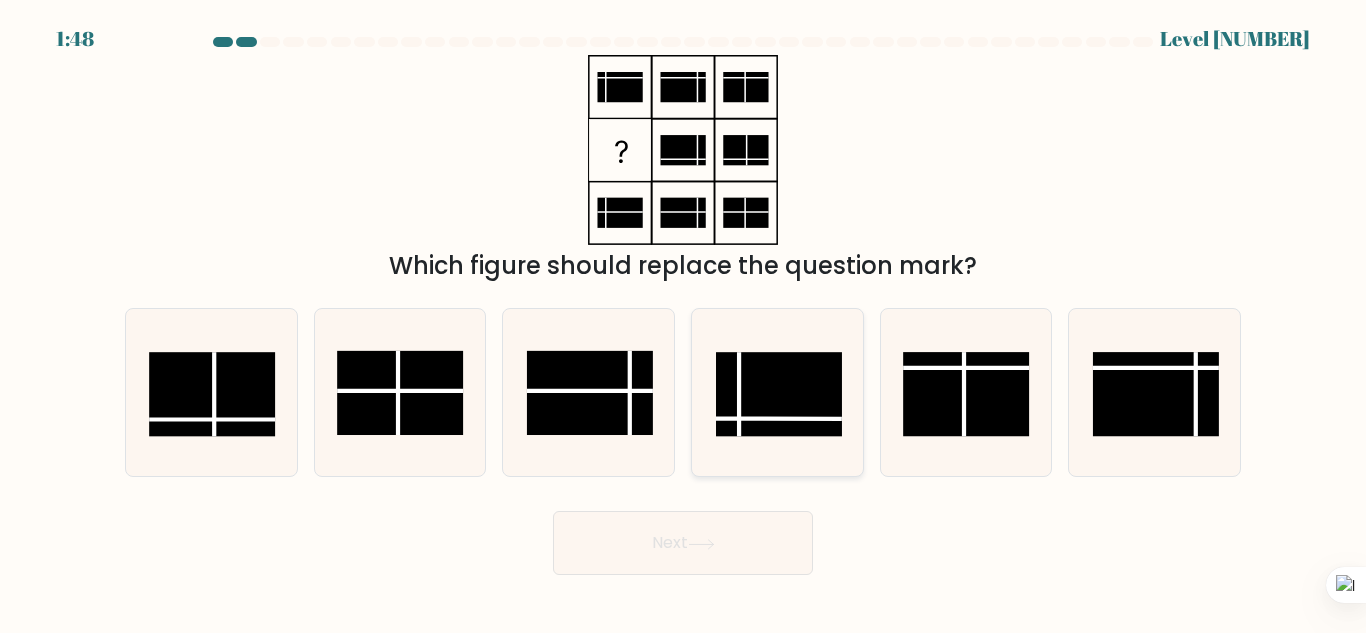 click at bounding box center [779, 394] 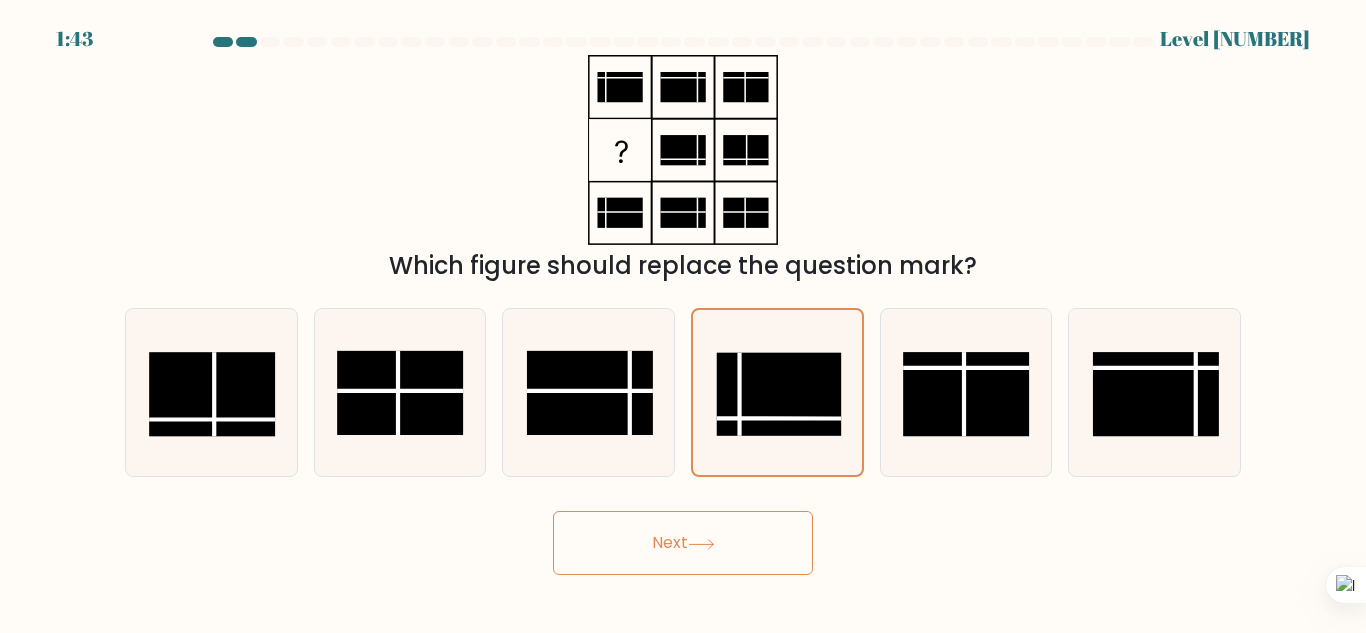 click on "Next" at bounding box center (683, 543) 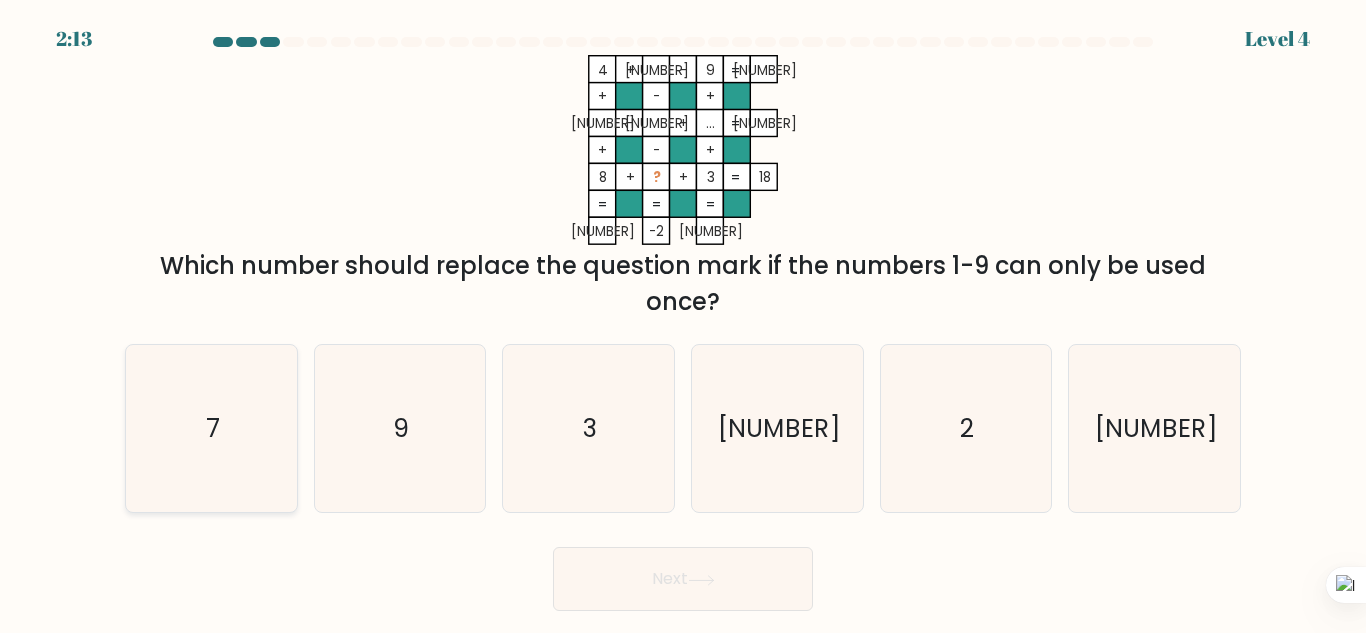 click on "7" at bounding box center (211, 428) 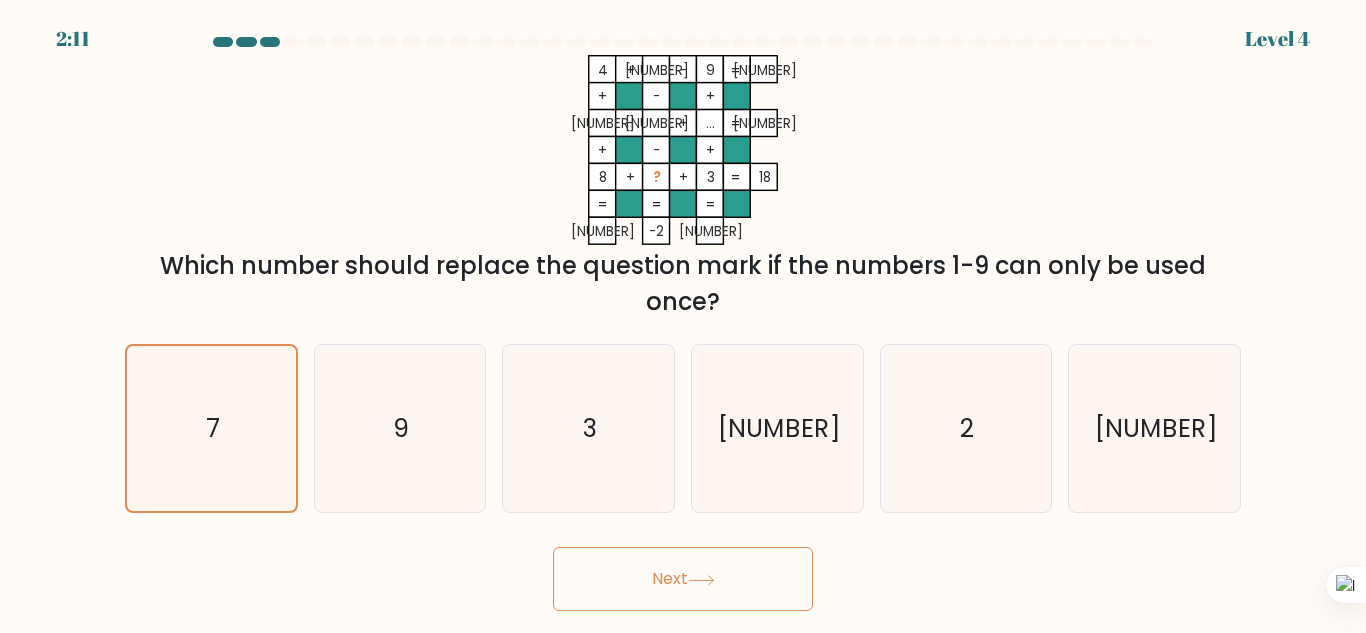 click on "Next" at bounding box center (683, 579) 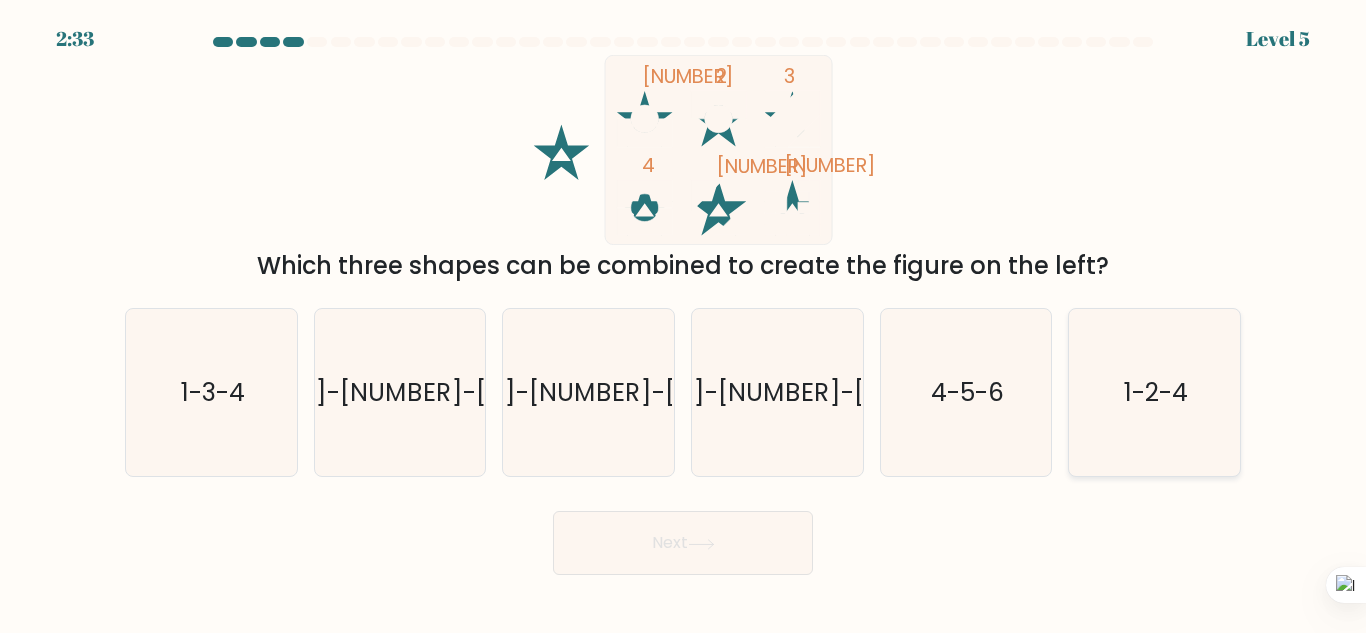 click on "1-2-4" at bounding box center (1154, 392) 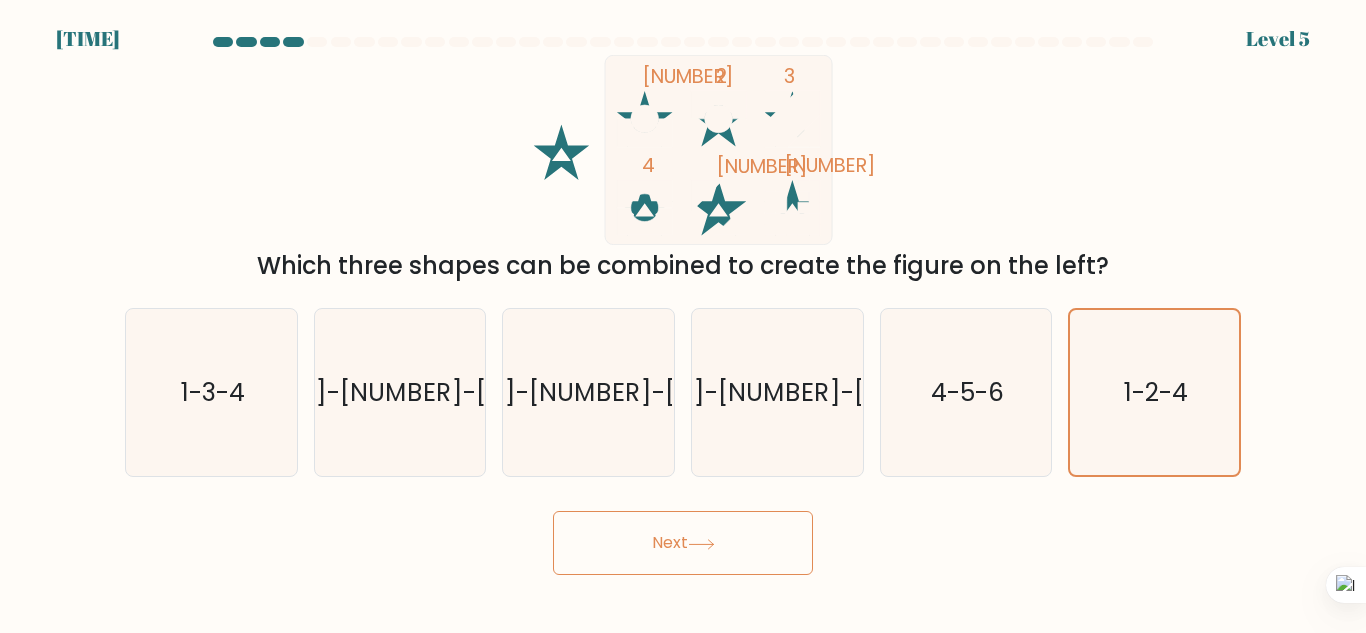 click on "Next" at bounding box center (683, 543) 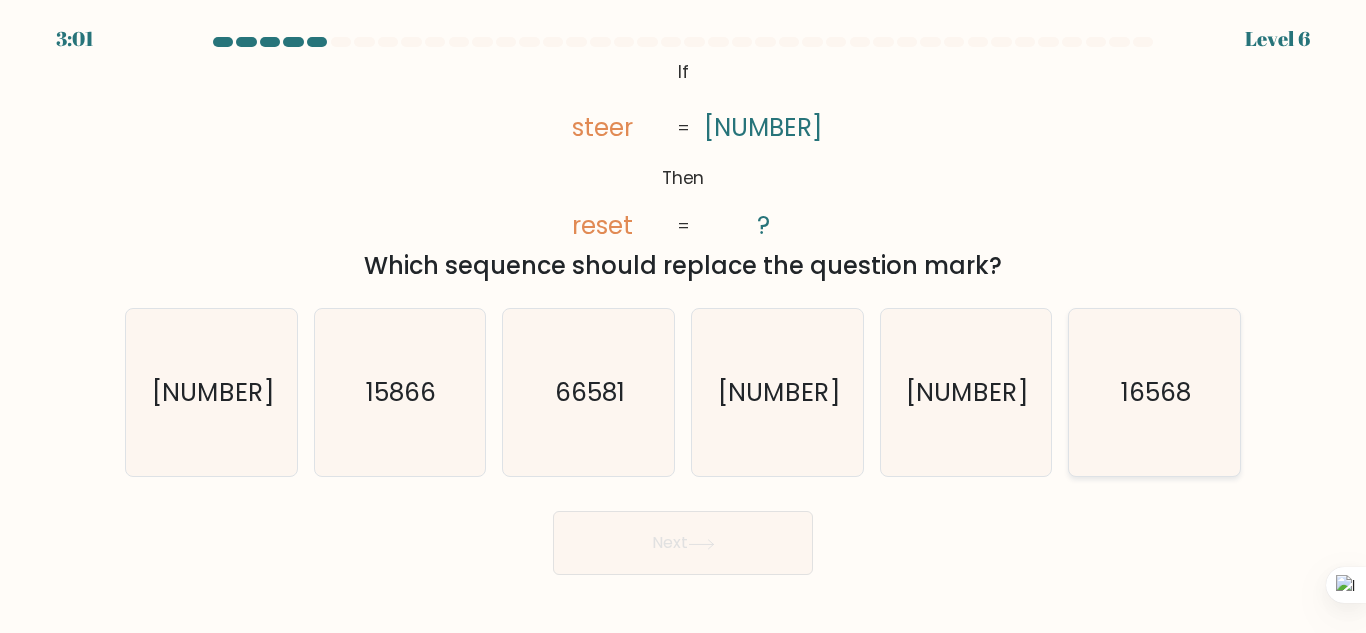 click on "16568" at bounding box center (1154, 392) 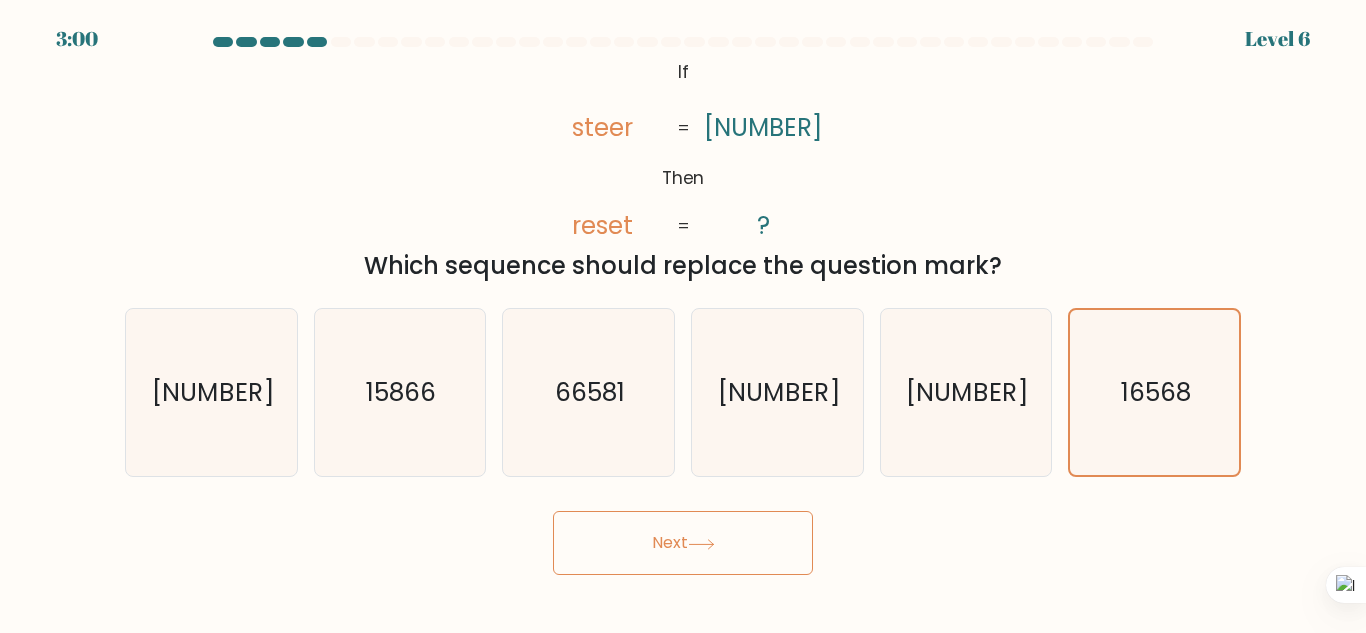 click on "Next" at bounding box center (683, 543) 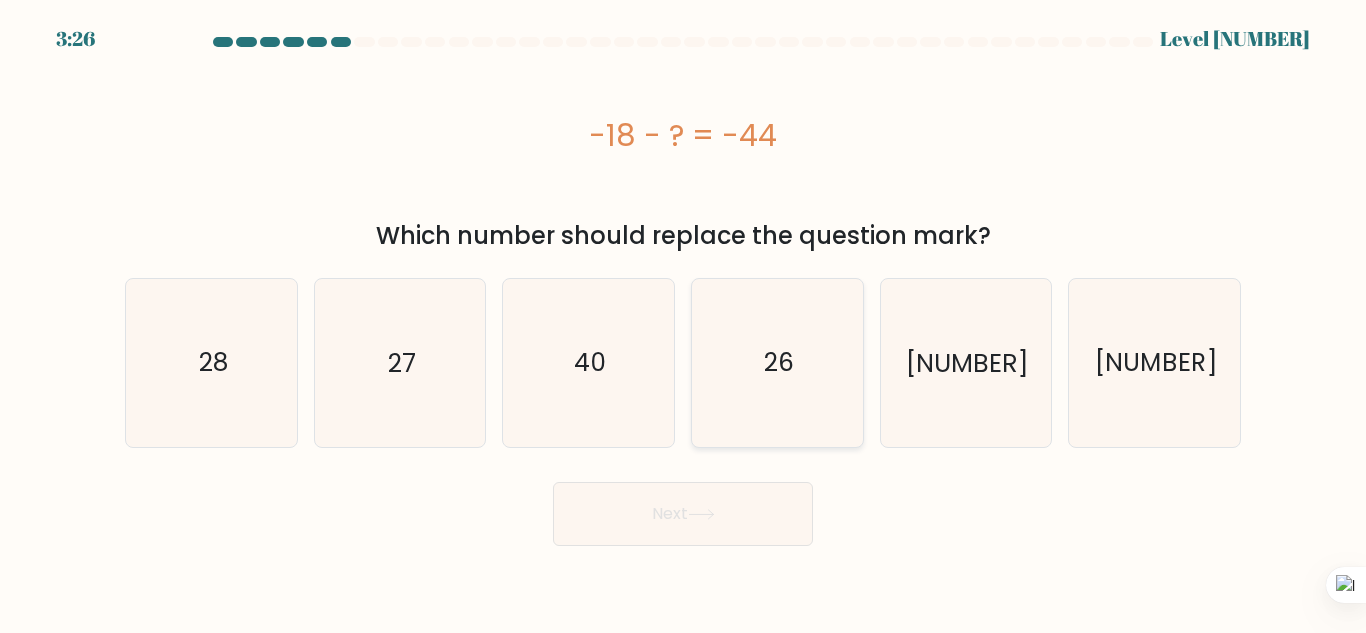 click on "26" at bounding box center (777, 362) 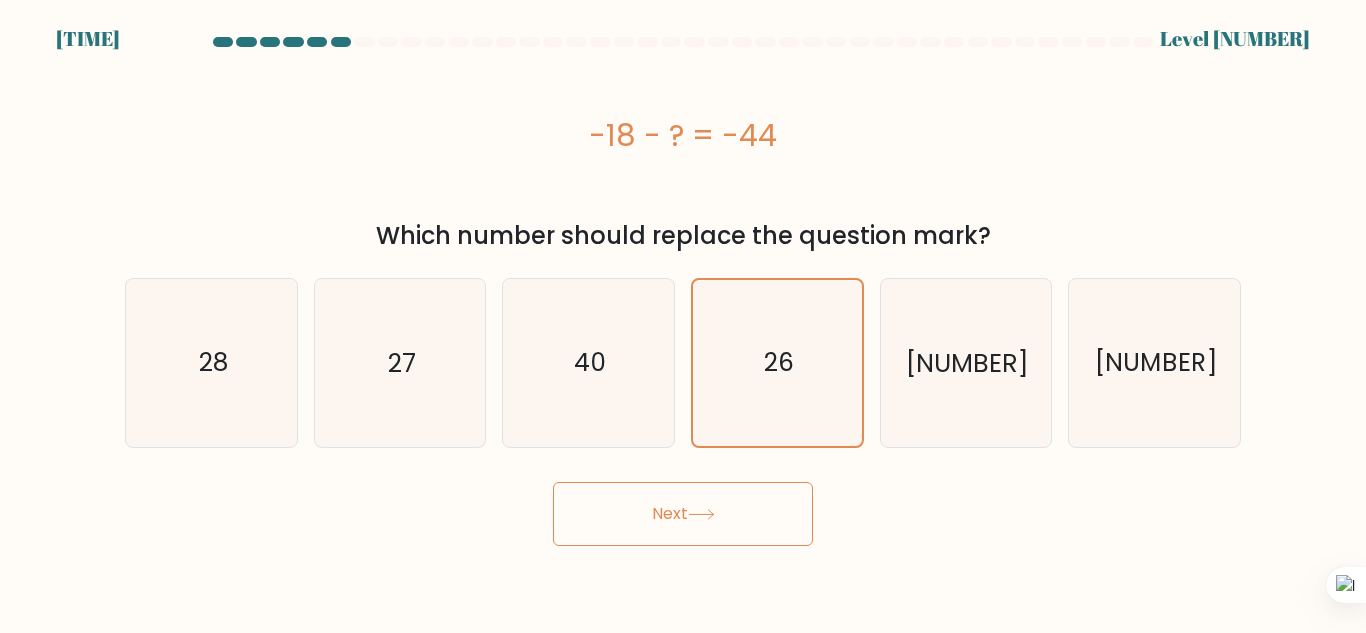 click on "Next" at bounding box center [683, 514] 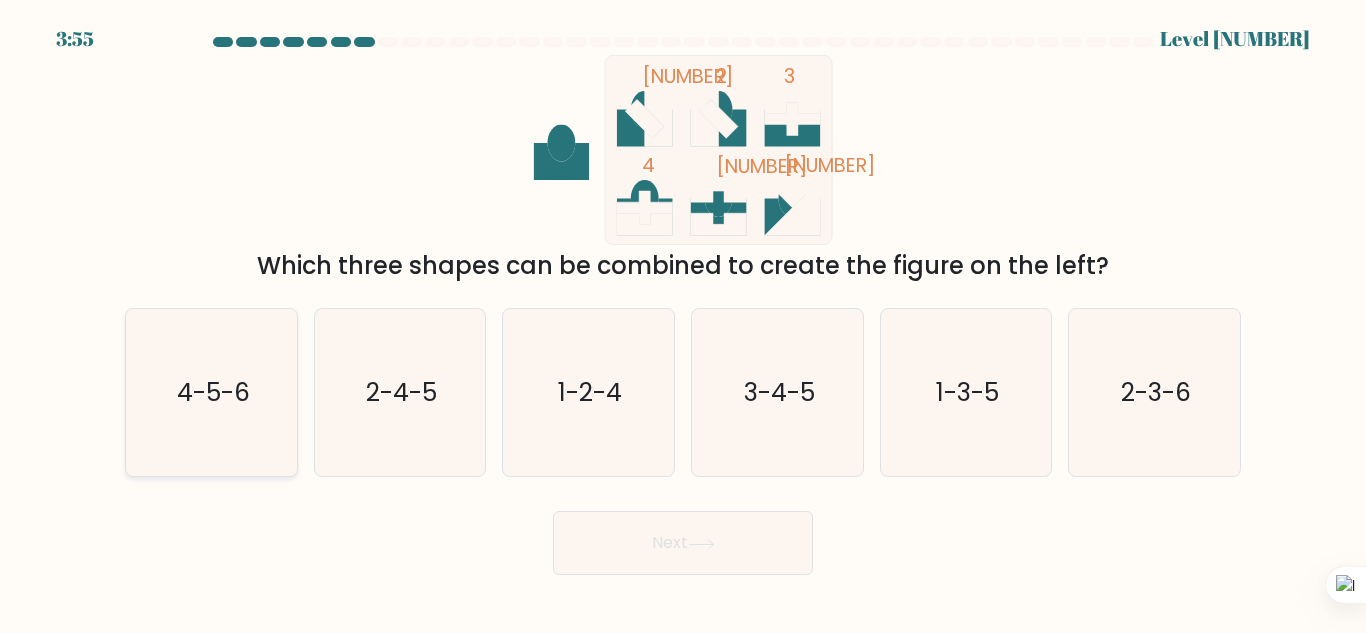 click on "4-5-6" at bounding box center (211, 392) 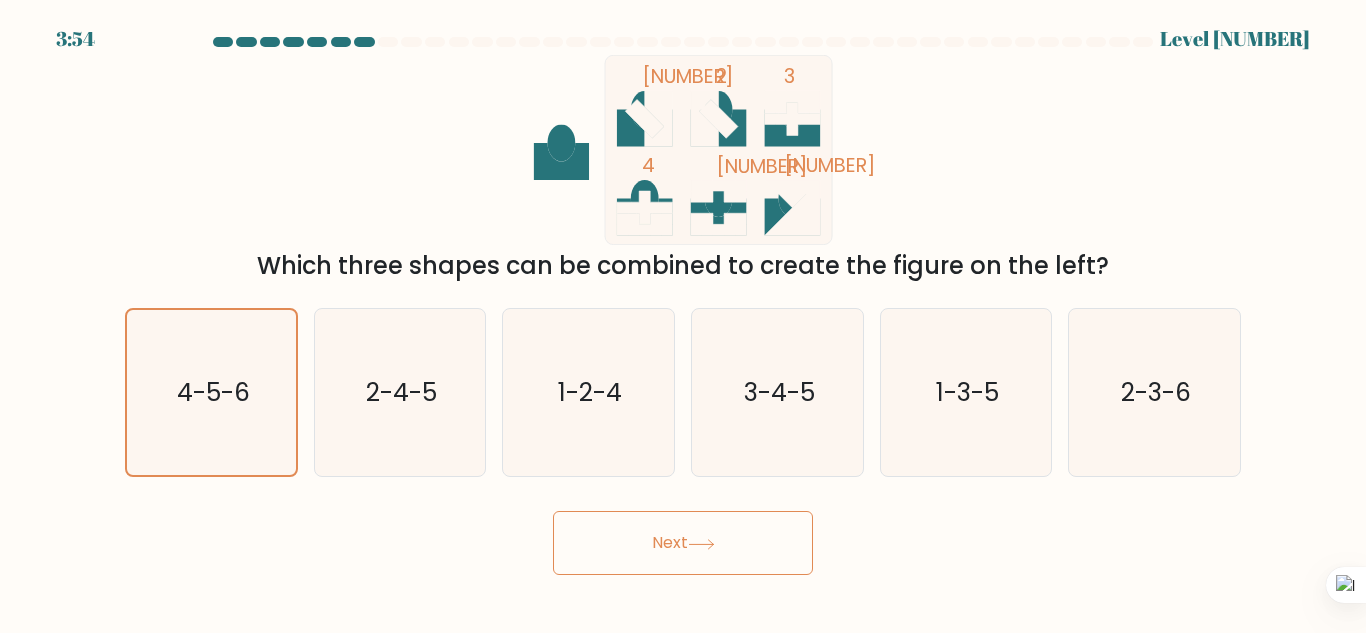 click on "Next" at bounding box center [683, 543] 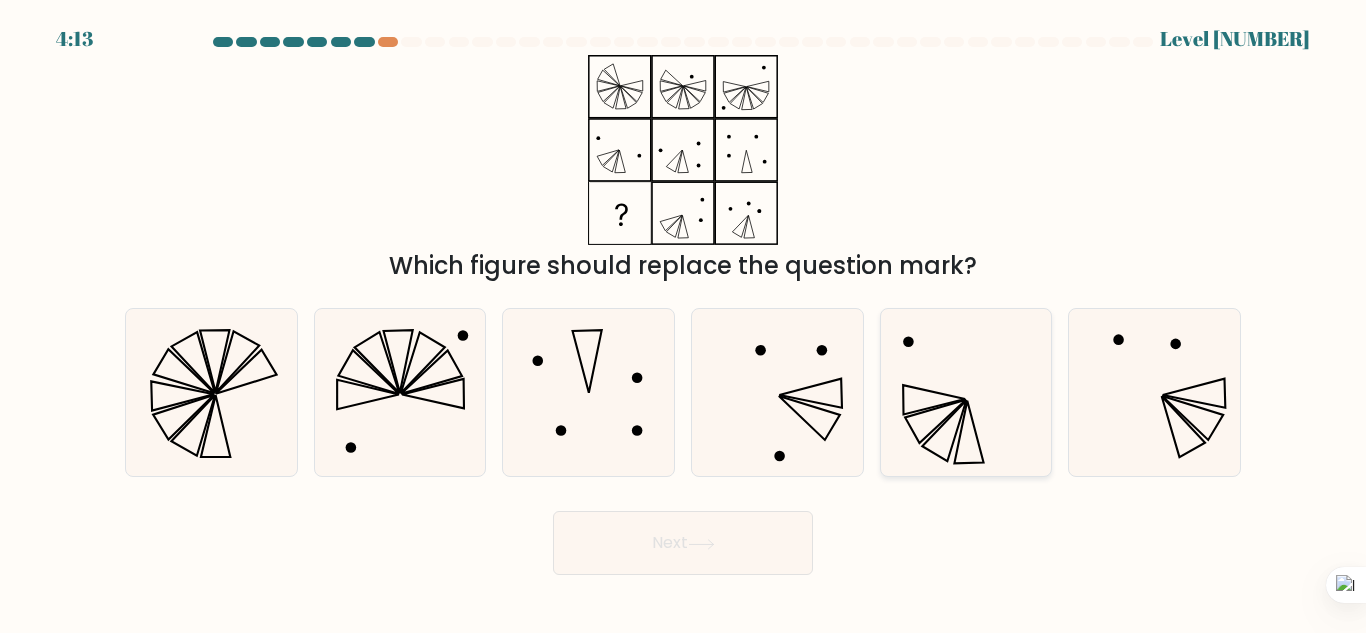click at bounding box center (965, 392) 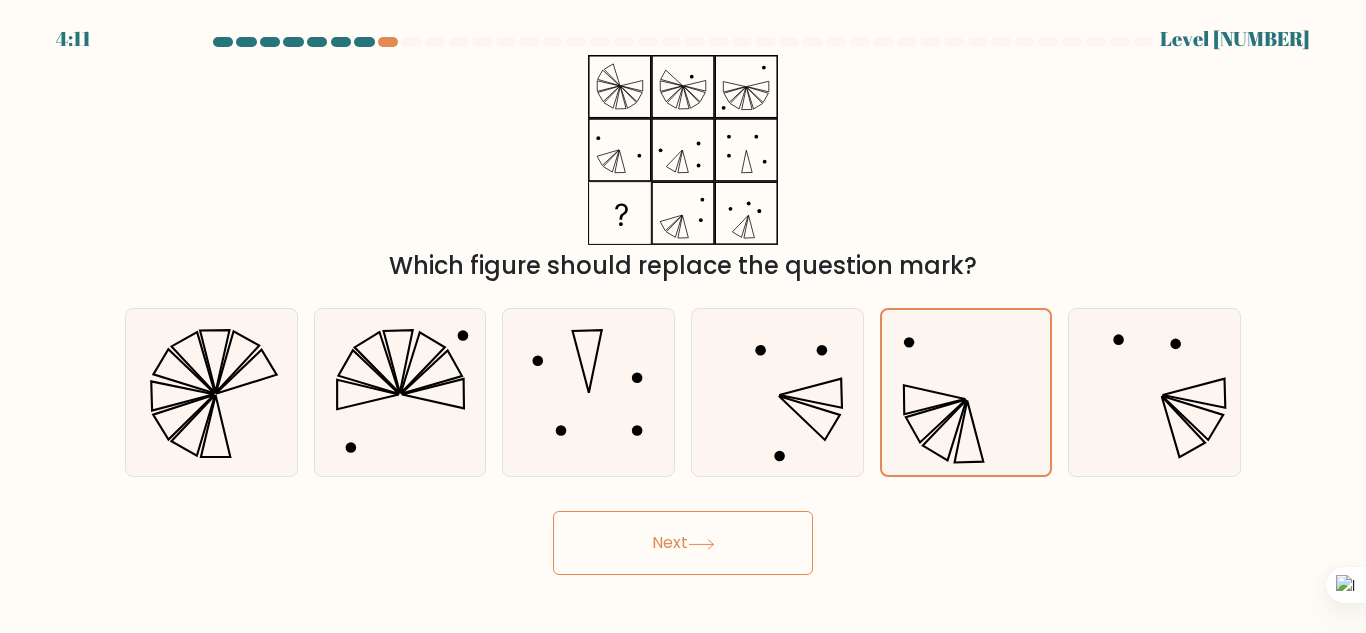 click on "Next" at bounding box center (683, 543) 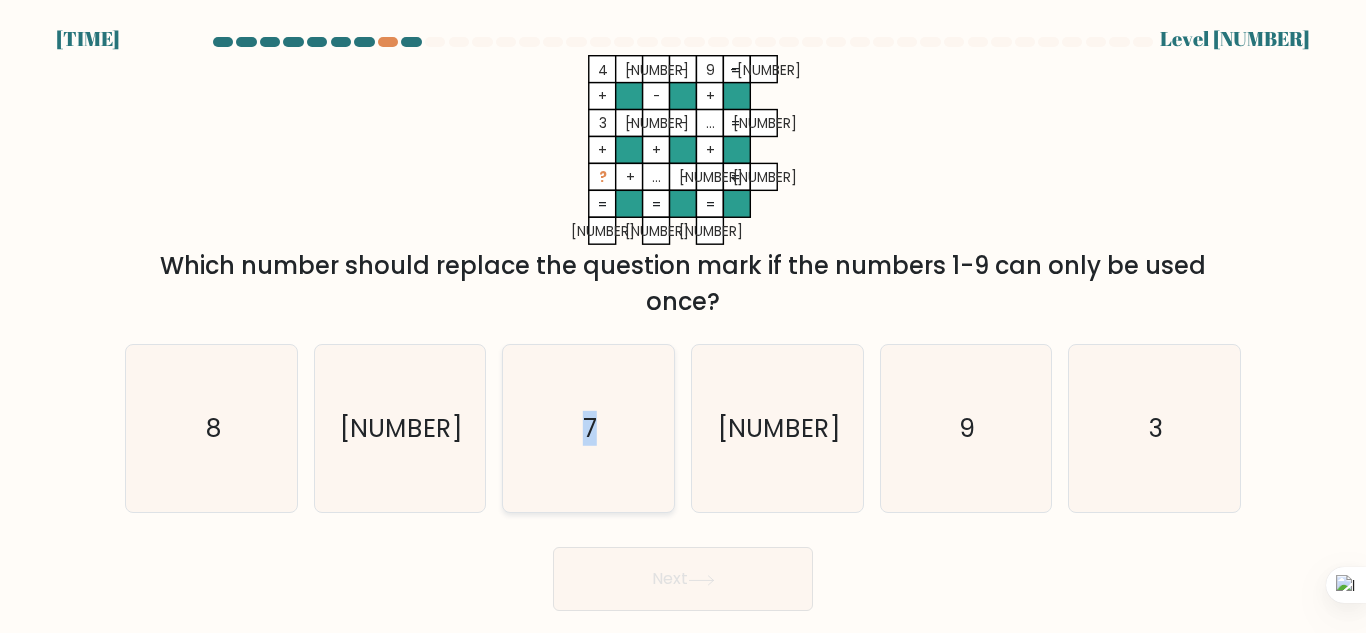 drag, startPoint x: 760, startPoint y: 421, endPoint x: 550, endPoint y: 441, distance: 210.95023 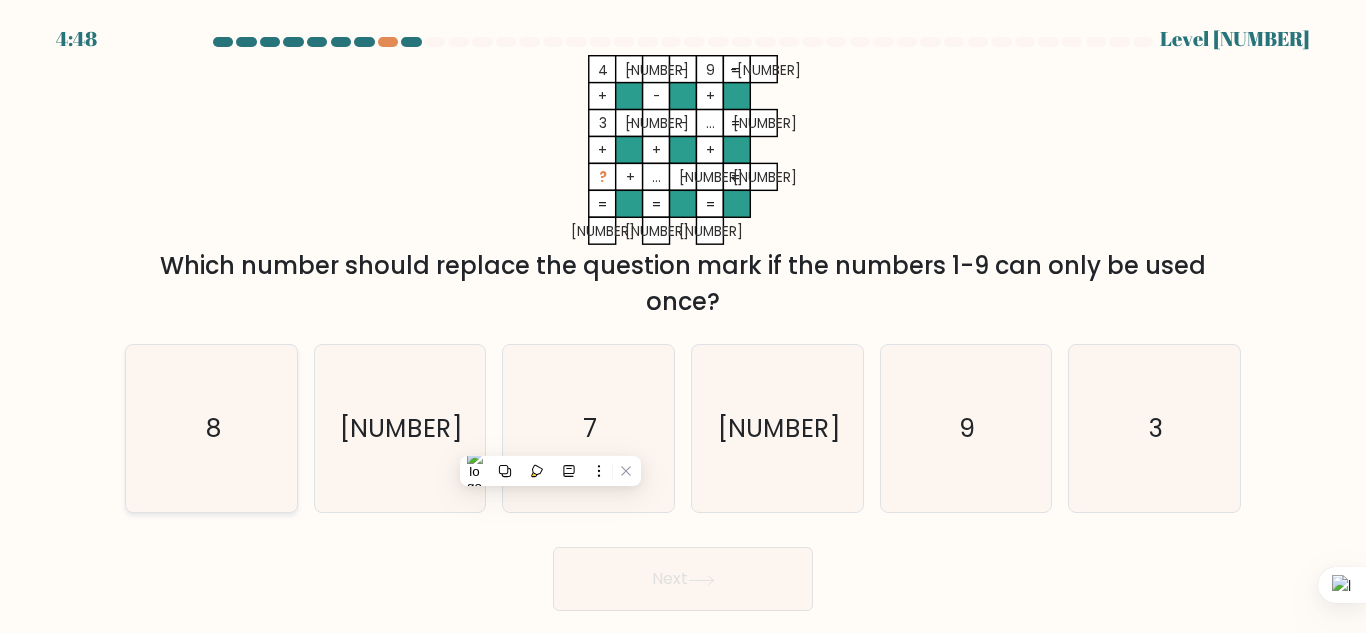 click on "8" at bounding box center [211, 428] 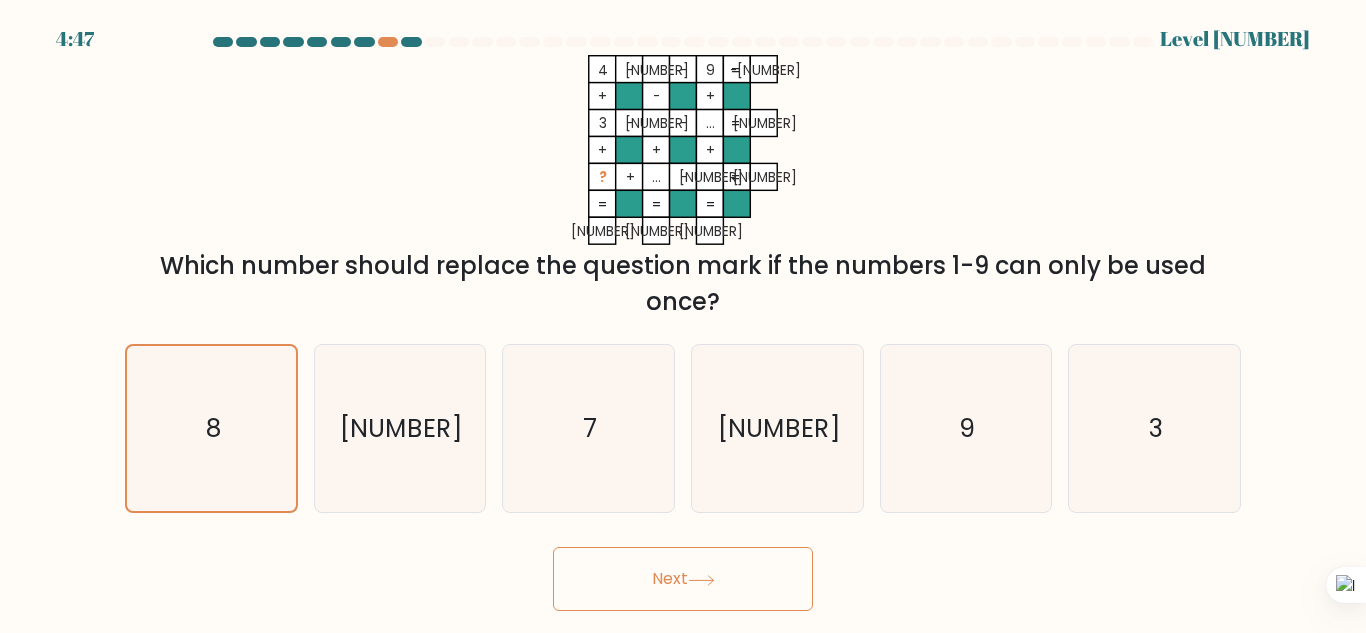 click on "Next" at bounding box center (683, 579) 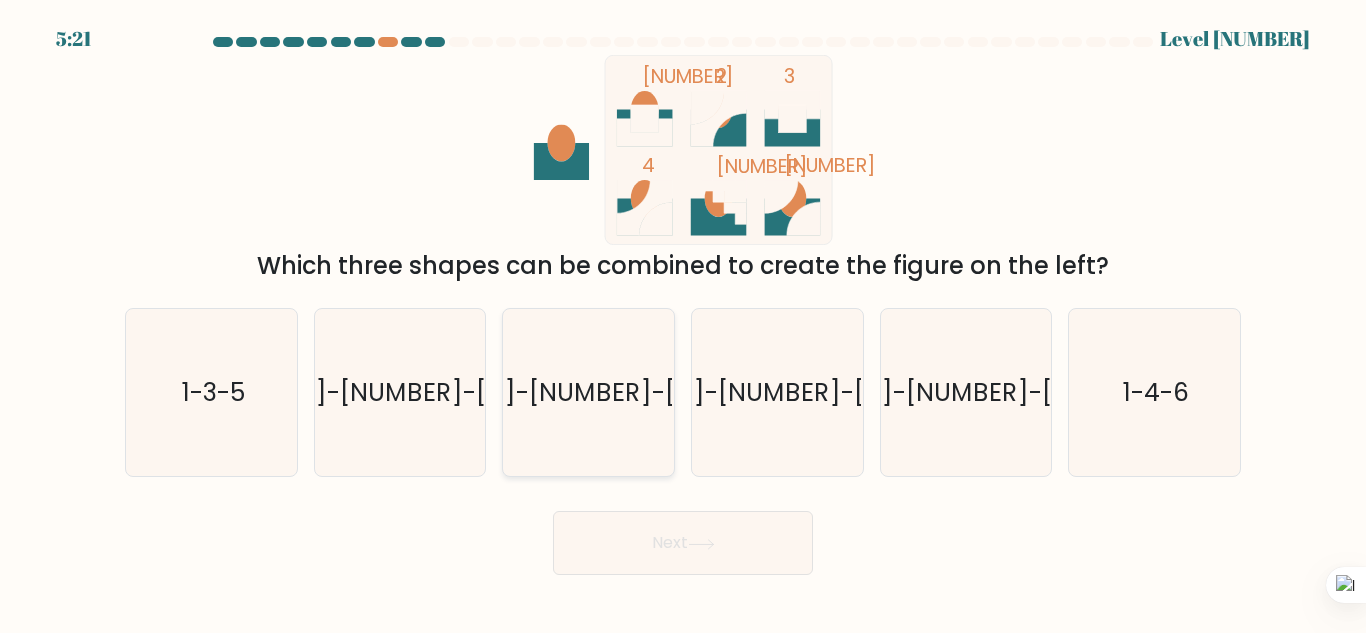 click on "2-4-6" at bounding box center [590, 392] 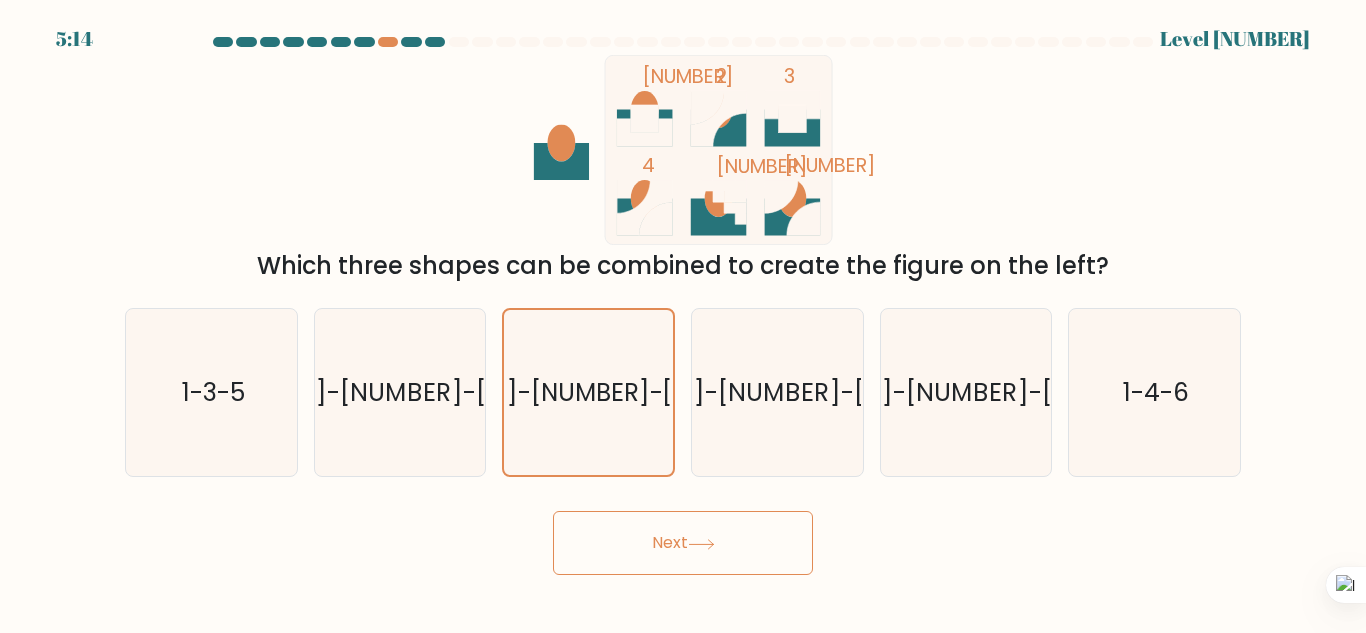 click on "Next" at bounding box center (683, 543) 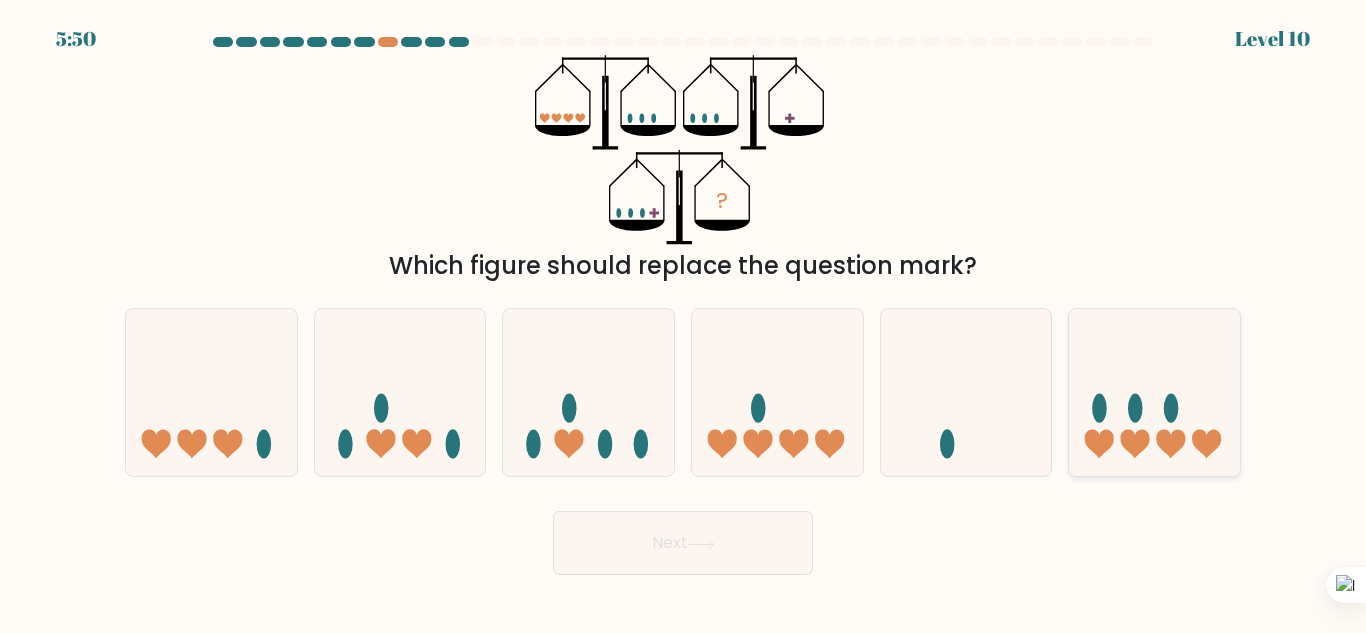 click at bounding box center (1135, 444) 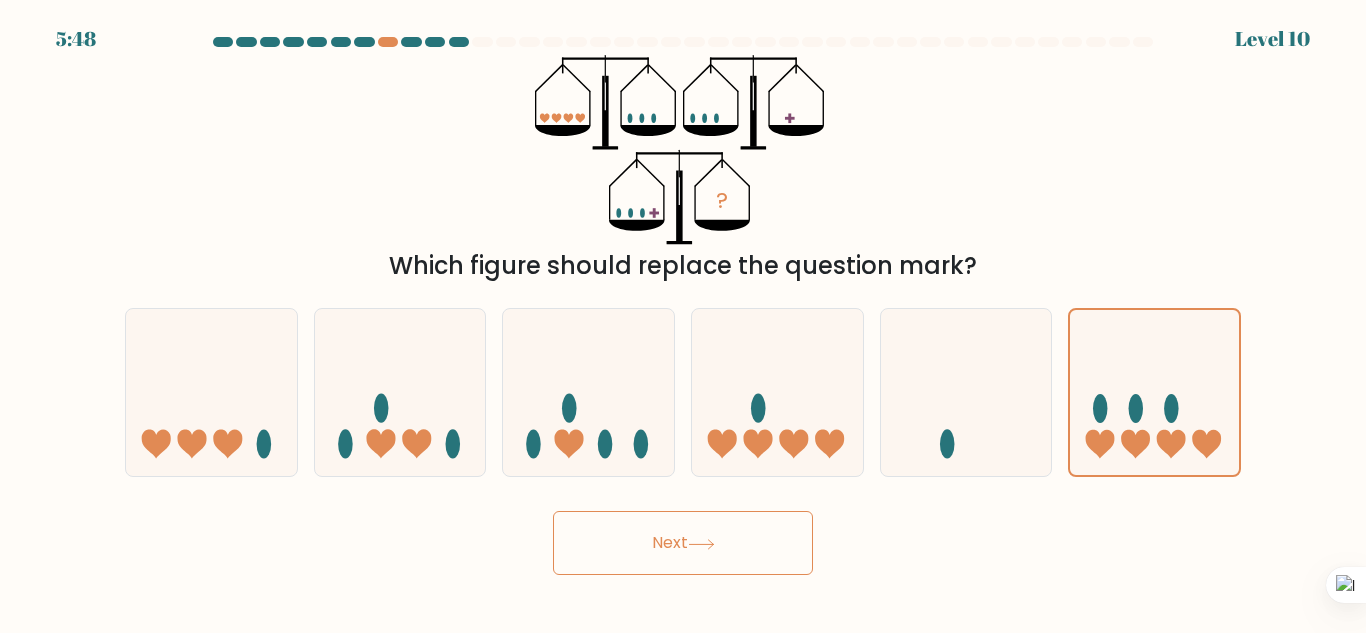 click on "Next" at bounding box center (683, 543) 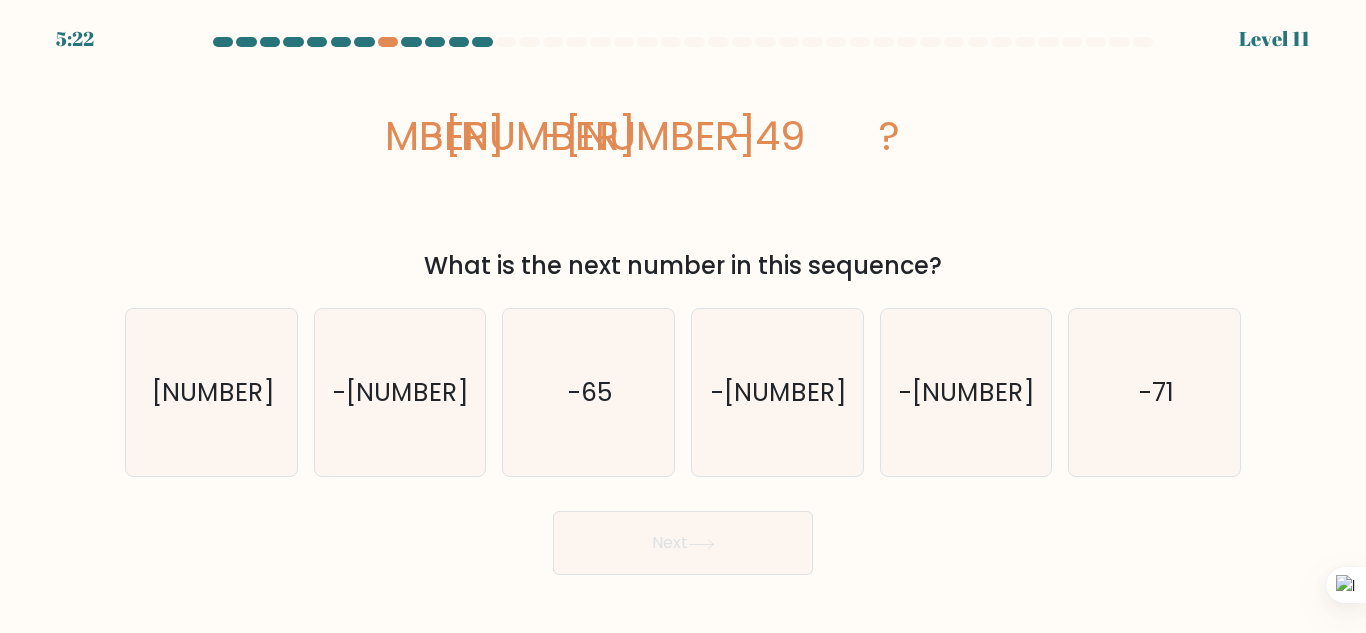 drag, startPoint x: 436, startPoint y: 123, endPoint x: 376, endPoint y: 126, distance: 60.074955 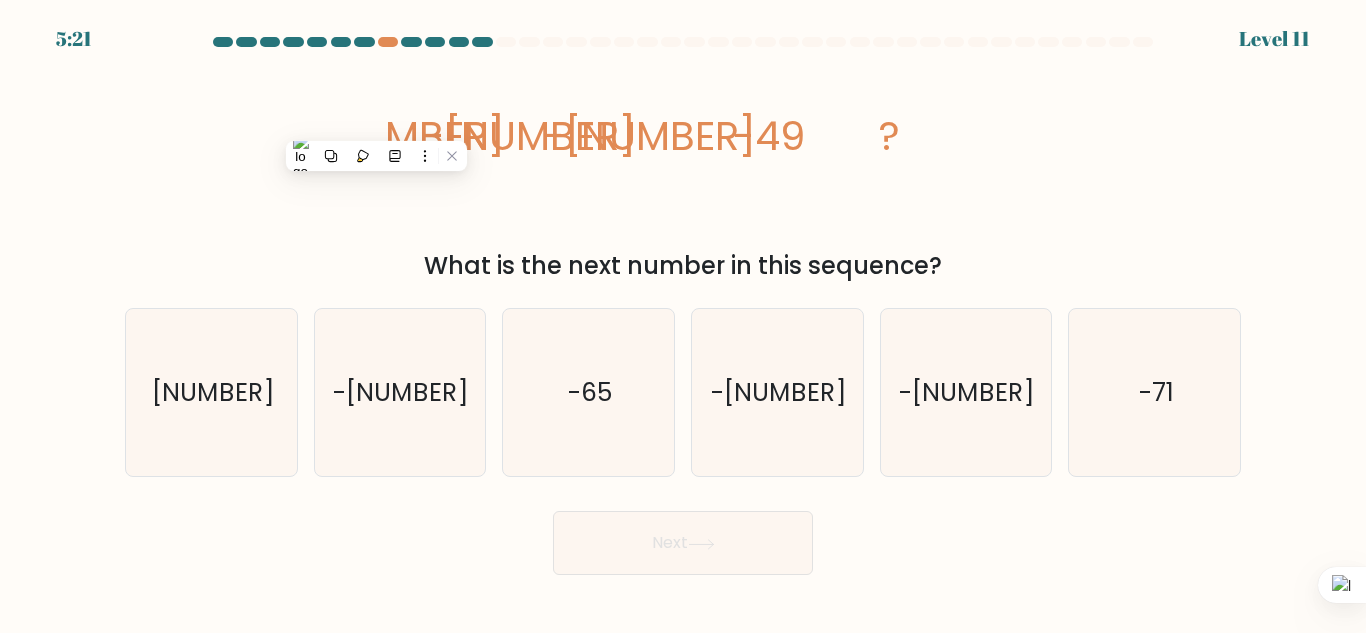 click on "image/svg+xml
17
-5
-27
-49
?" at bounding box center [683, 150] 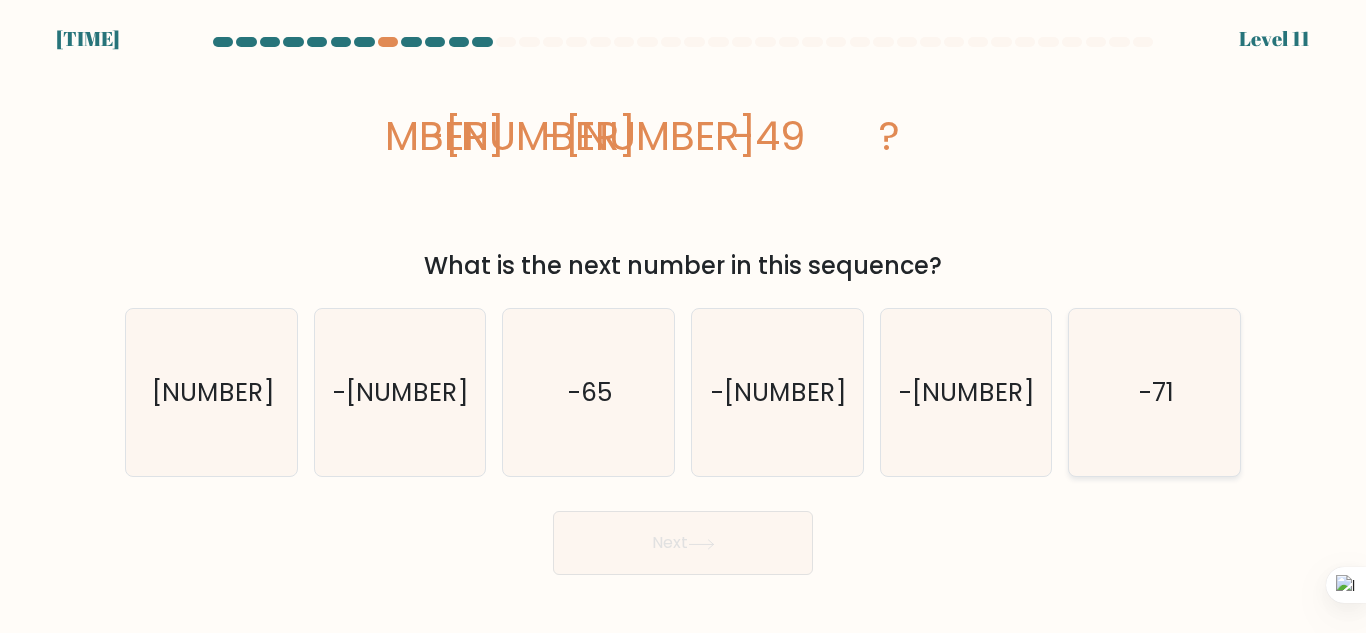 click on "-71" at bounding box center [1154, 392] 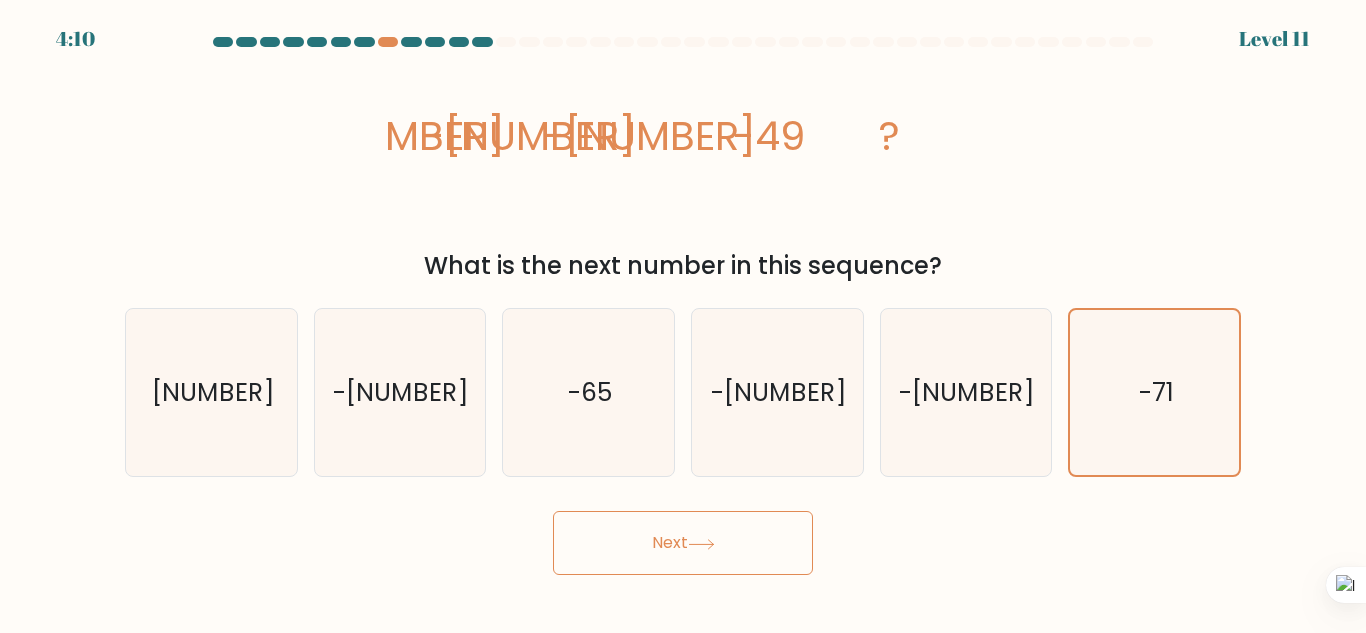 click on "Next" at bounding box center (683, 543) 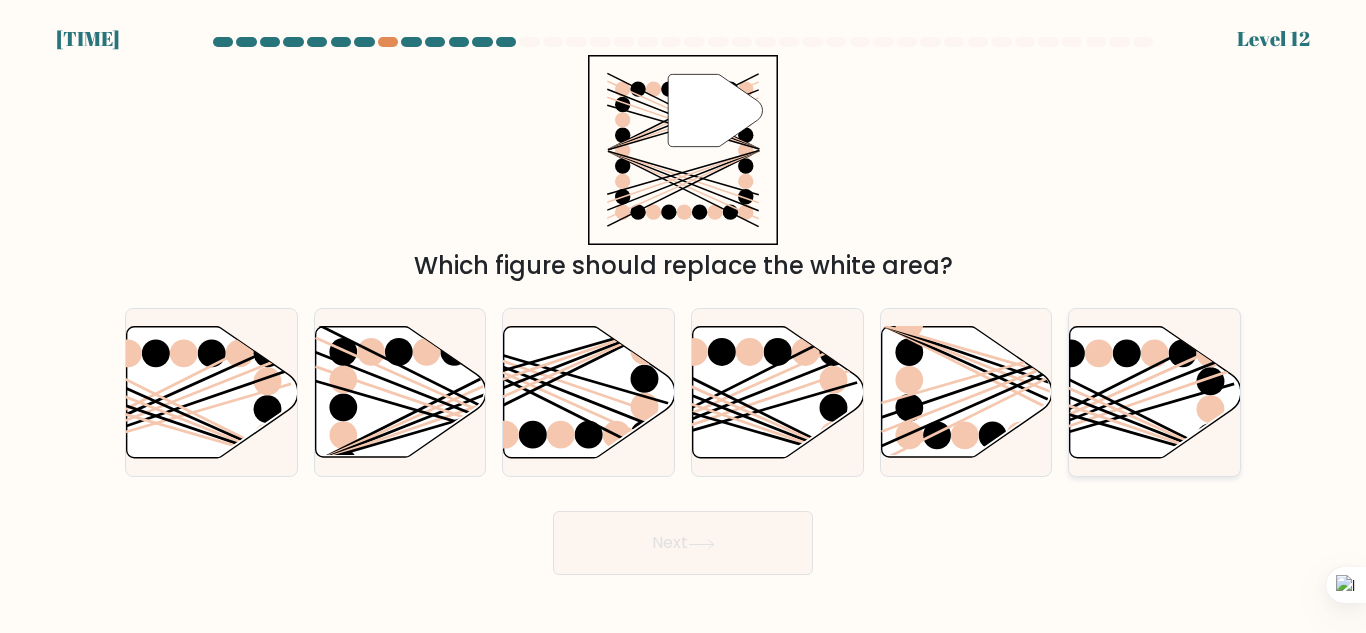 click at bounding box center [1097, 408] 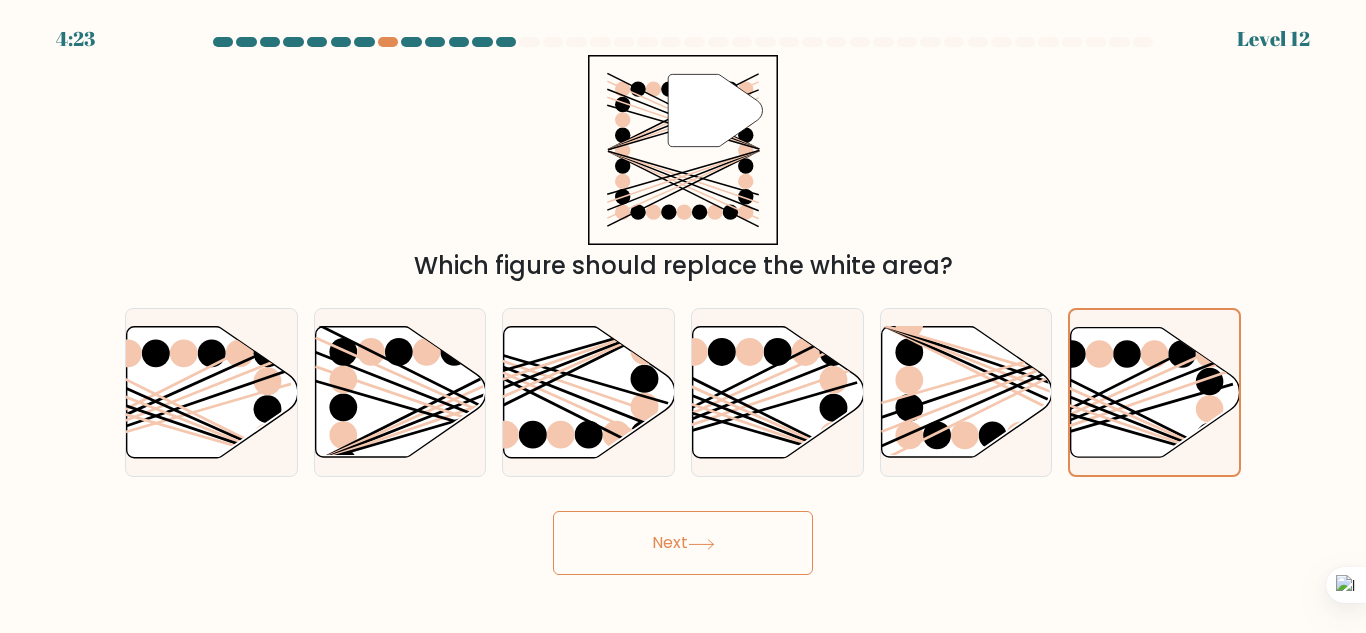 click on "Next" at bounding box center [683, 543] 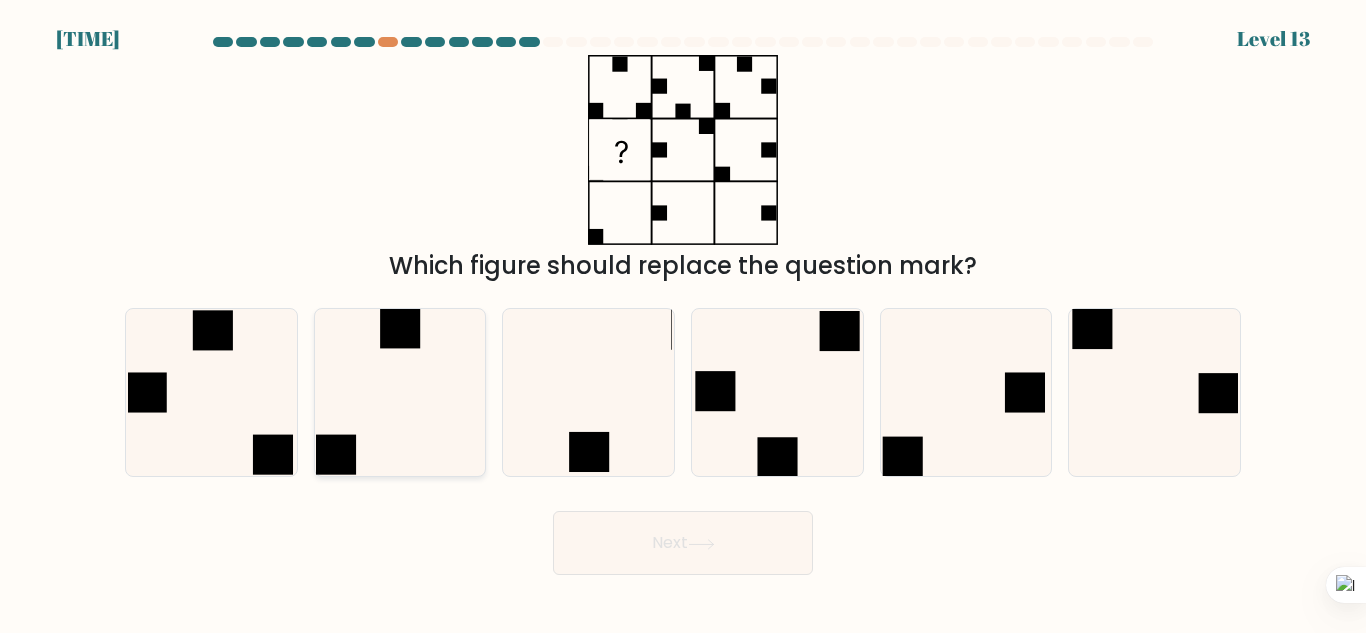 click at bounding box center [399, 392] 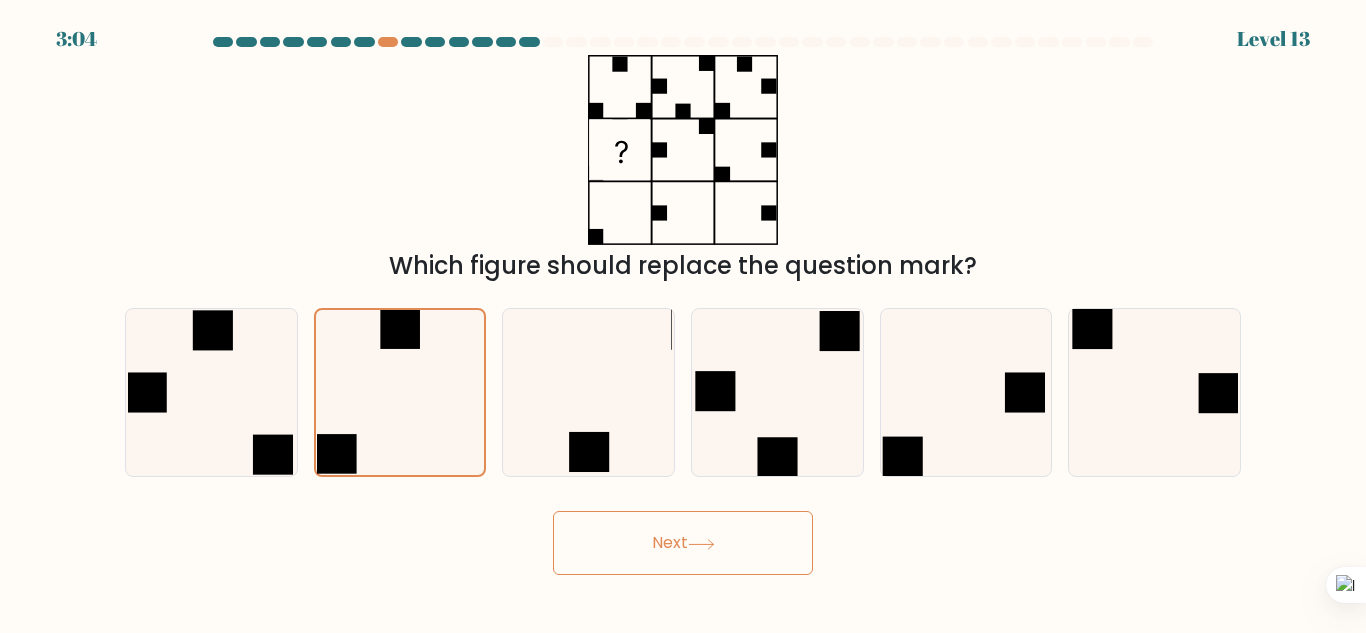click on "Next" at bounding box center [683, 543] 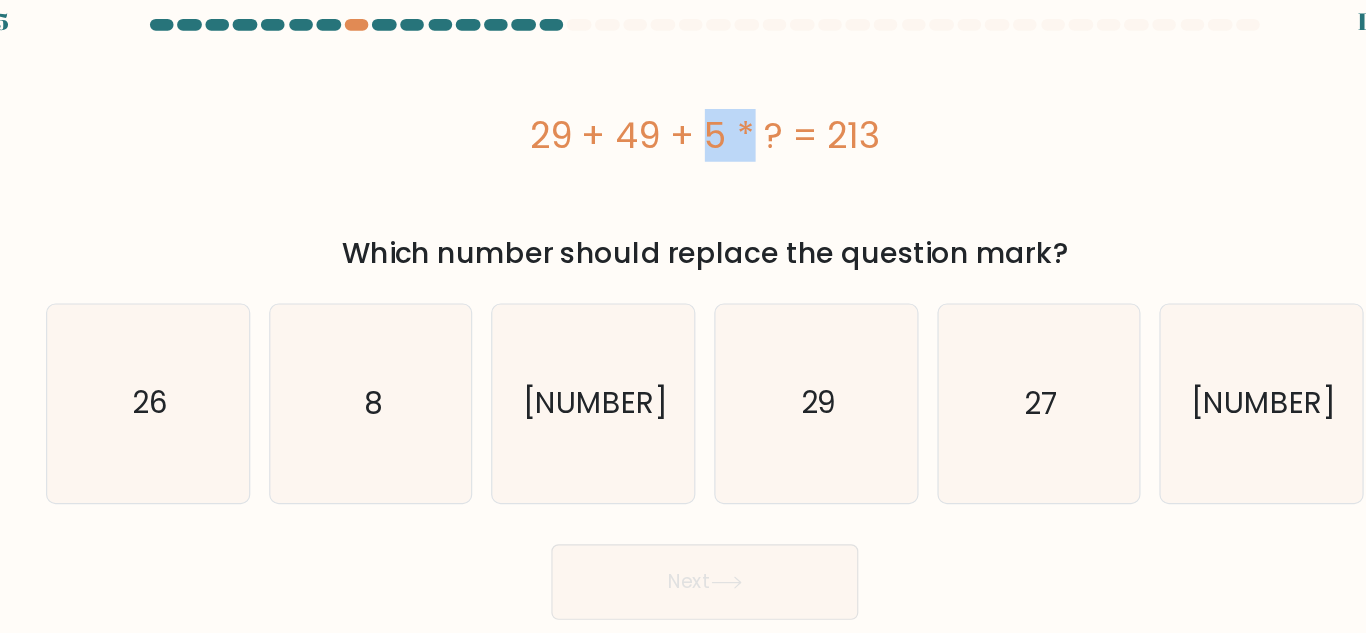 drag, startPoint x: 553, startPoint y: 145, endPoint x: 596, endPoint y: 145, distance: 43 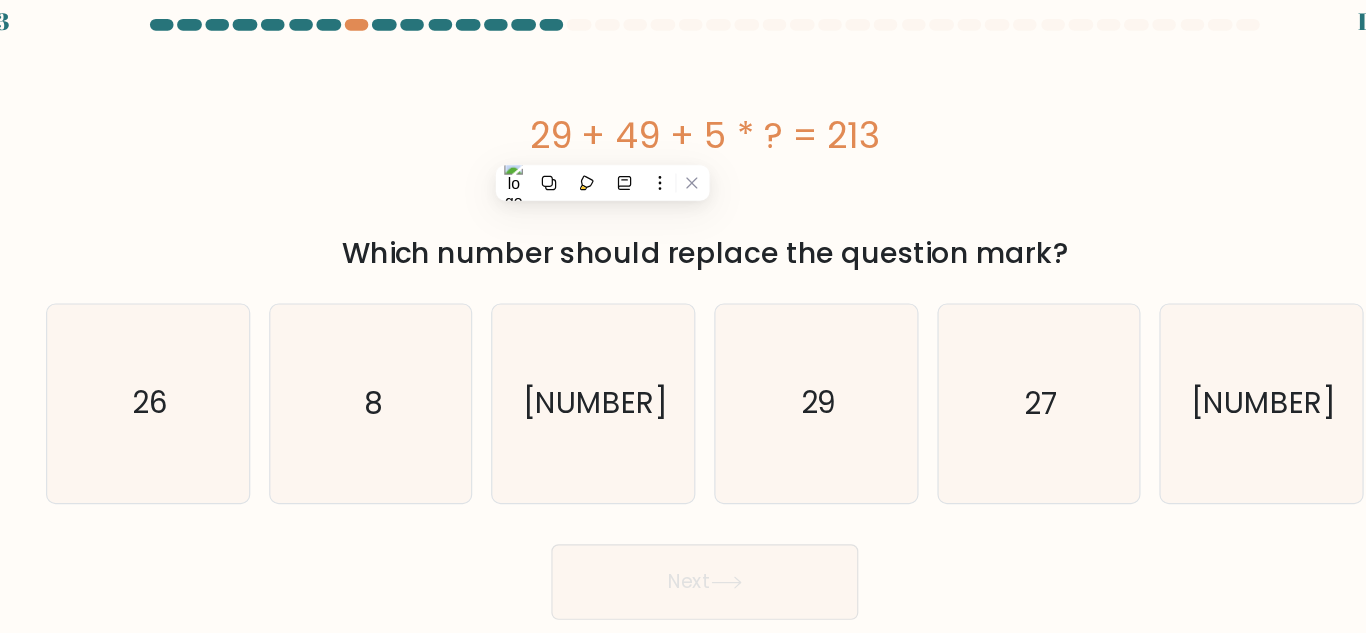 click on "29 + 49 + 5 * ? = 213" at bounding box center (683, 135) 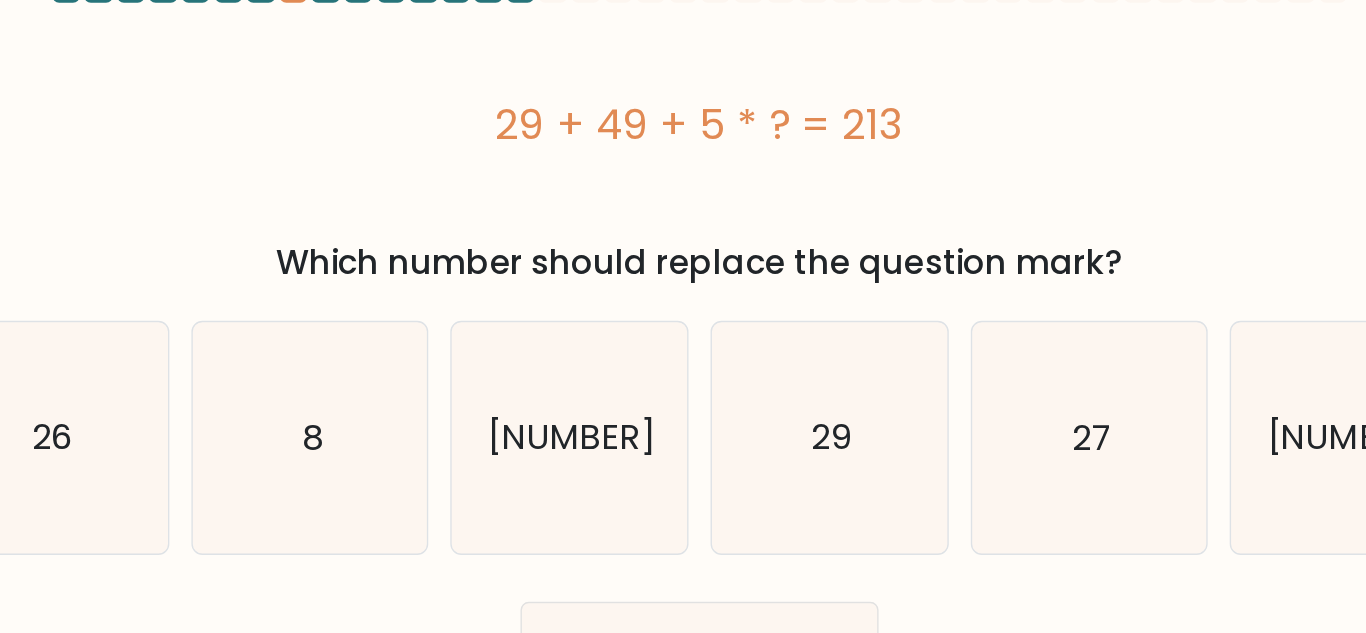 drag, startPoint x: 500, startPoint y: 152, endPoint x: 517, endPoint y: 148, distance: 17.464249 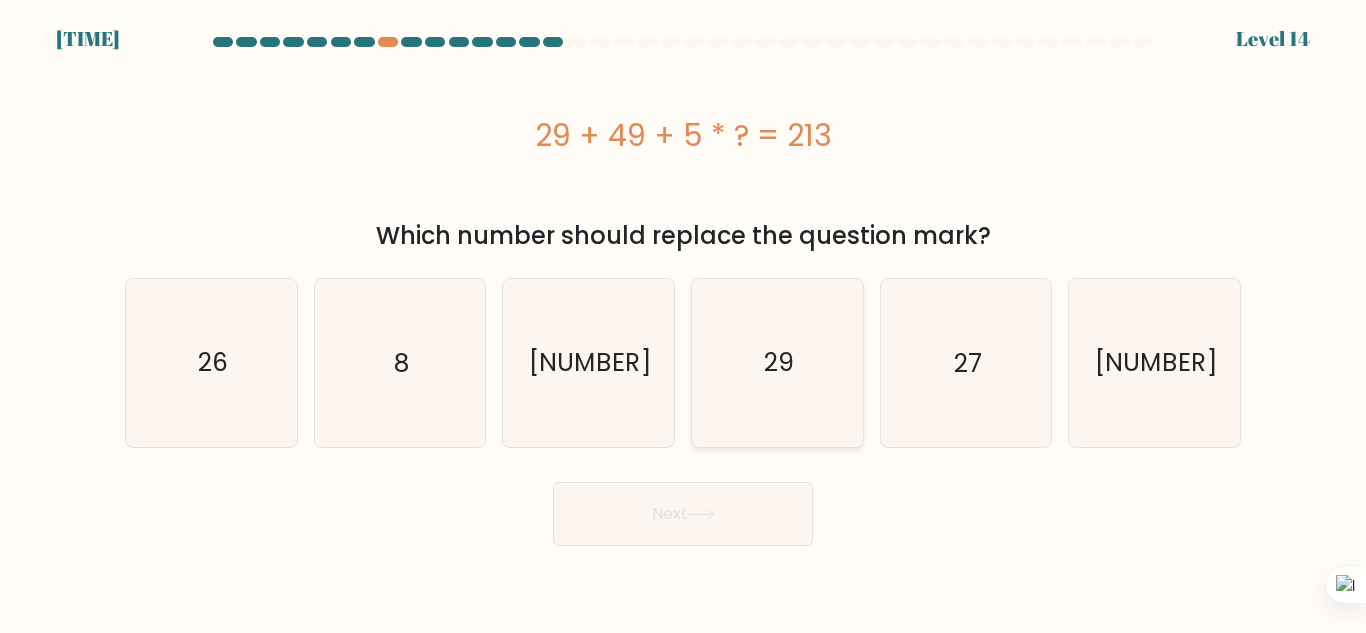 click on "29" at bounding box center [777, 362] 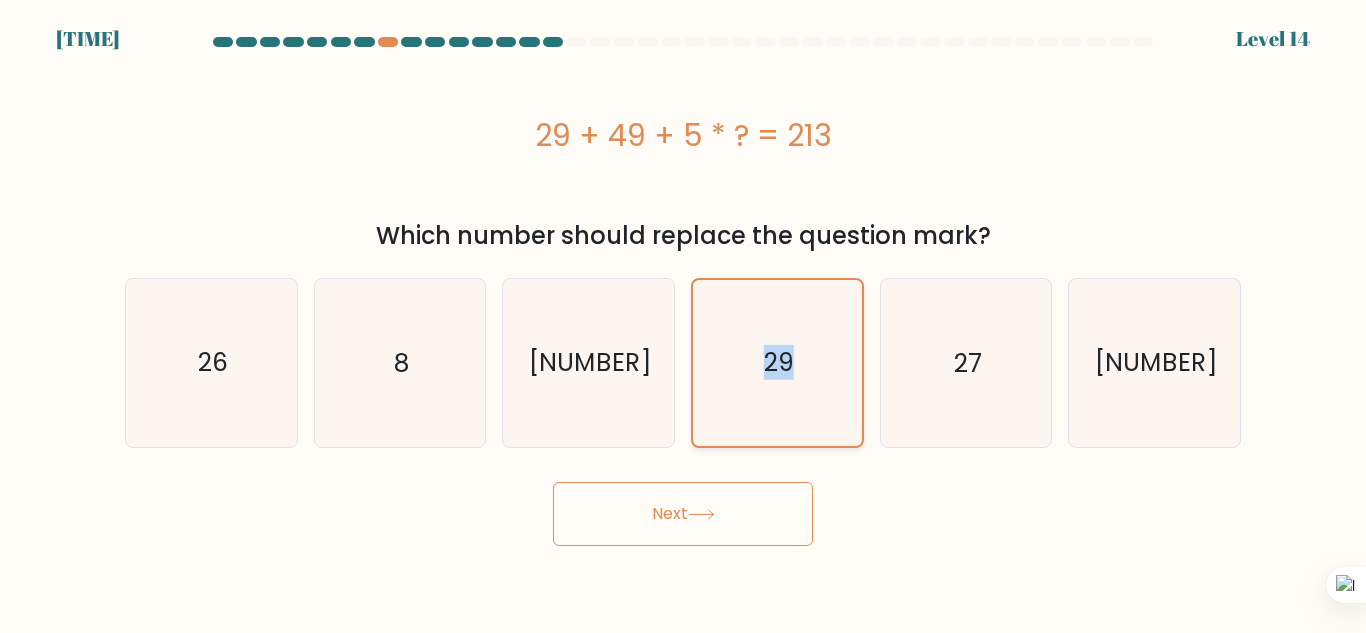 click on "29" at bounding box center (777, 362) 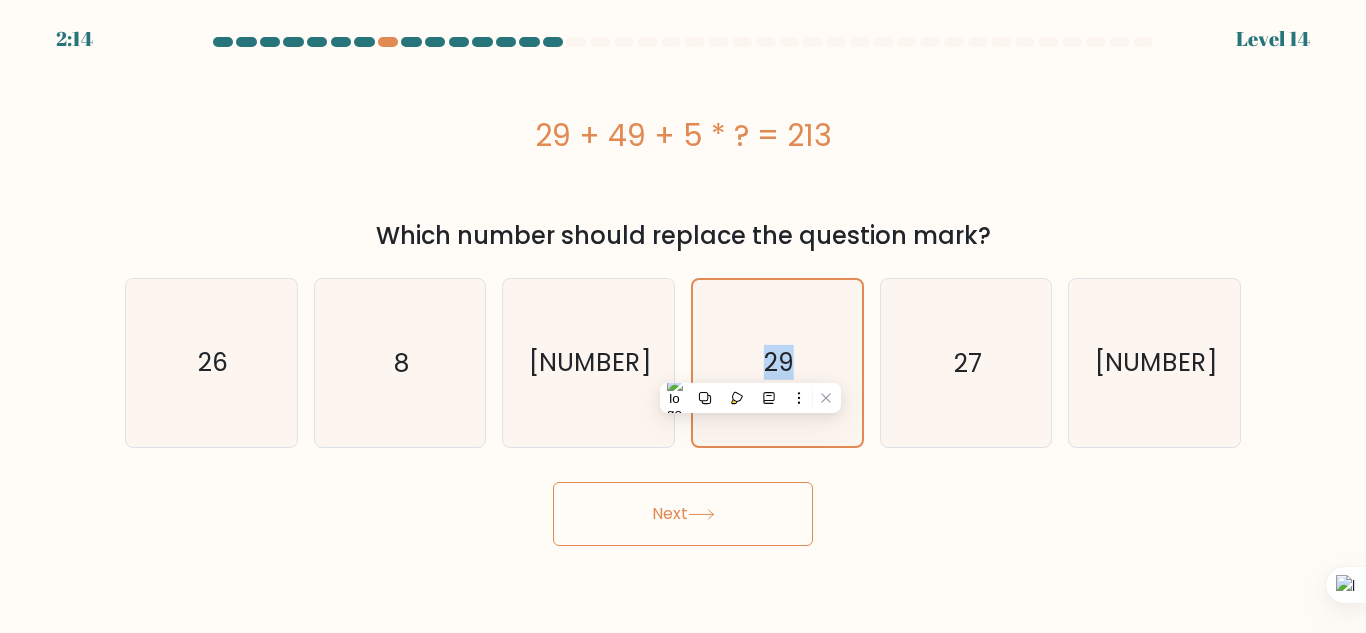 click at bounding box center [701, 514] 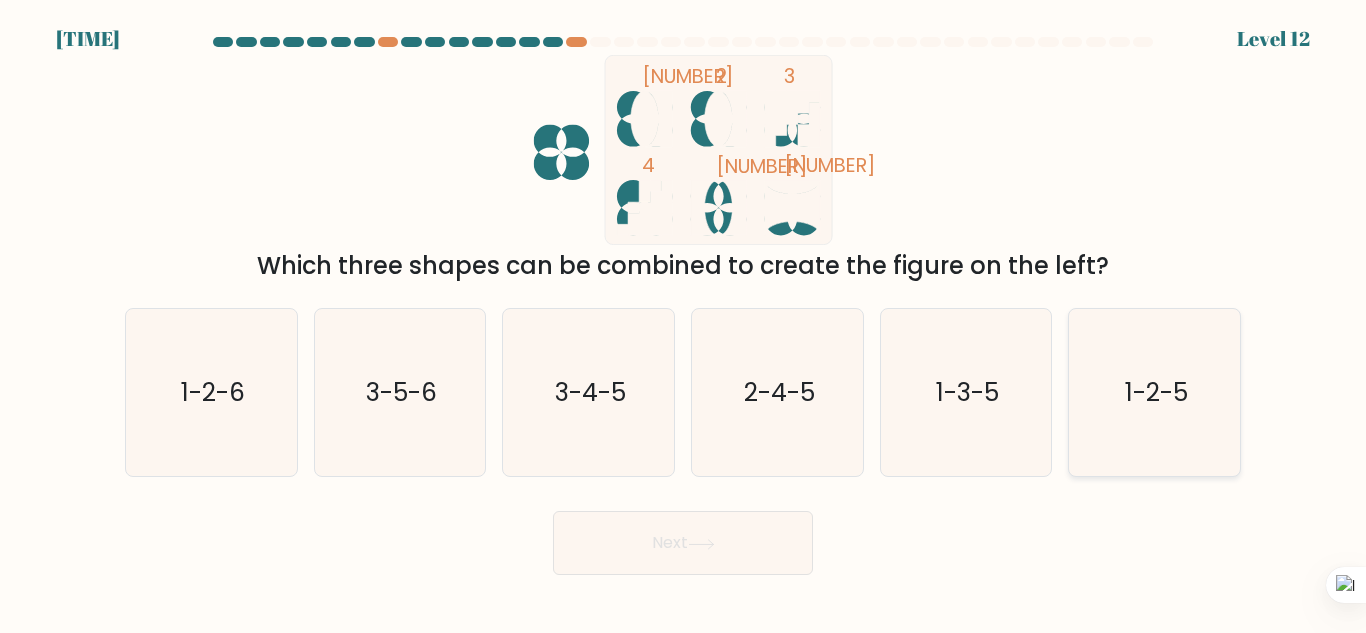 click on "1-2-5" at bounding box center (1156, 392) 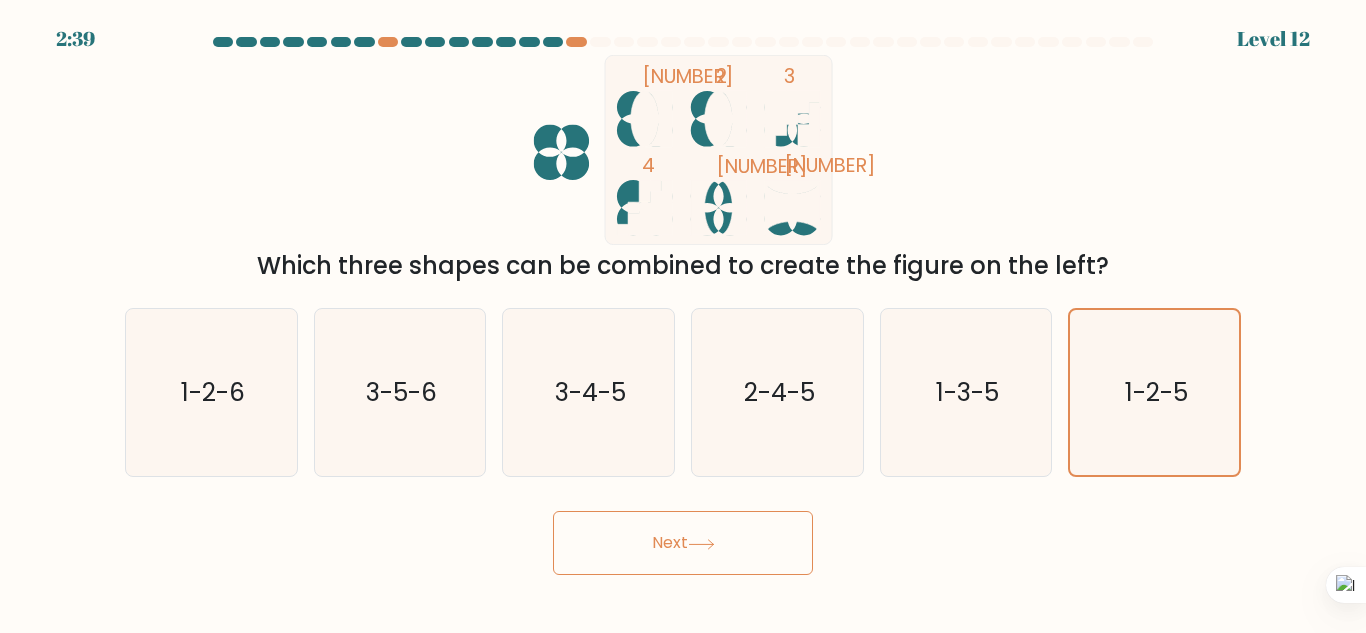 click on "Next" at bounding box center (683, 543) 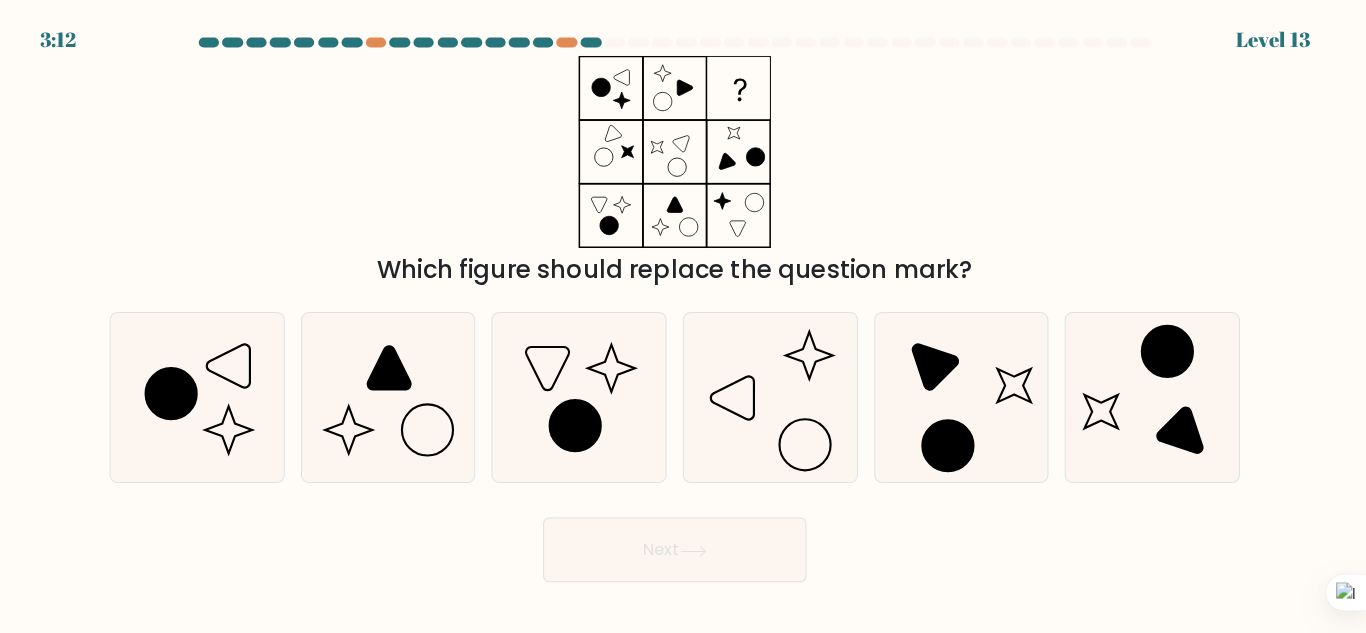 scroll, scrollTop: 0, scrollLeft: 0, axis: both 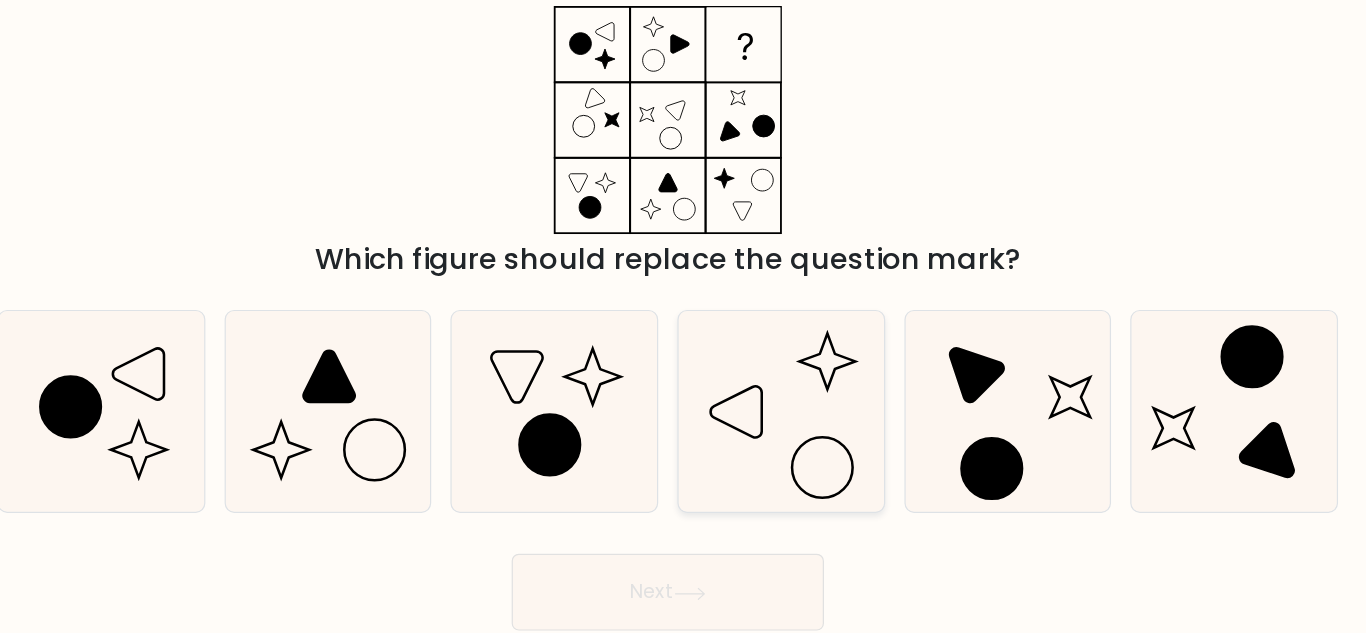 click at bounding box center [777, 392] 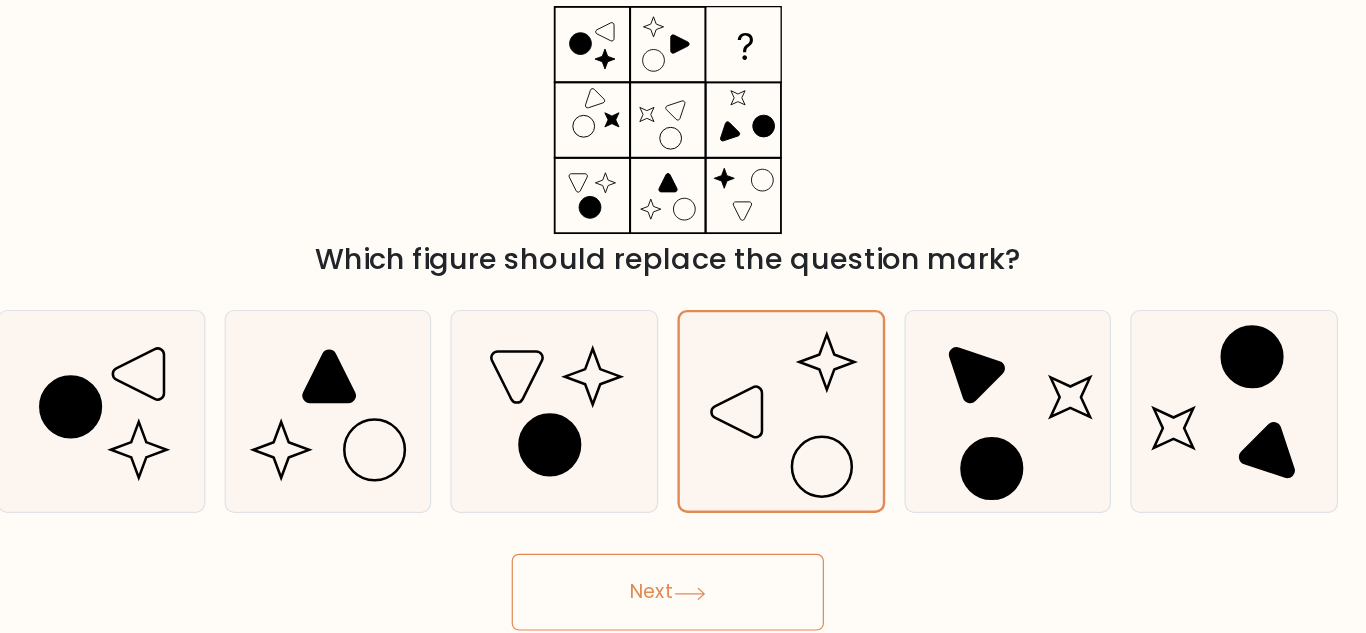 click on "Next" at bounding box center (683, 543) 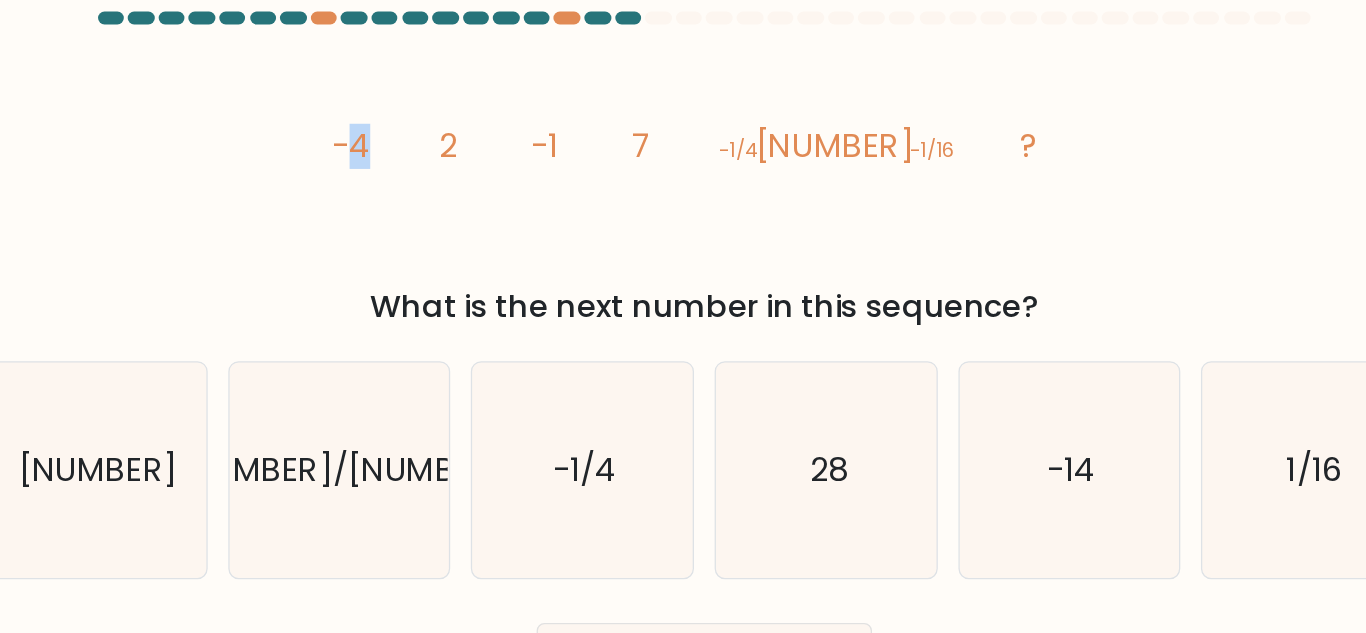 drag, startPoint x: 419, startPoint y: 138, endPoint x: 407, endPoint y: 143, distance: 13 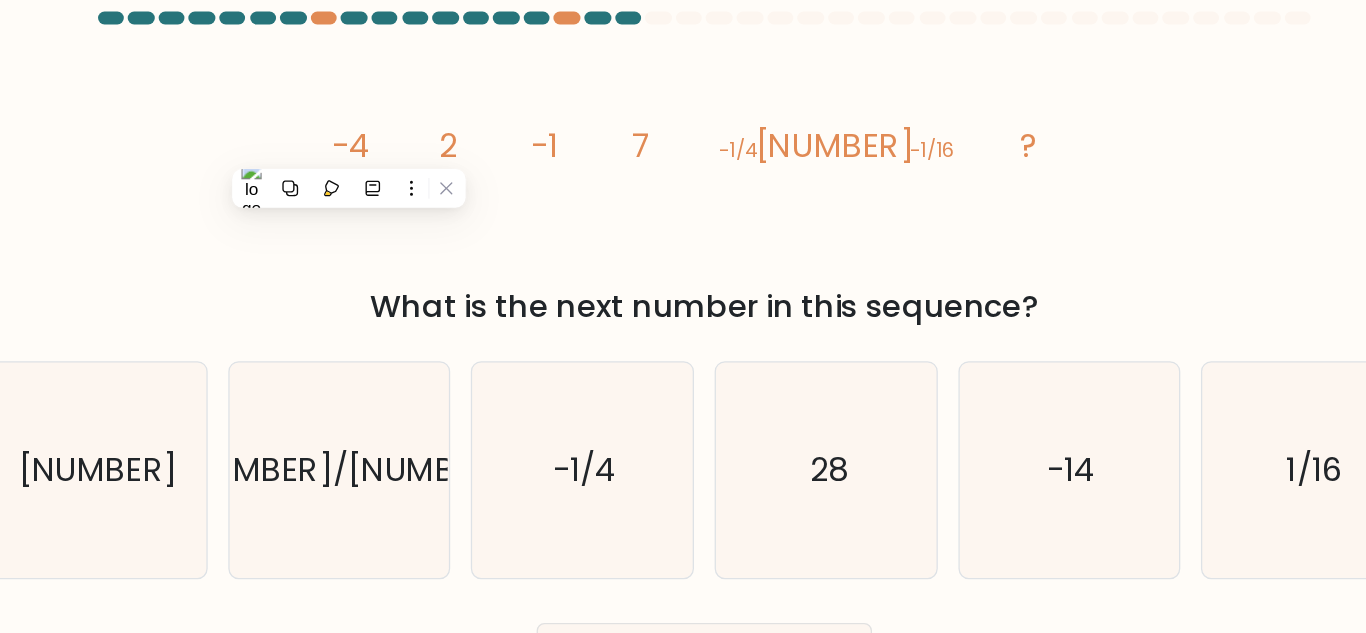 click on "image/svg+xml
-4
2
-1
7
-1/4
12
-1/16
?" at bounding box center (683, 150) 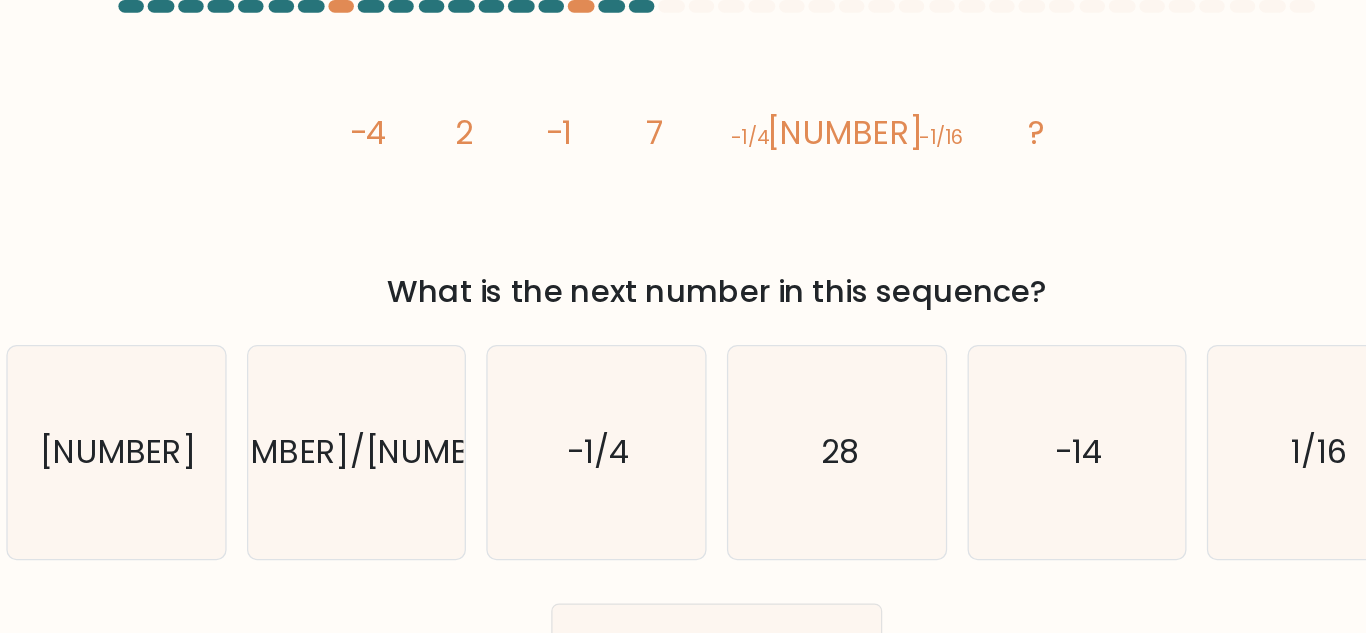 scroll, scrollTop: 0, scrollLeft: 0, axis: both 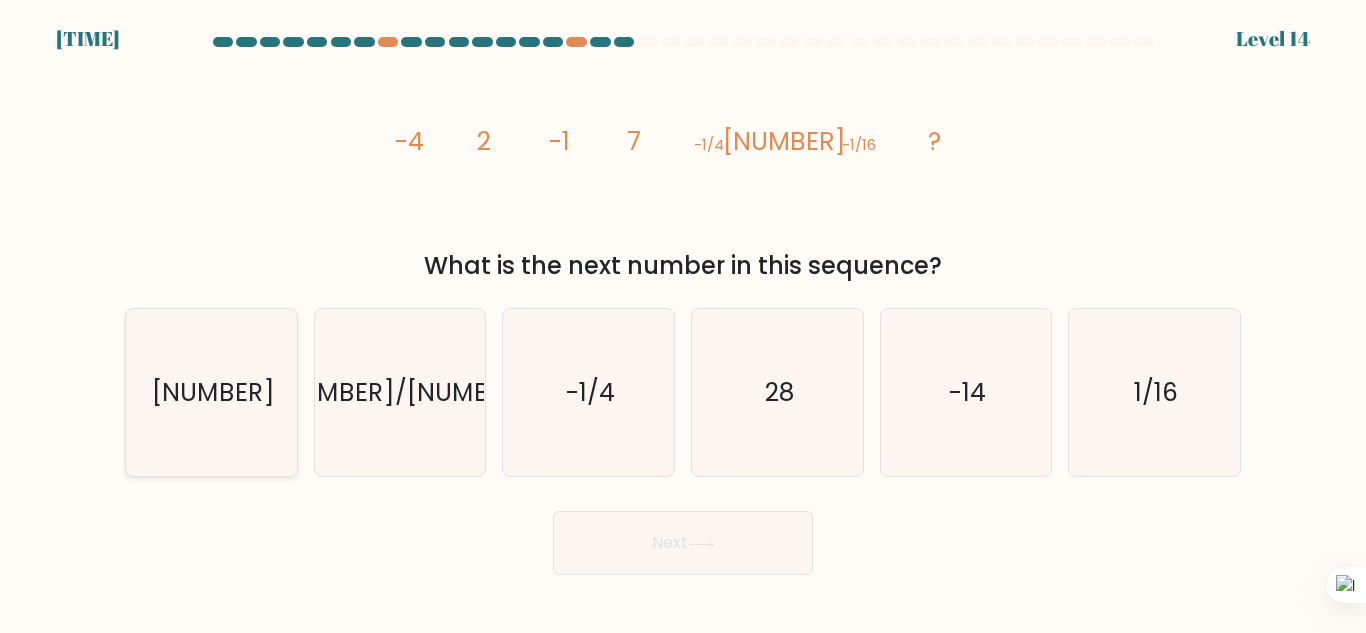 click on "17" at bounding box center [211, 392] 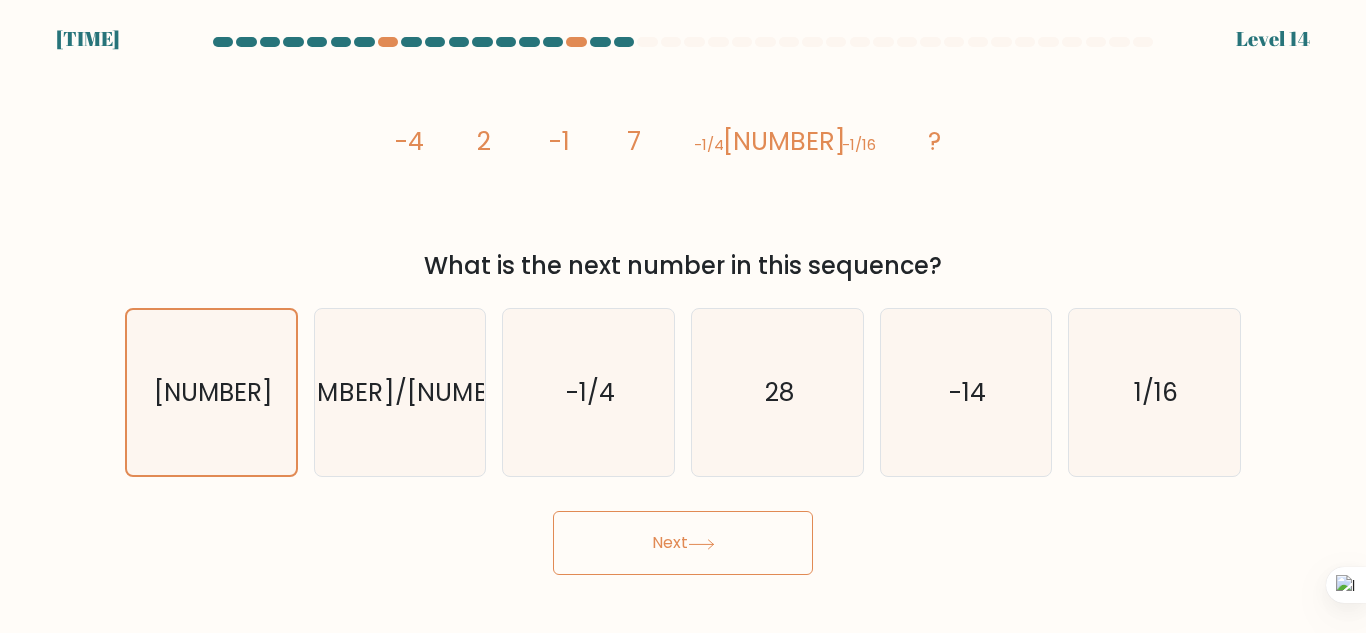 click on "Next" at bounding box center [683, 543] 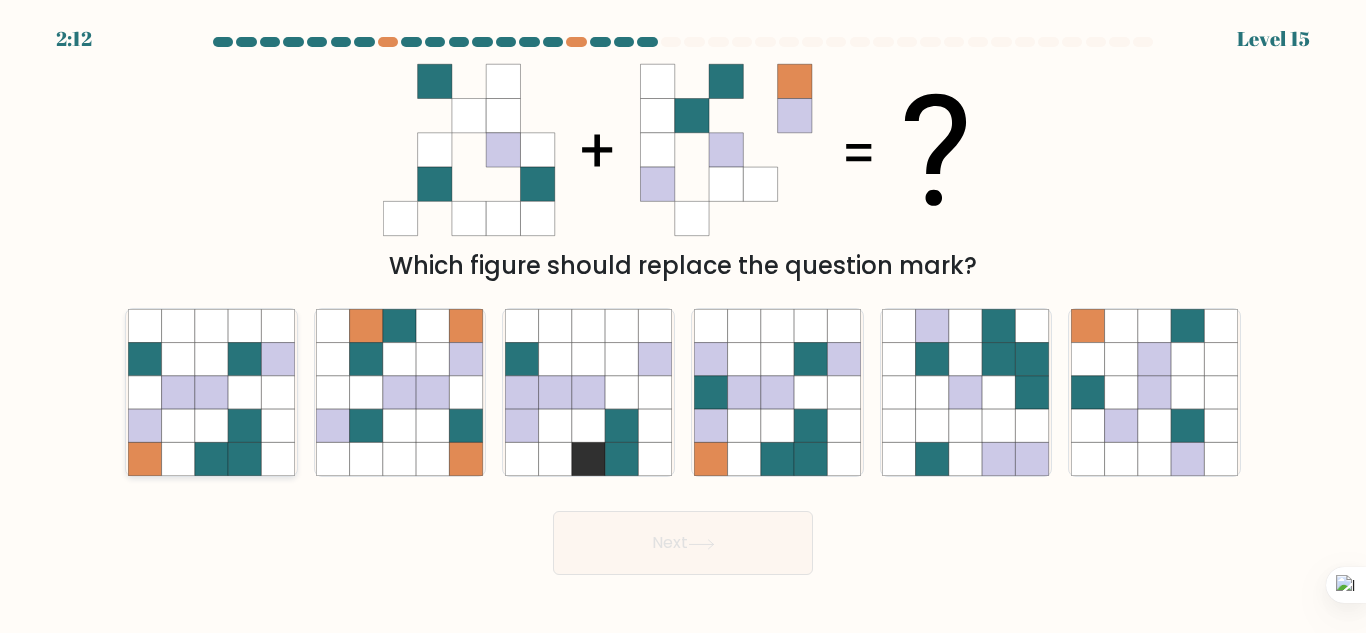 click at bounding box center [277, 392] 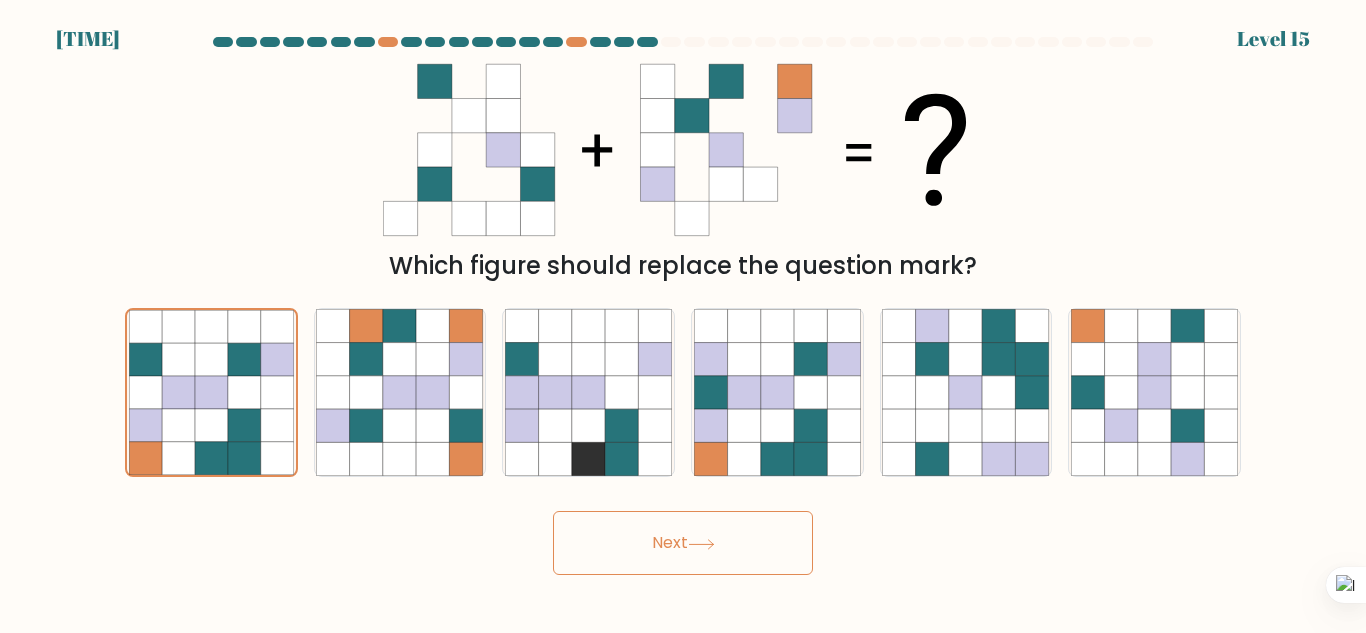 click on "Next" at bounding box center [683, 543] 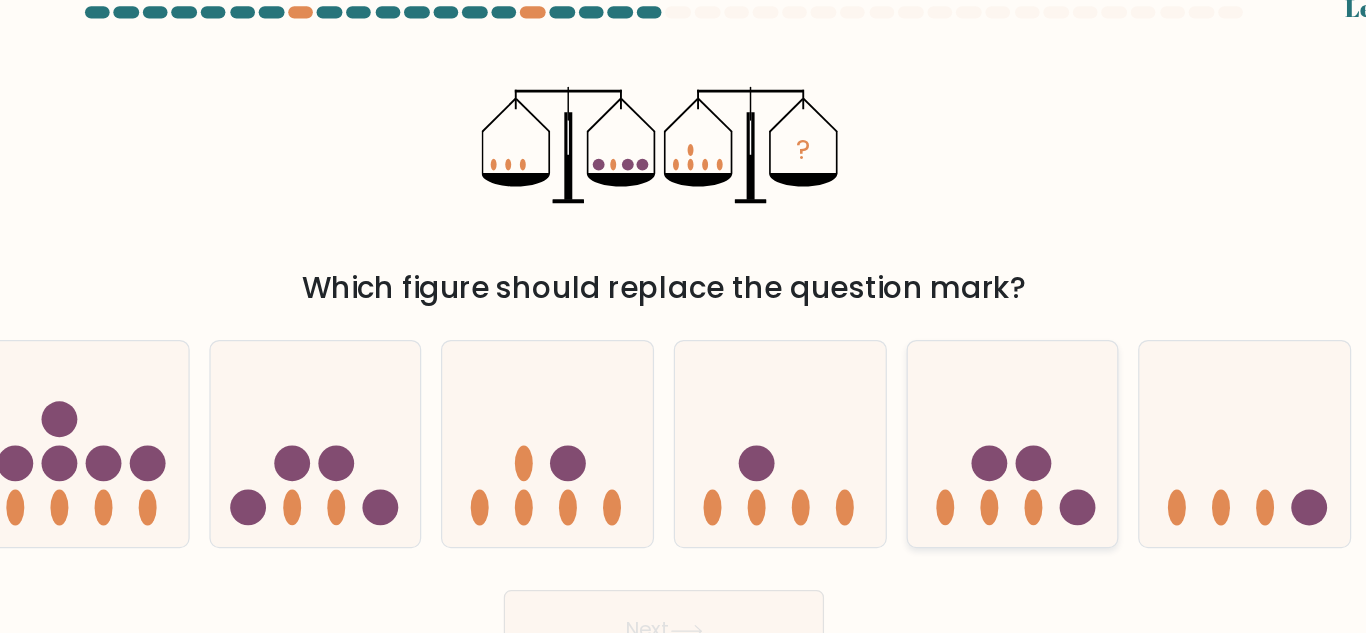 click at bounding box center [966, 392] 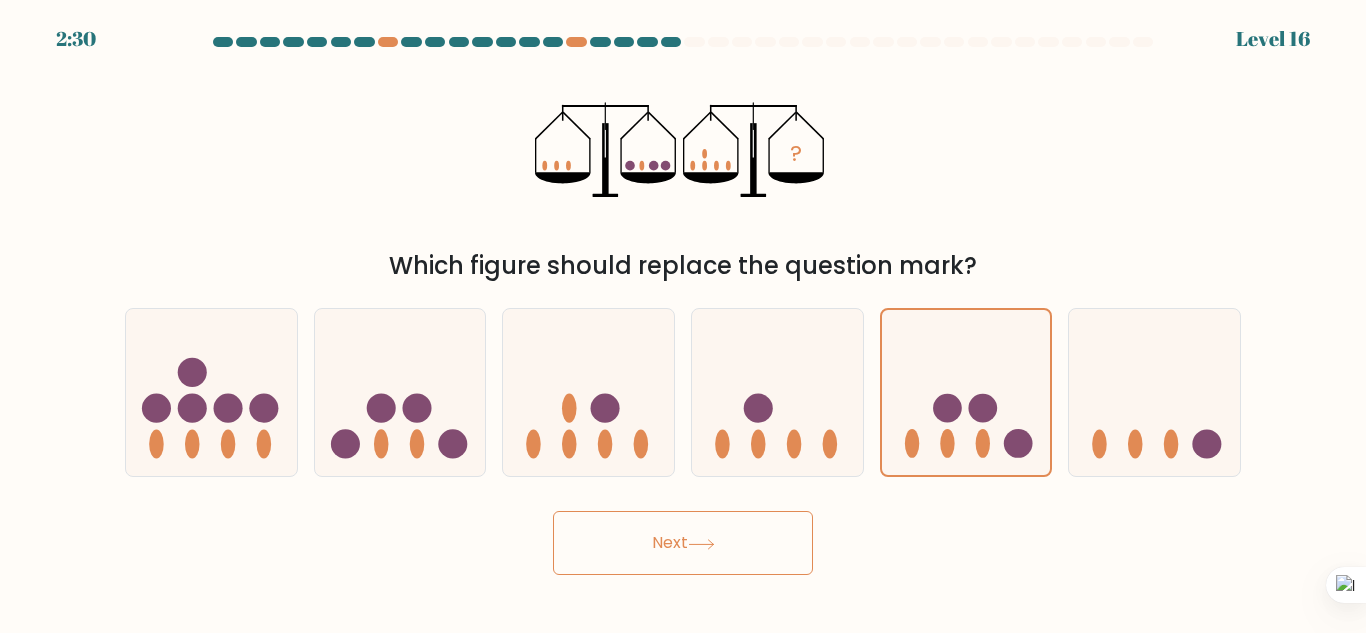 click on "Next" at bounding box center (683, 543) 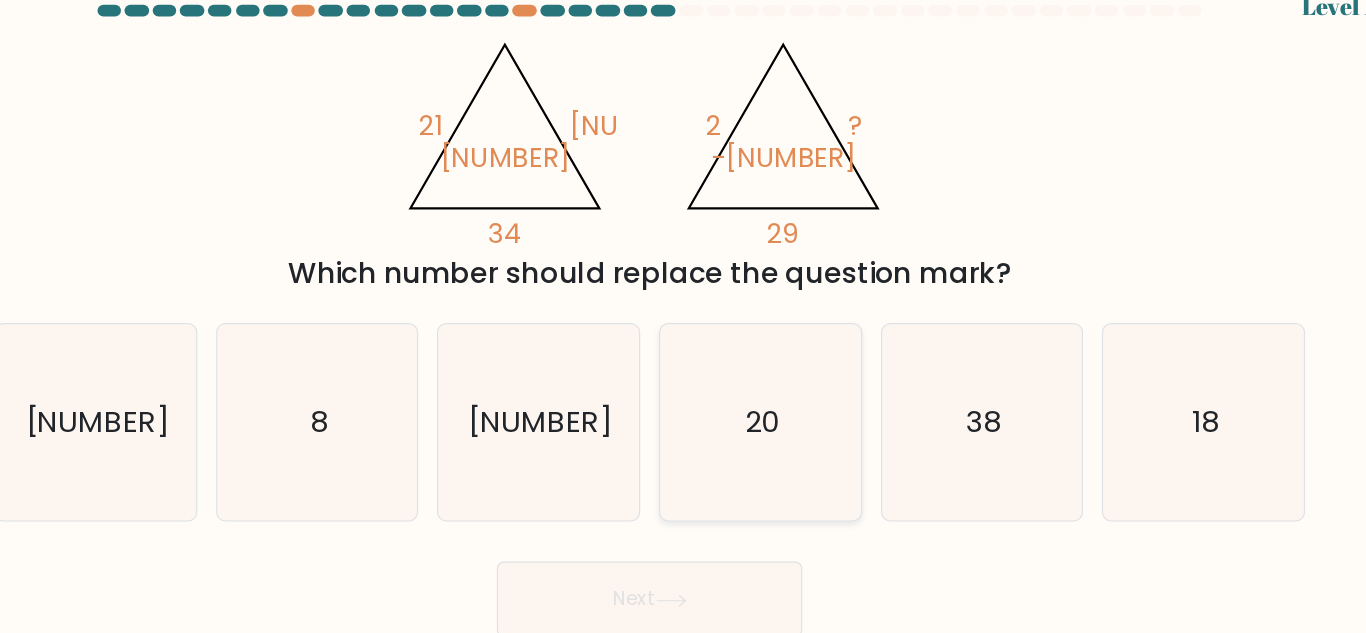 click on "20" at bounding box center [777, 392] 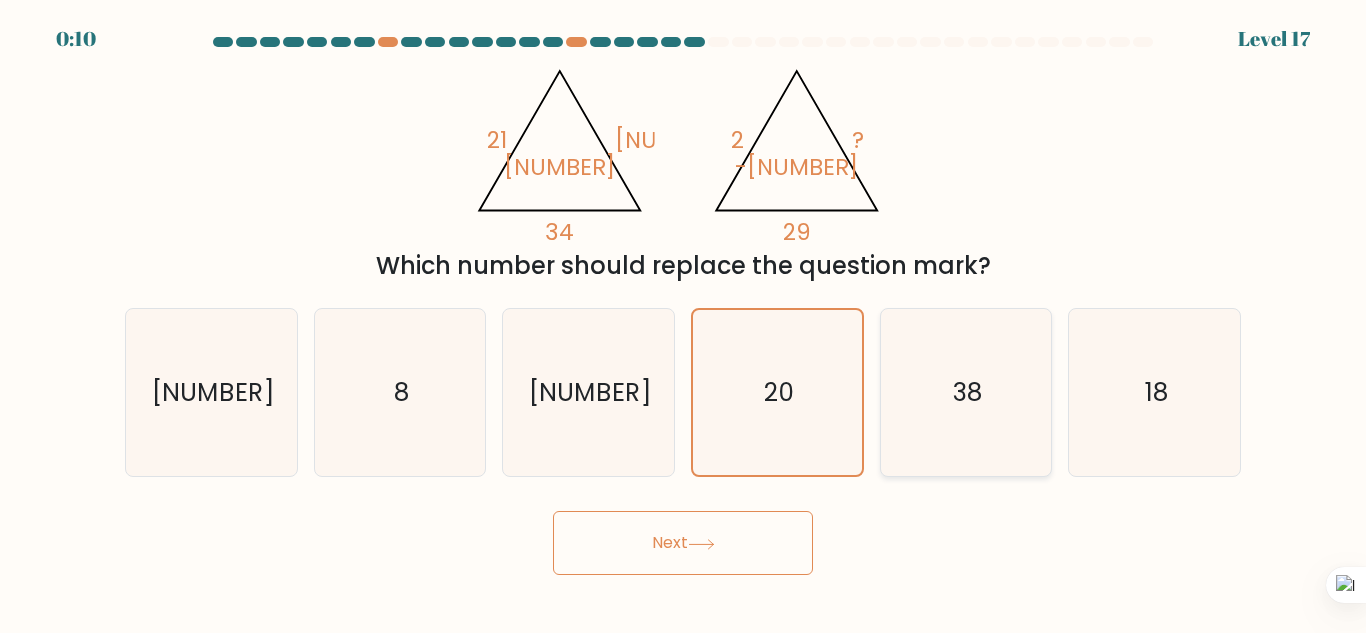 click on "38" at bounding box center (965, 392) 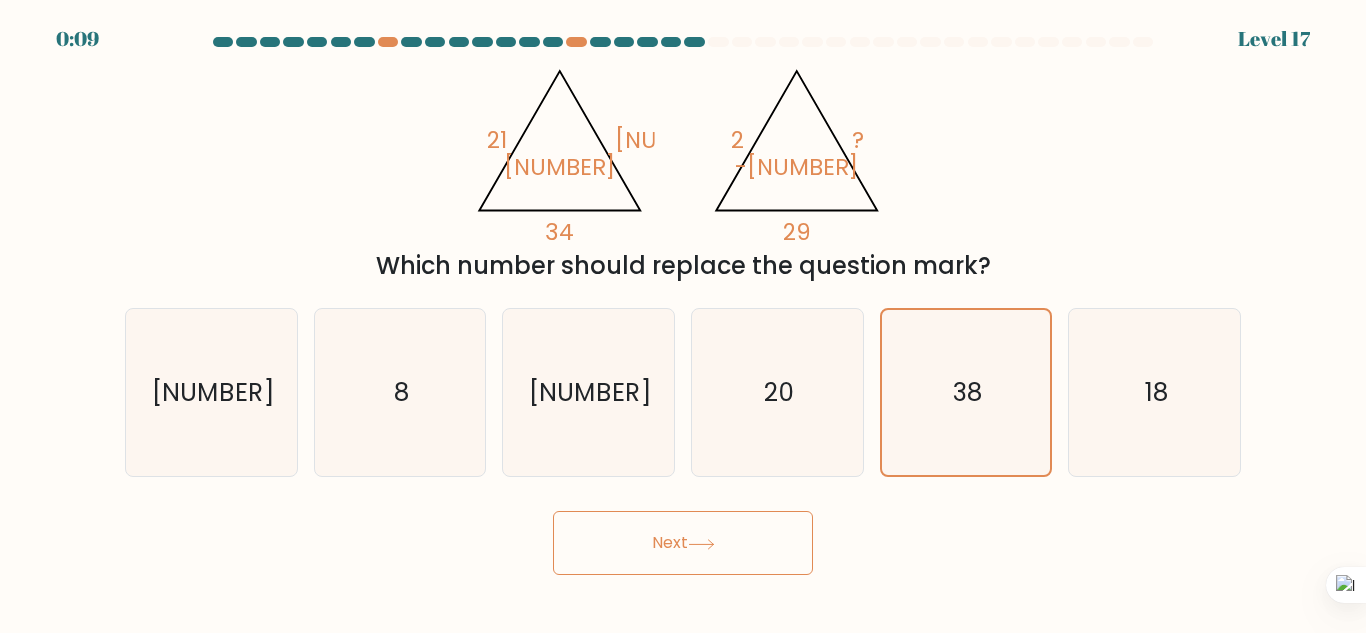 click on "Next" at bounding box center [683, 543] 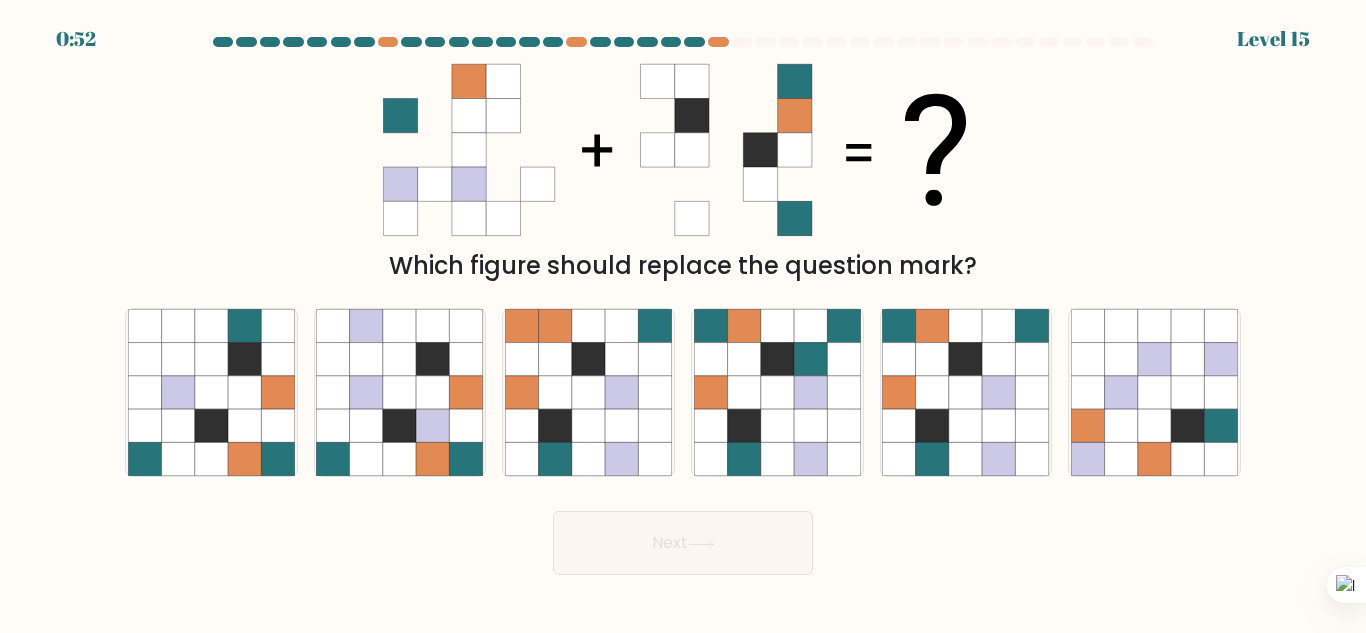 drag, startPoint x: 748, startPoint y: 541, endPoint x: 632, endPoint y: 271, distance: 293.86392 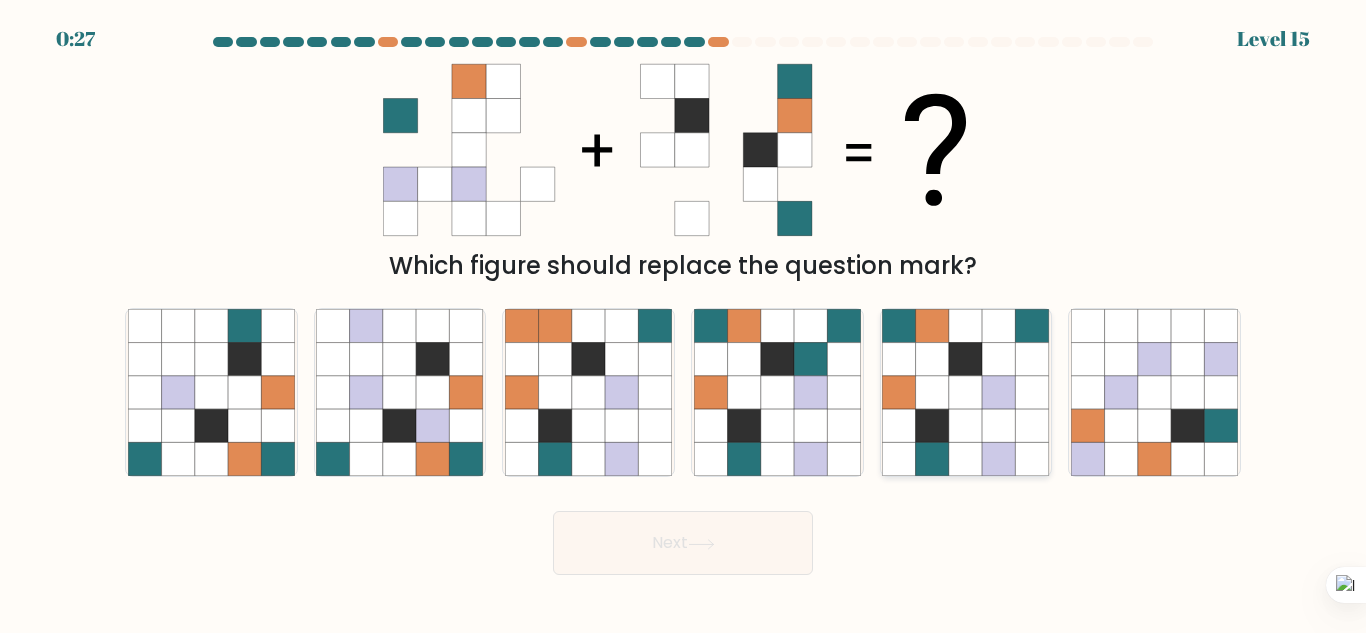 click at bounding box center (999, 392) 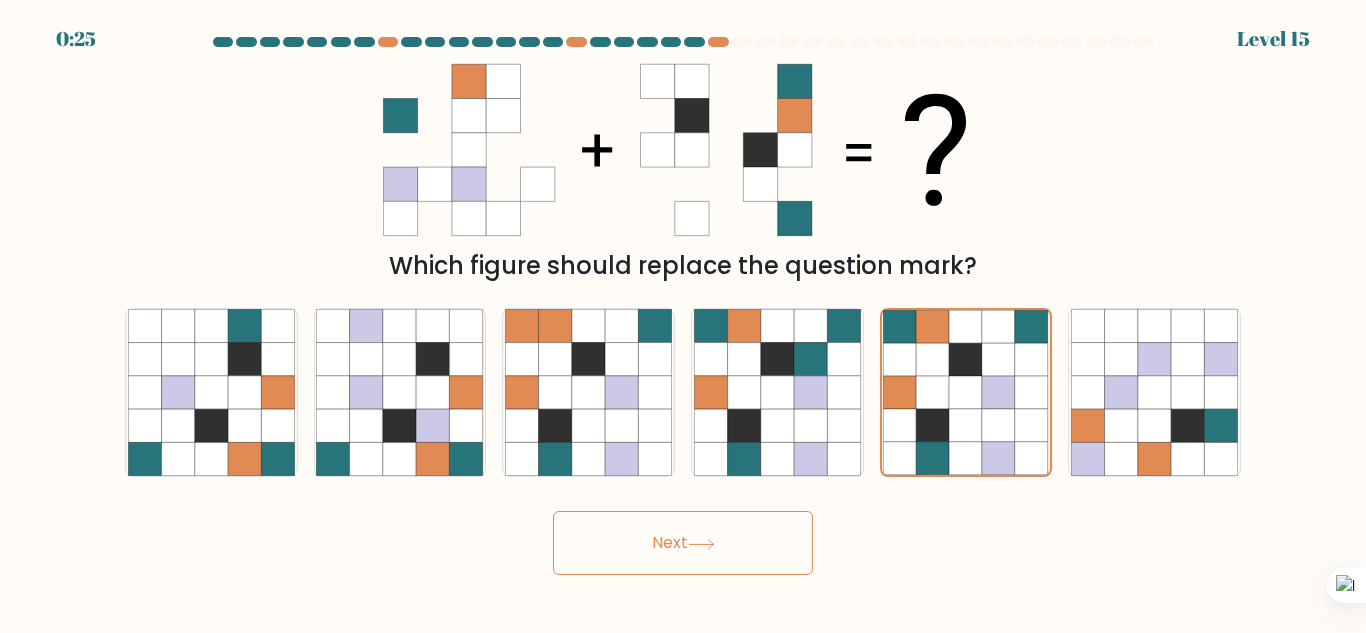 click at bounding box center [701, 544] 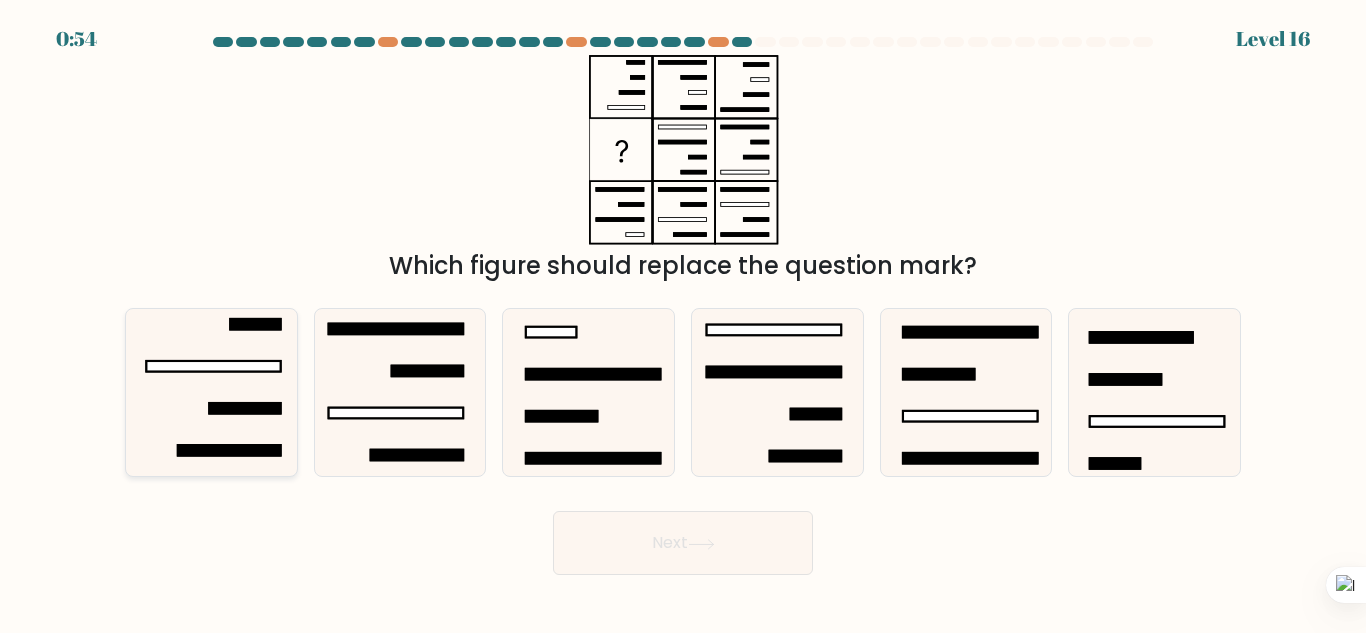 click at bounding box center (211, 392) 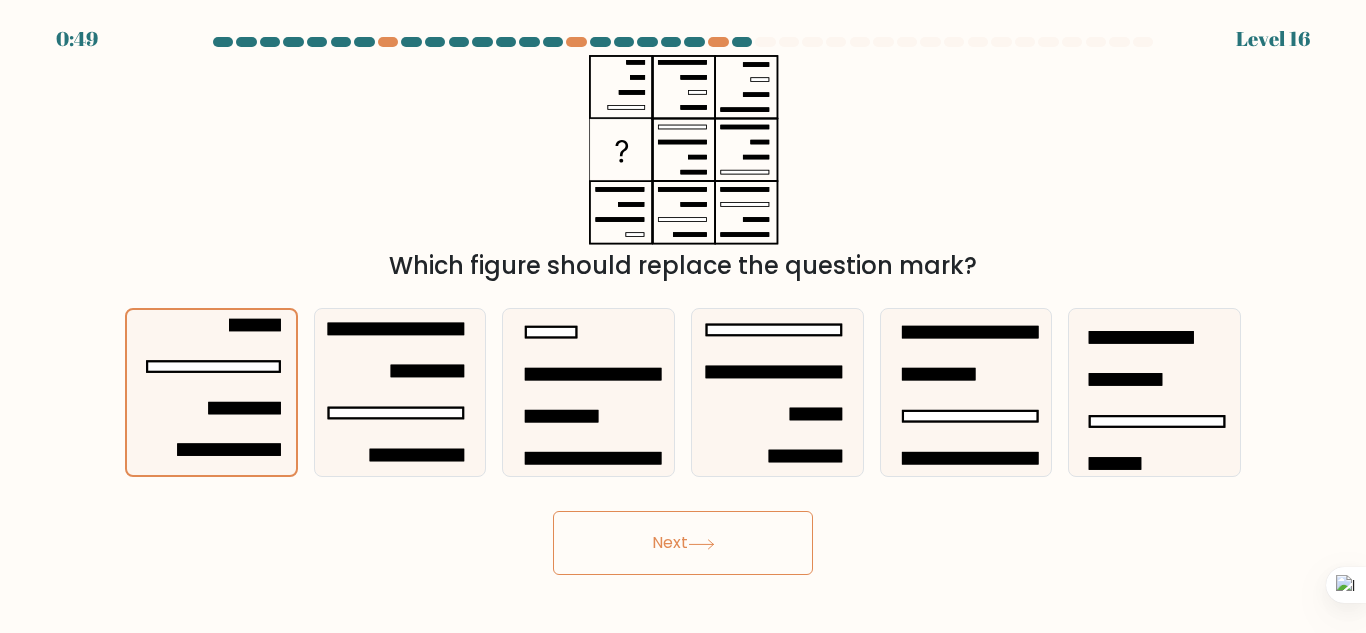 click on "Next" at bounding box center (683, 543) 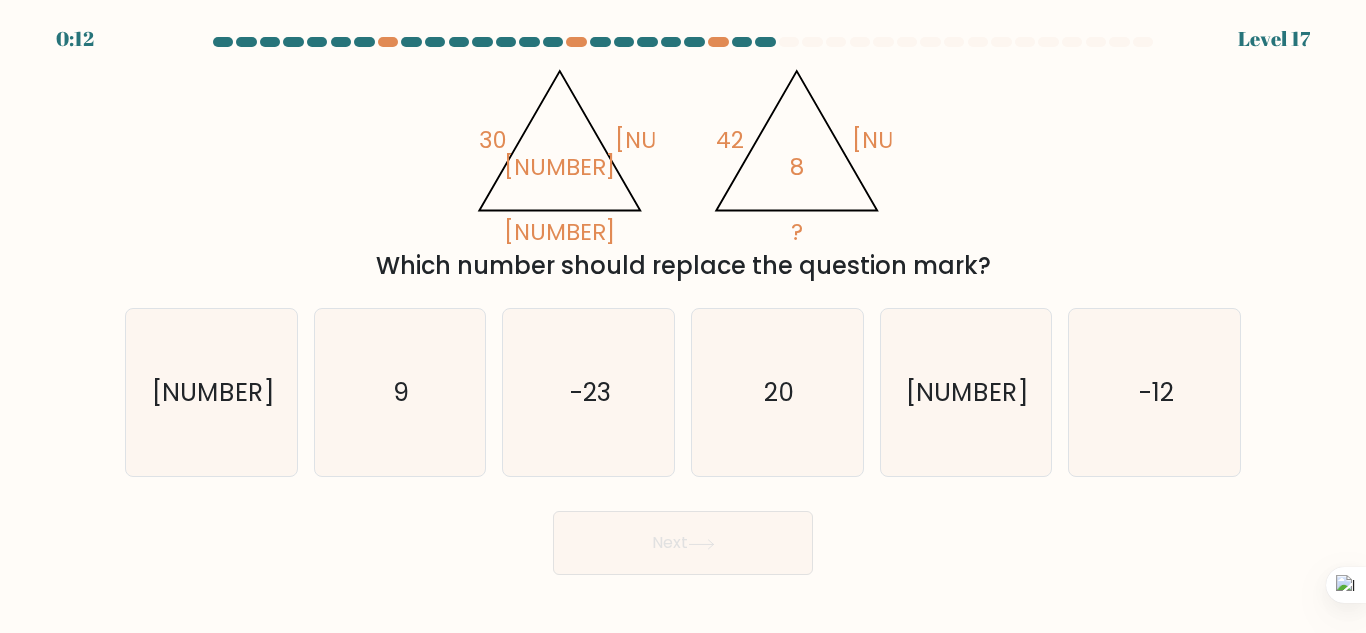 type 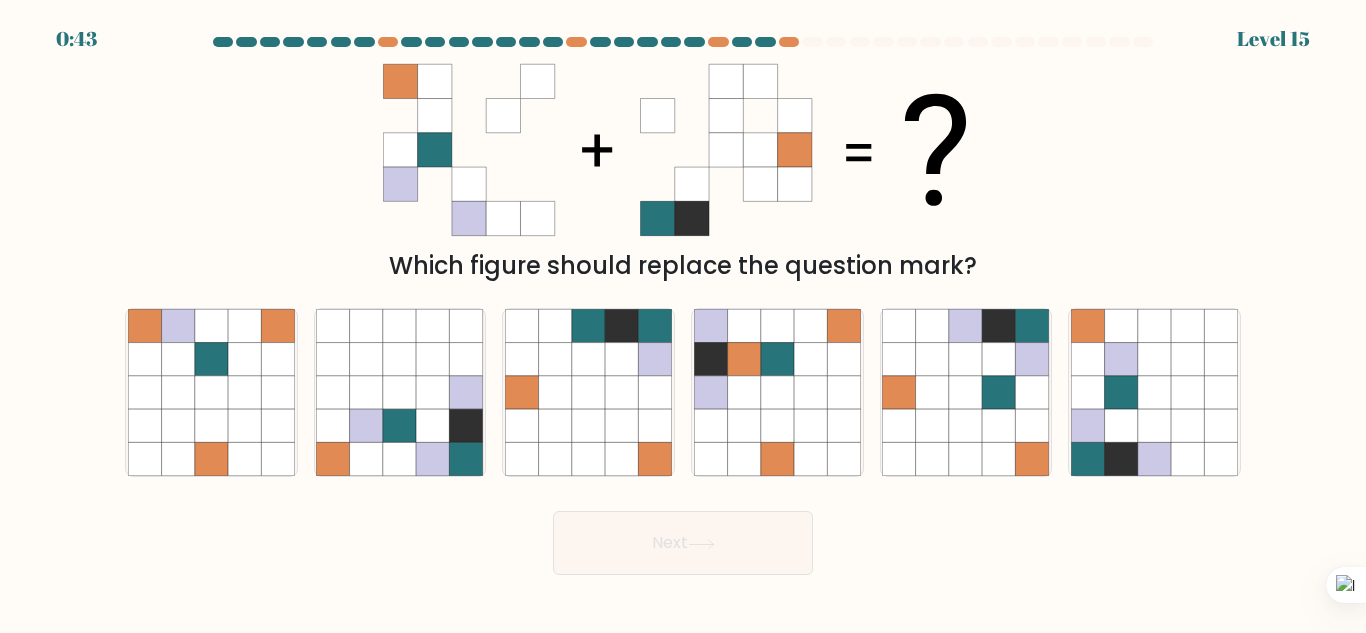 scroll, scrollTop: 0, scrollLeft: 0, axis: both 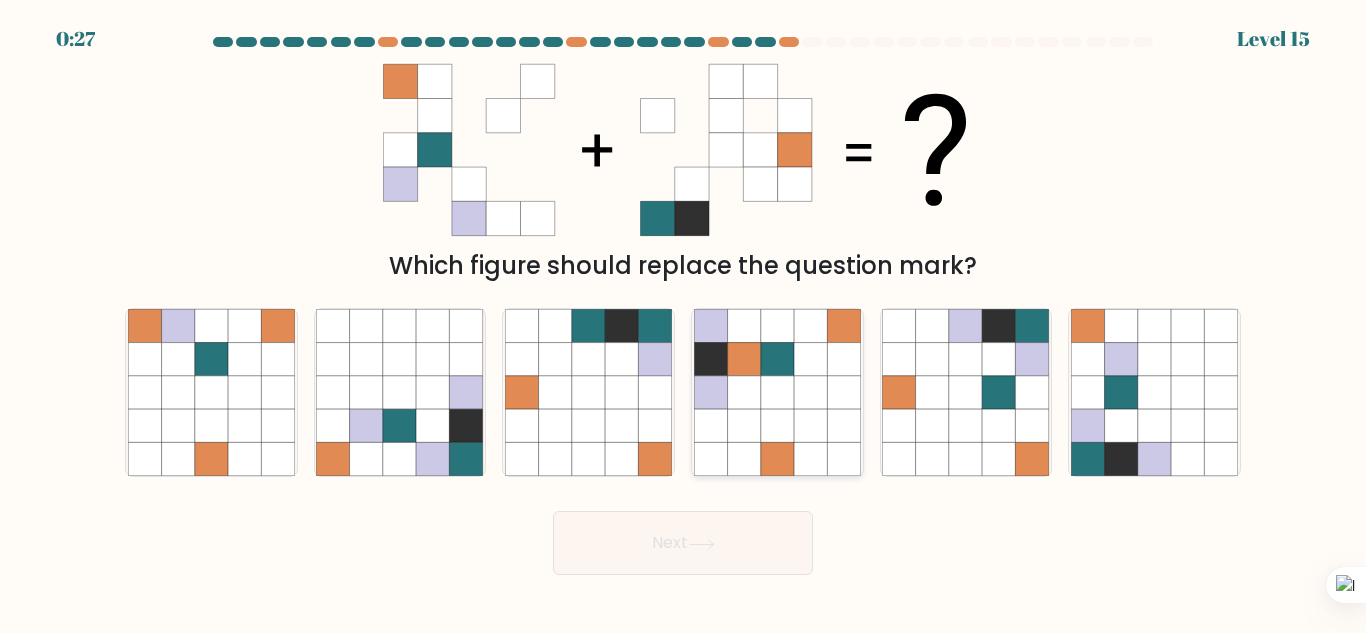 click at bounding box center (777, 392) 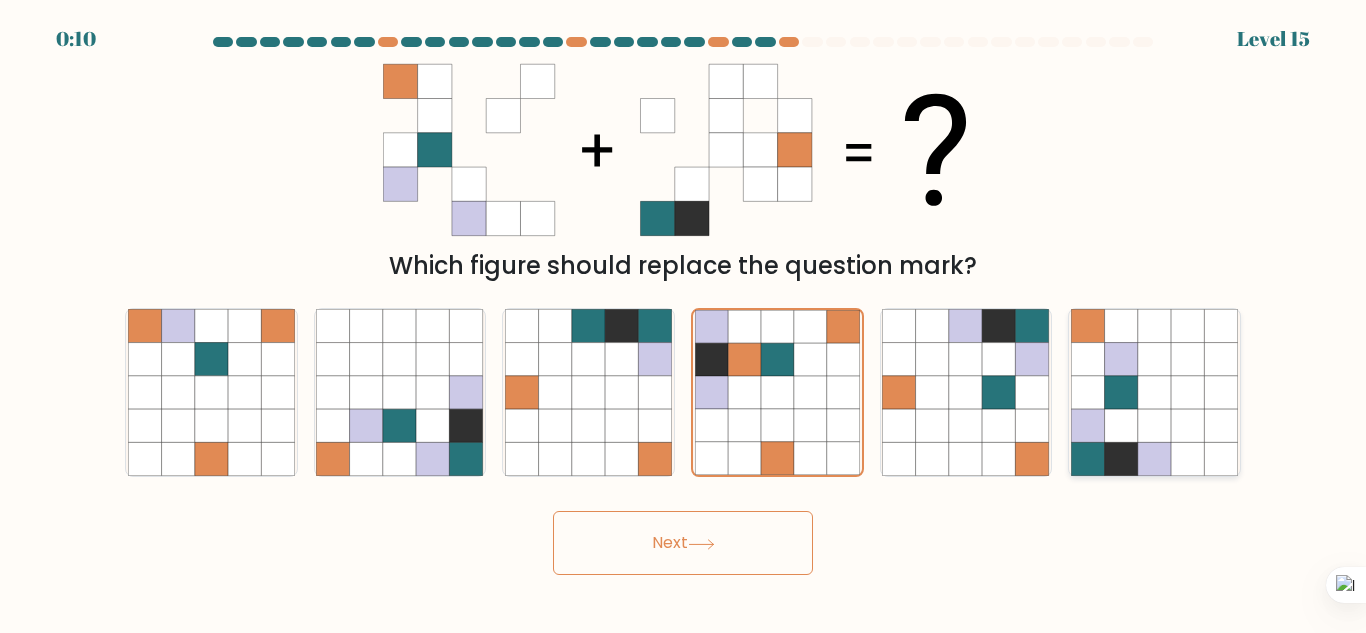 click at bounding box center (1187, 359) 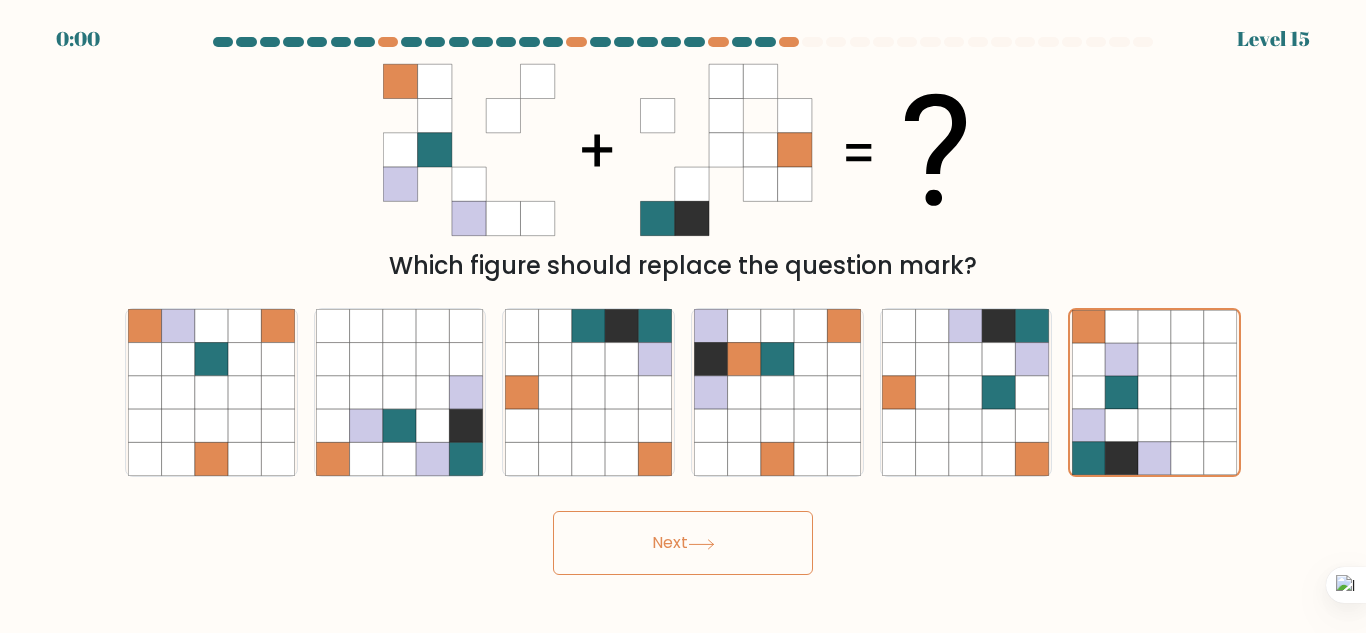 click on "Next" at bounding box center (683, 543) 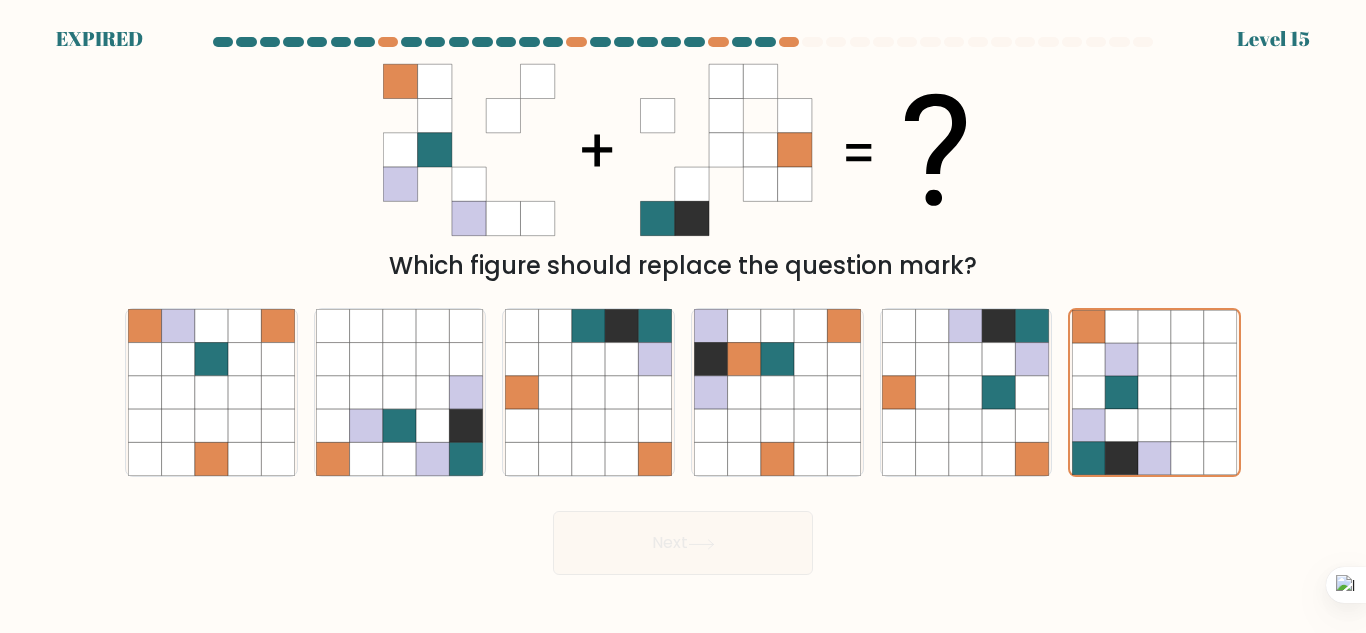 click on "Next" at bounding box center [683, 538] 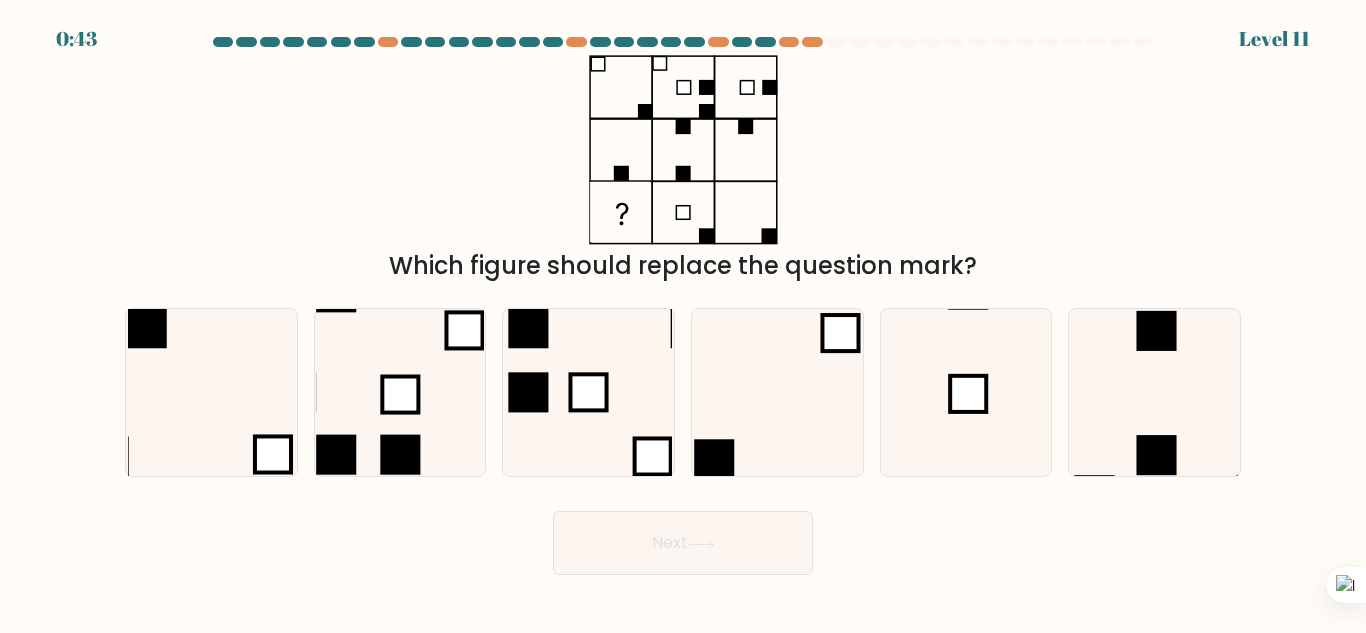 scroll, scrollTop: 0, scrollLeft: 0, axis: both 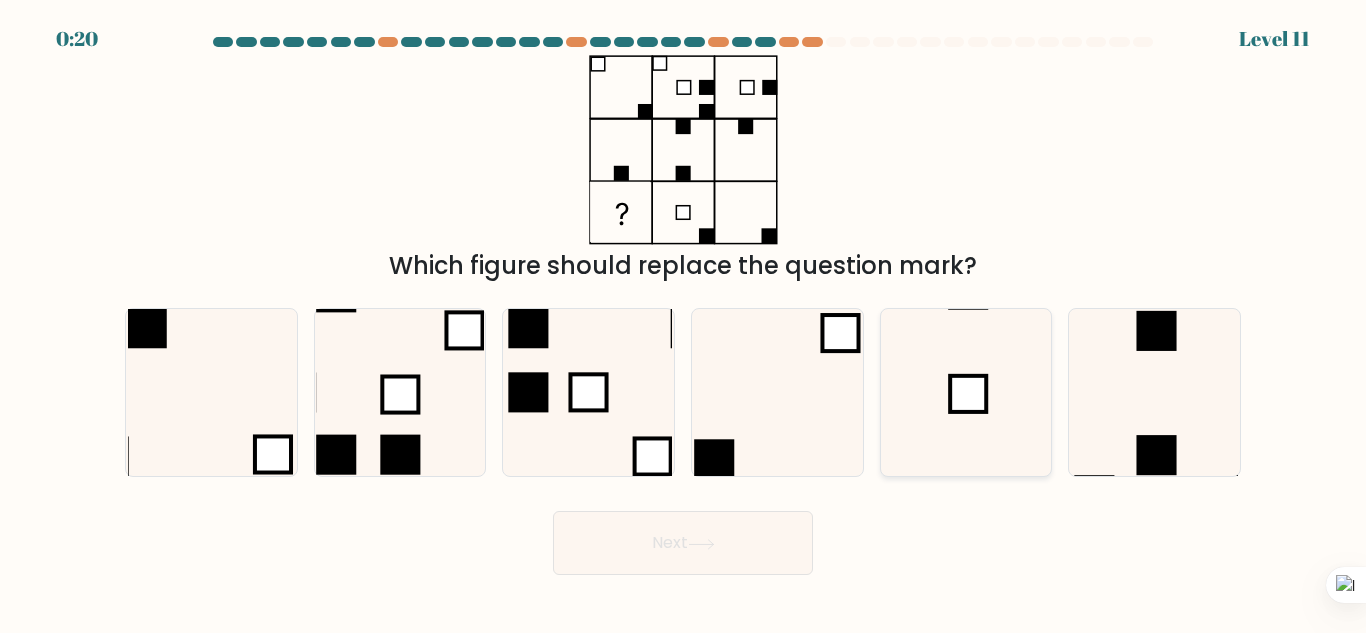 click at bounding box center [965, 392] 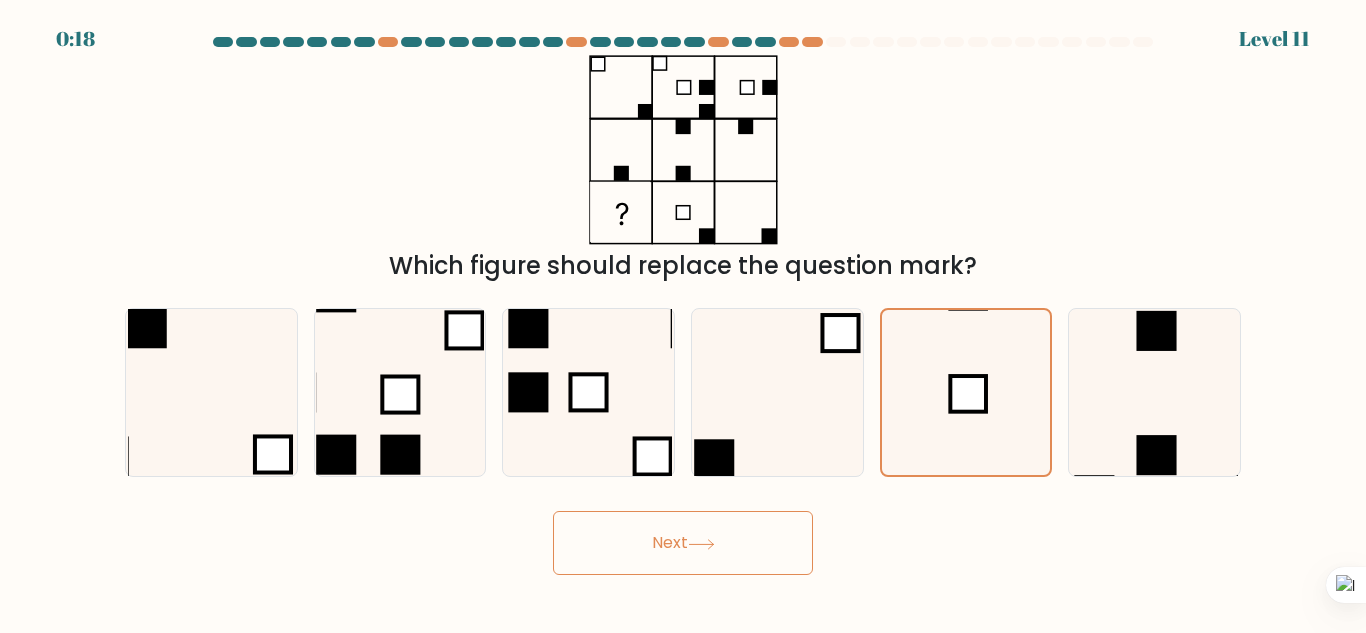 click on "Next" at bounding box center [683, 543] 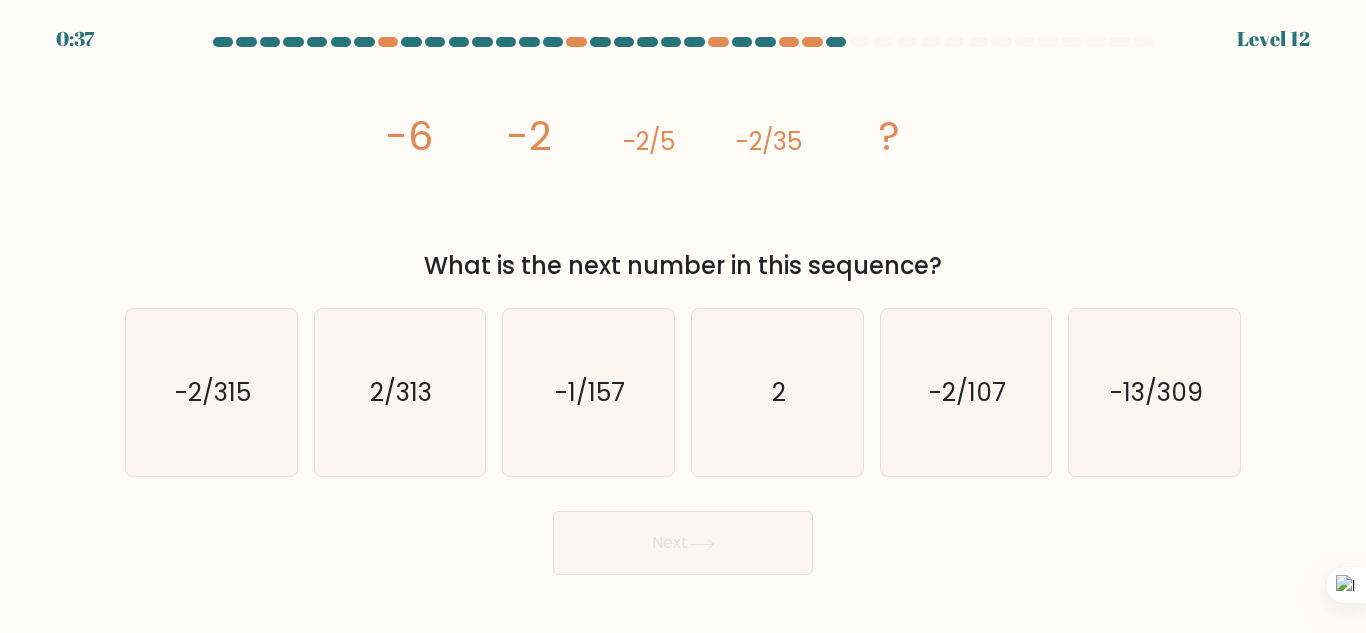 type 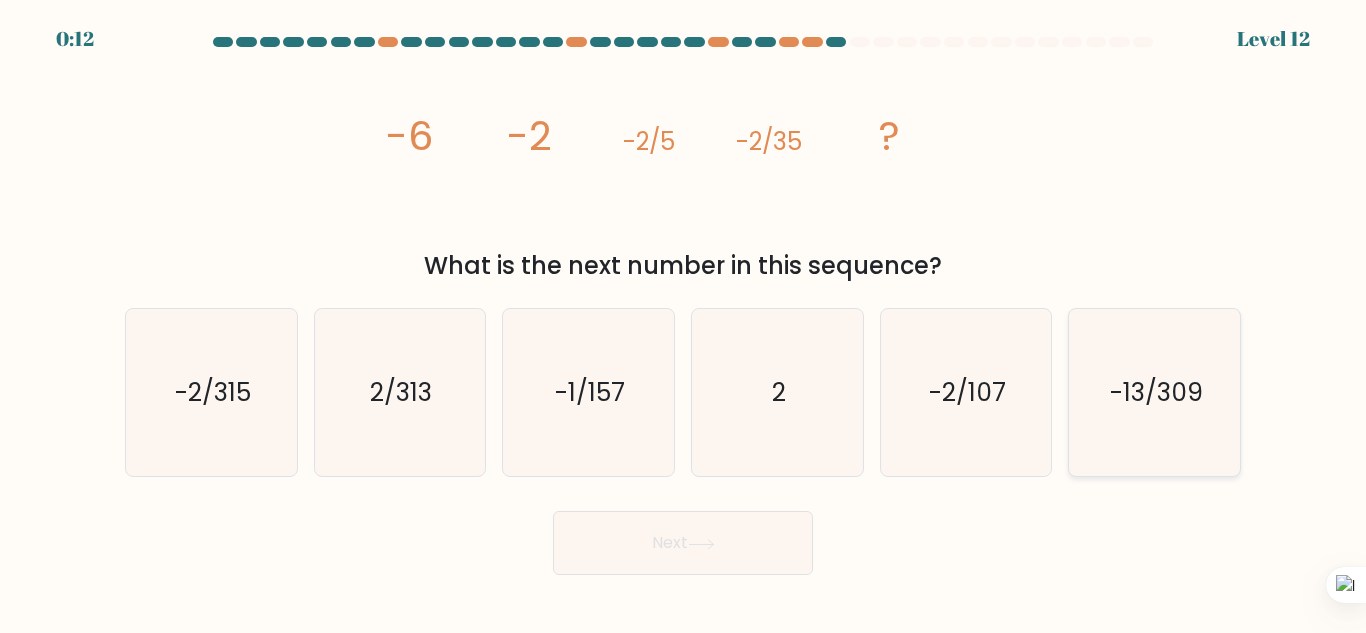 click on "-13/309" at bounding box center (1154, 392) 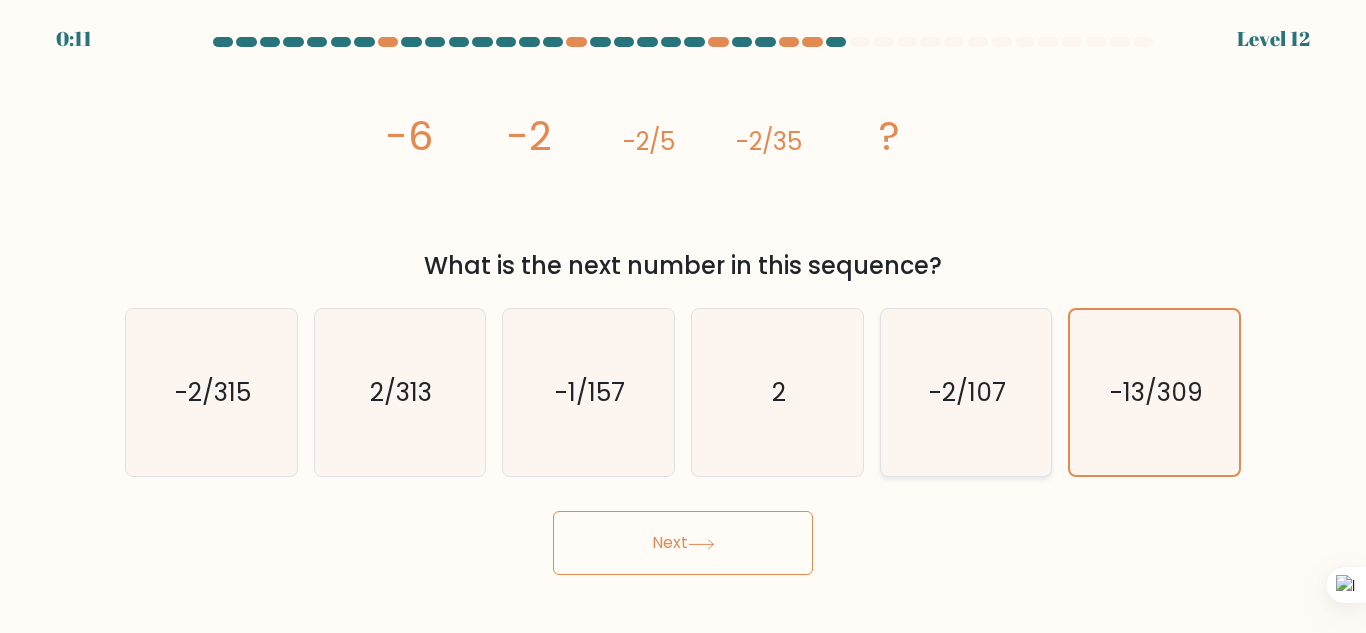 click on "-2/107" at bounding box center [965, 392] 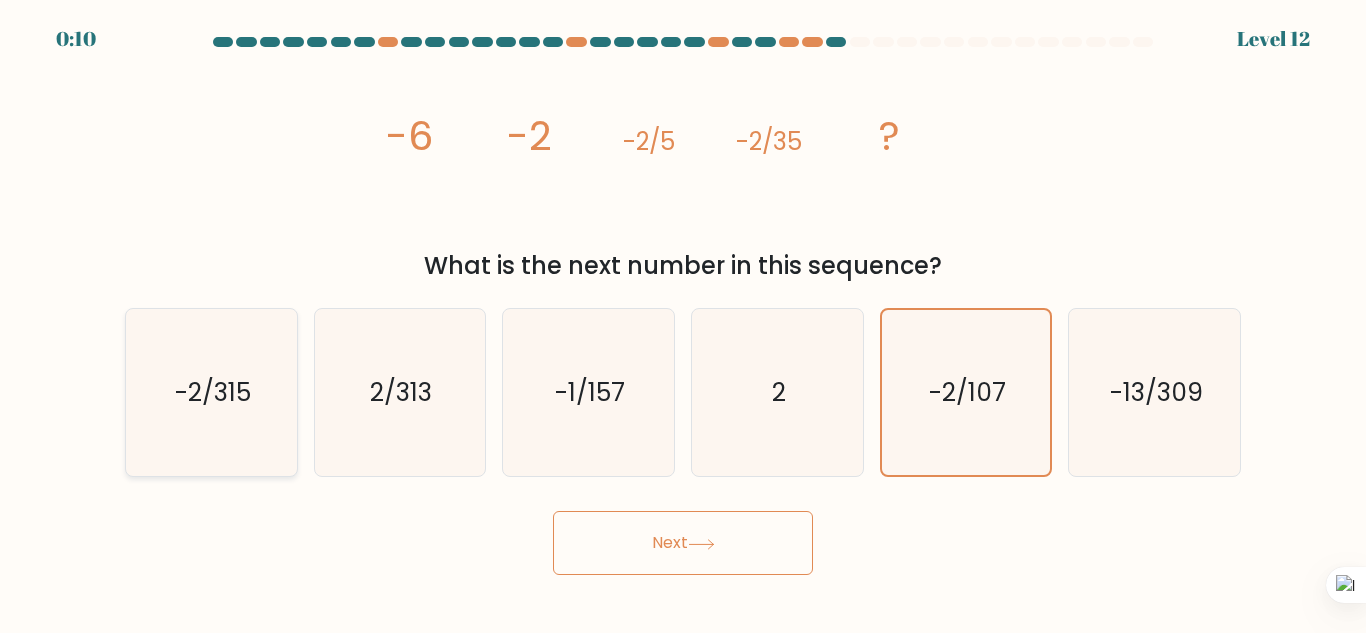 click on "-2/315" at bounding box center [211, 392] 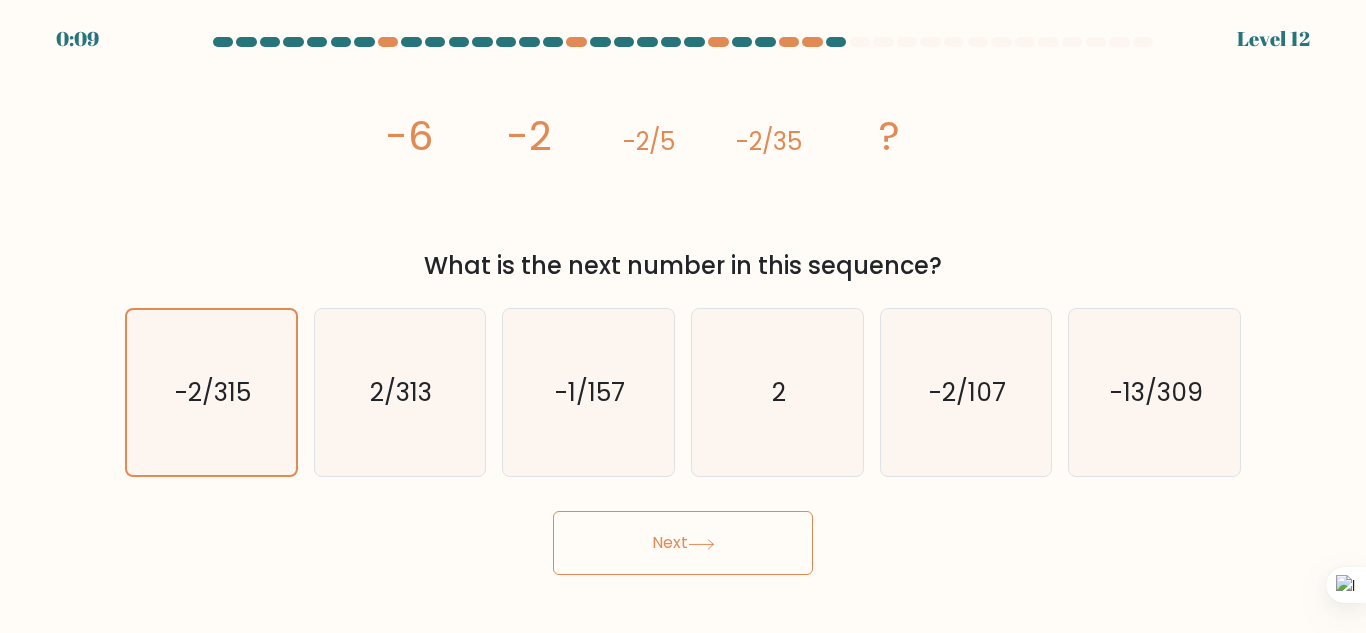 click on "Next" at bounding box center (683, 543) 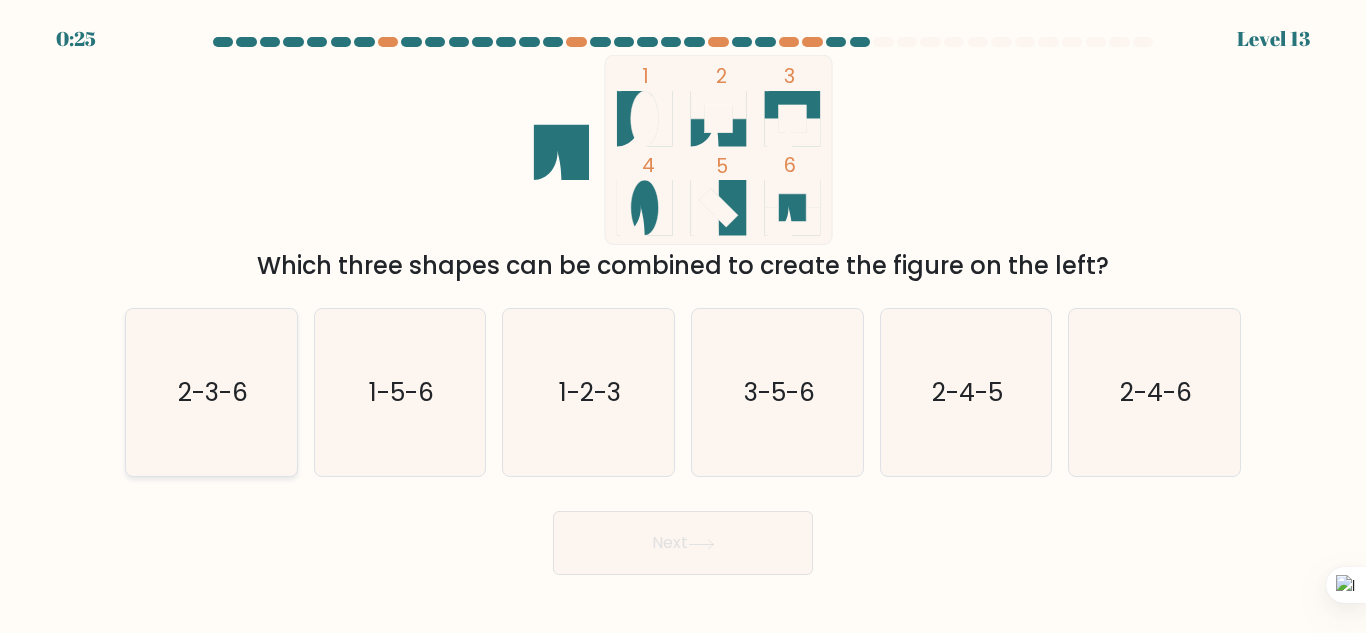 click on "2-3-6" at bounding box center [211, 392] 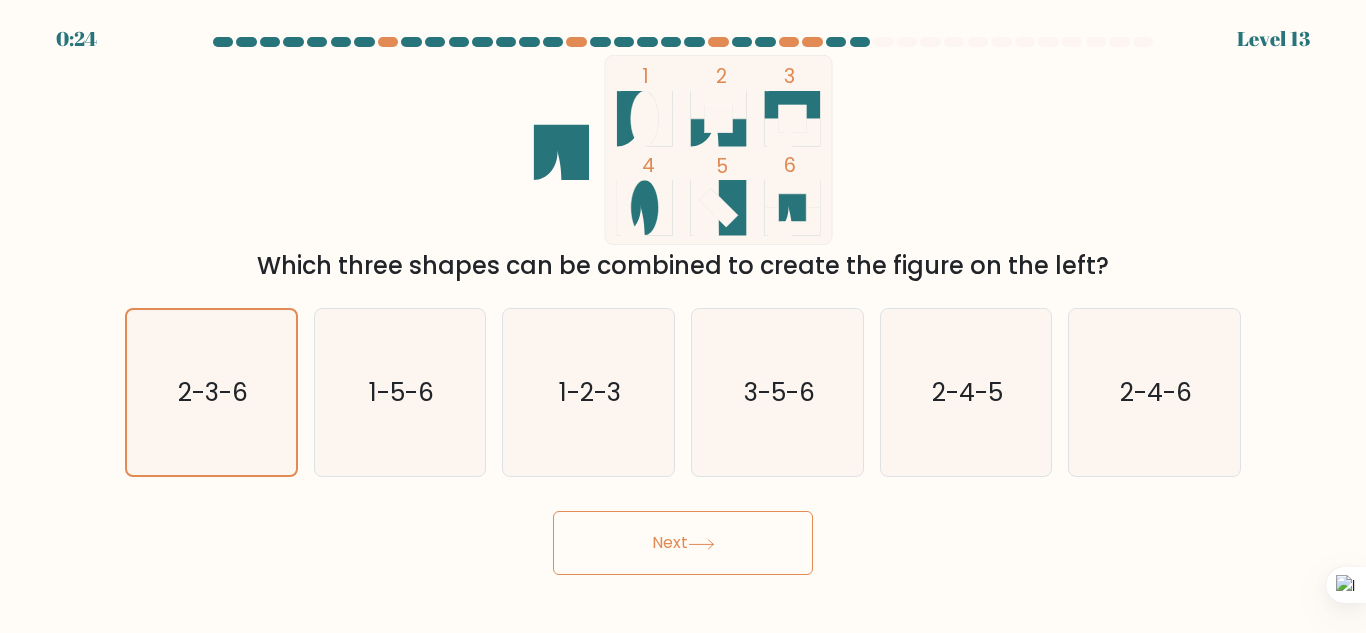 click at bounding box center (701, 544) 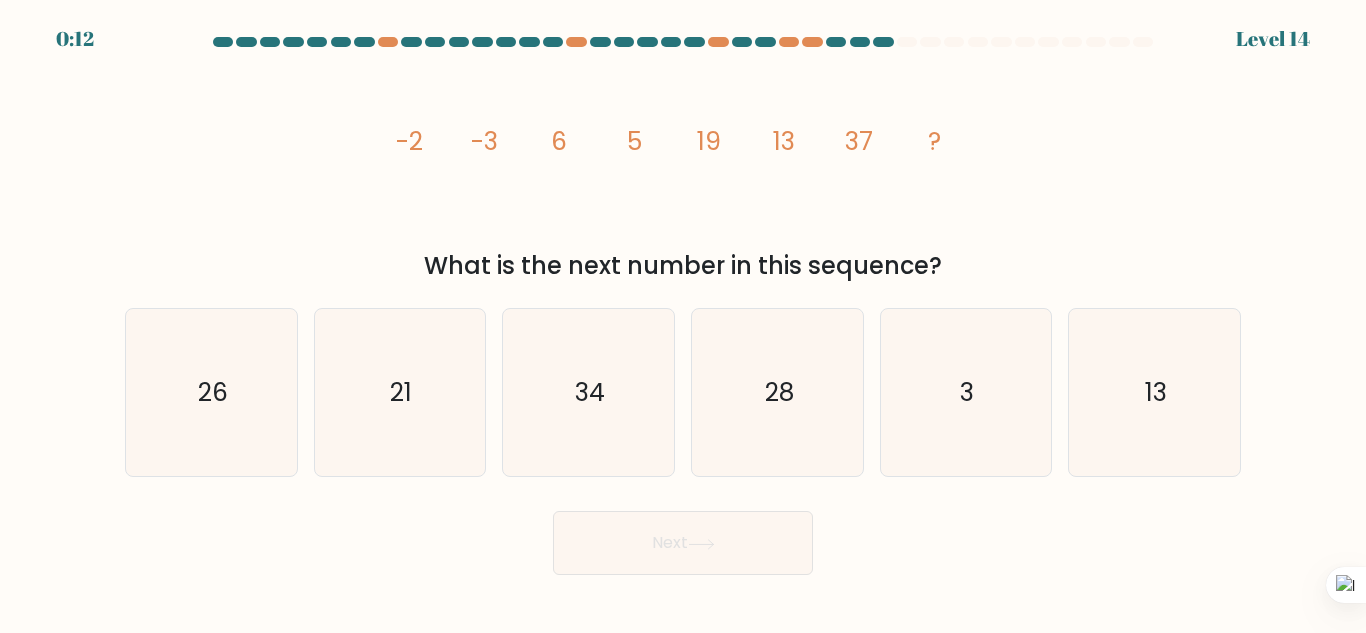 type 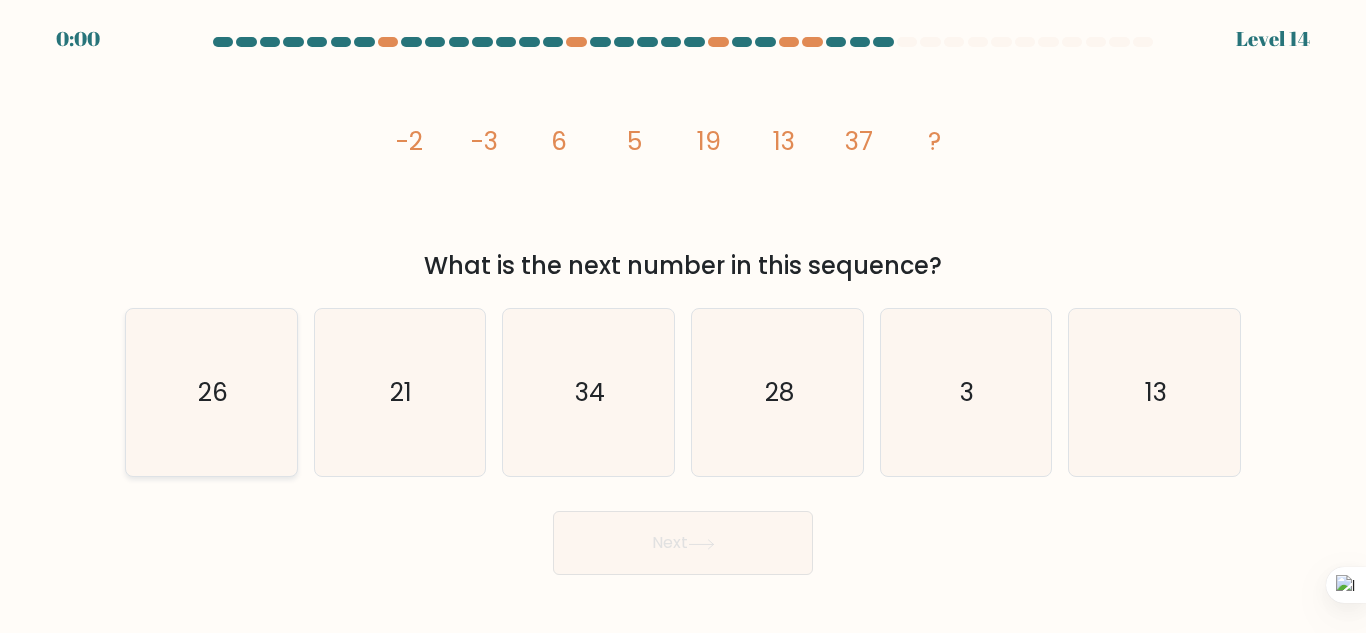 click on "26" at bounding box center [211, 392] 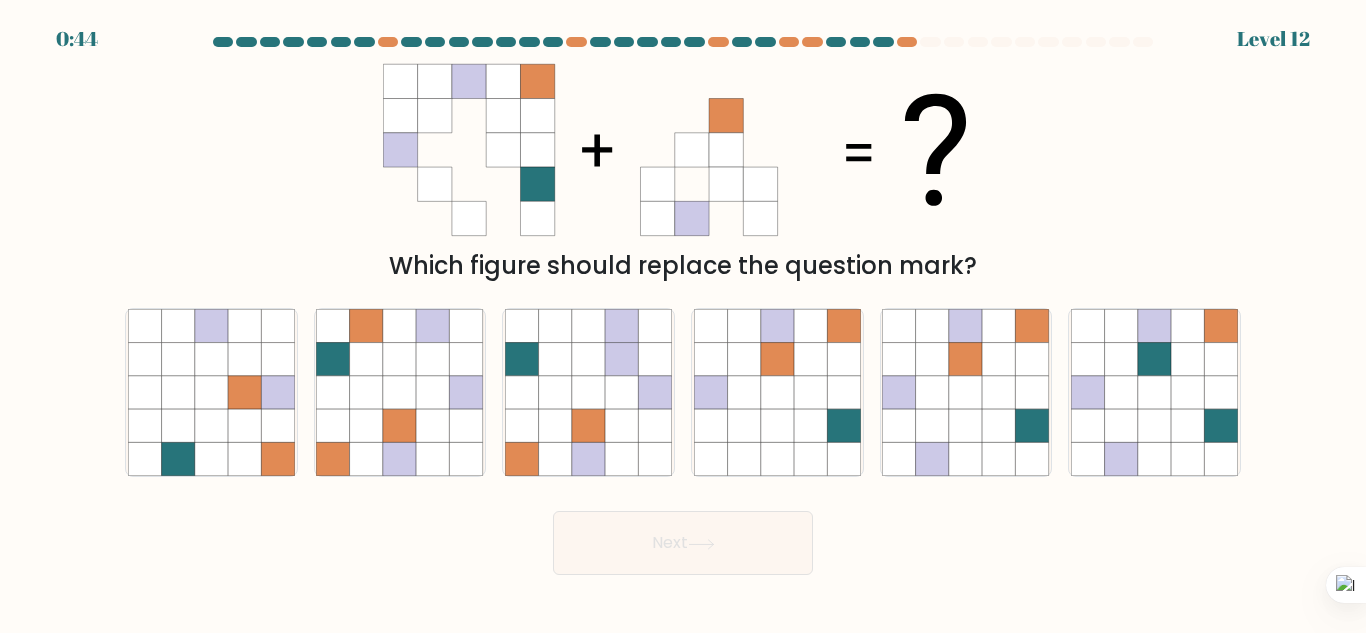 scroll, scrollTop: 0, scrollLeft: 0, axis: both 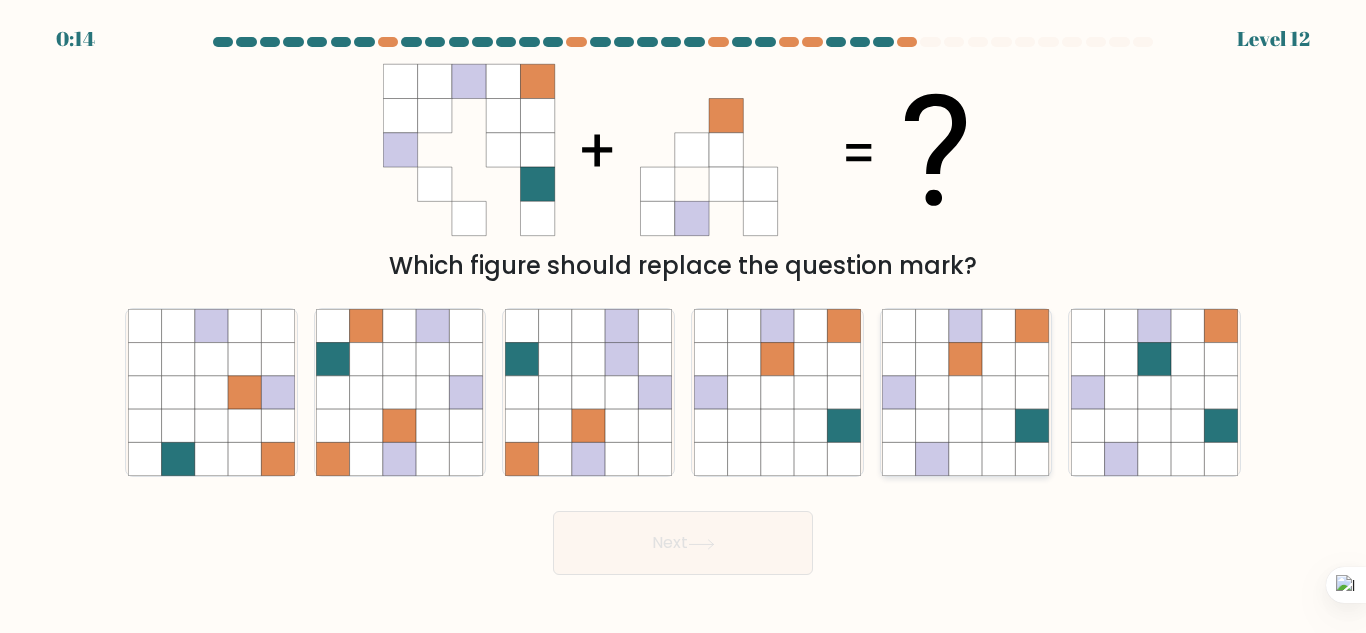click at bounding box center [965, 425] 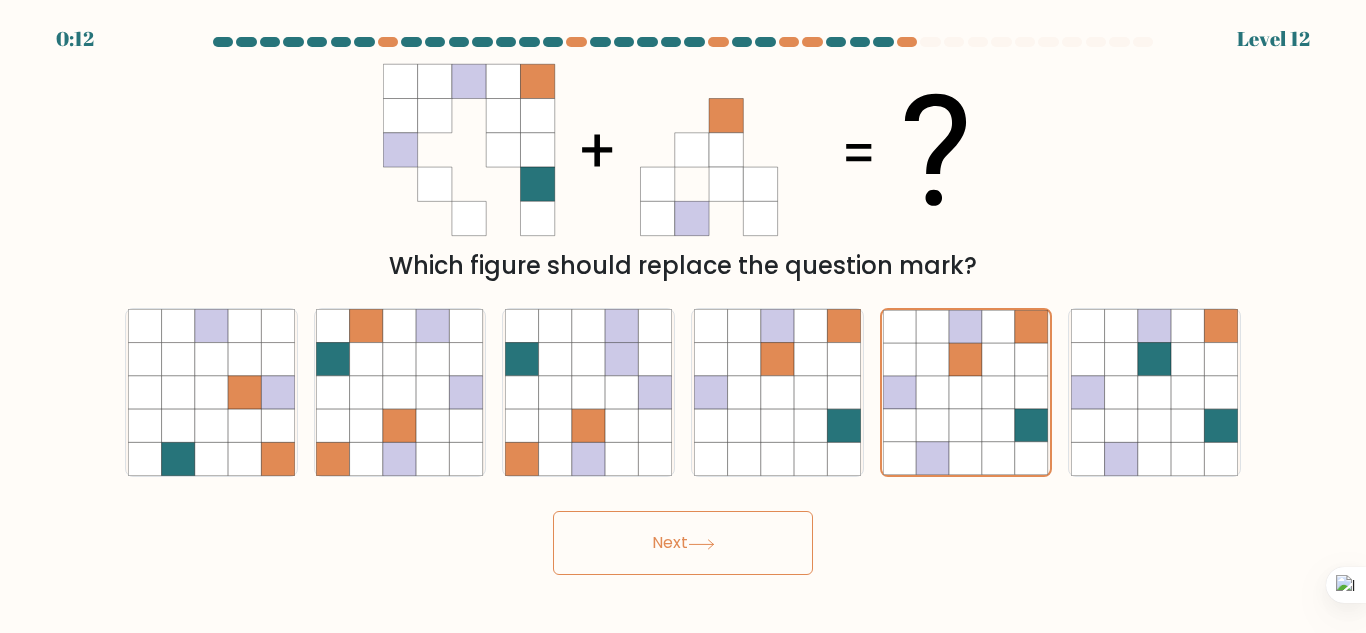 click at bounding box center [701, 544] 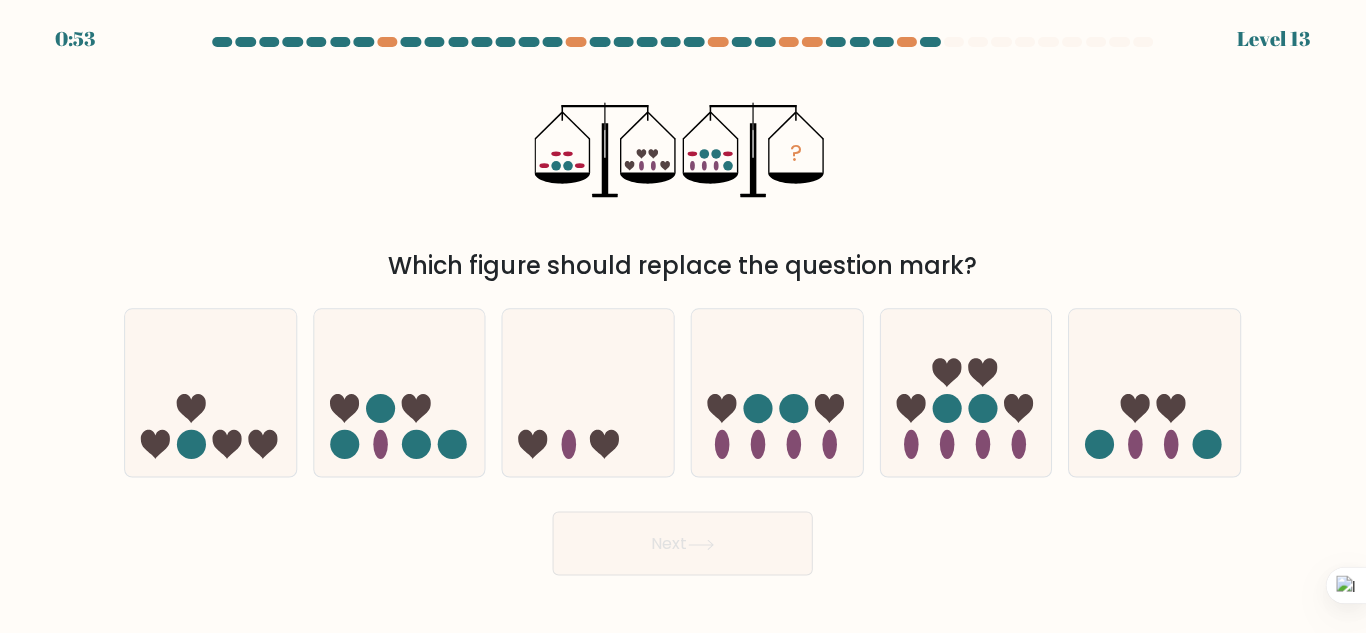scroll, scrollTop: 0, scrollLeft: 0, axis: both 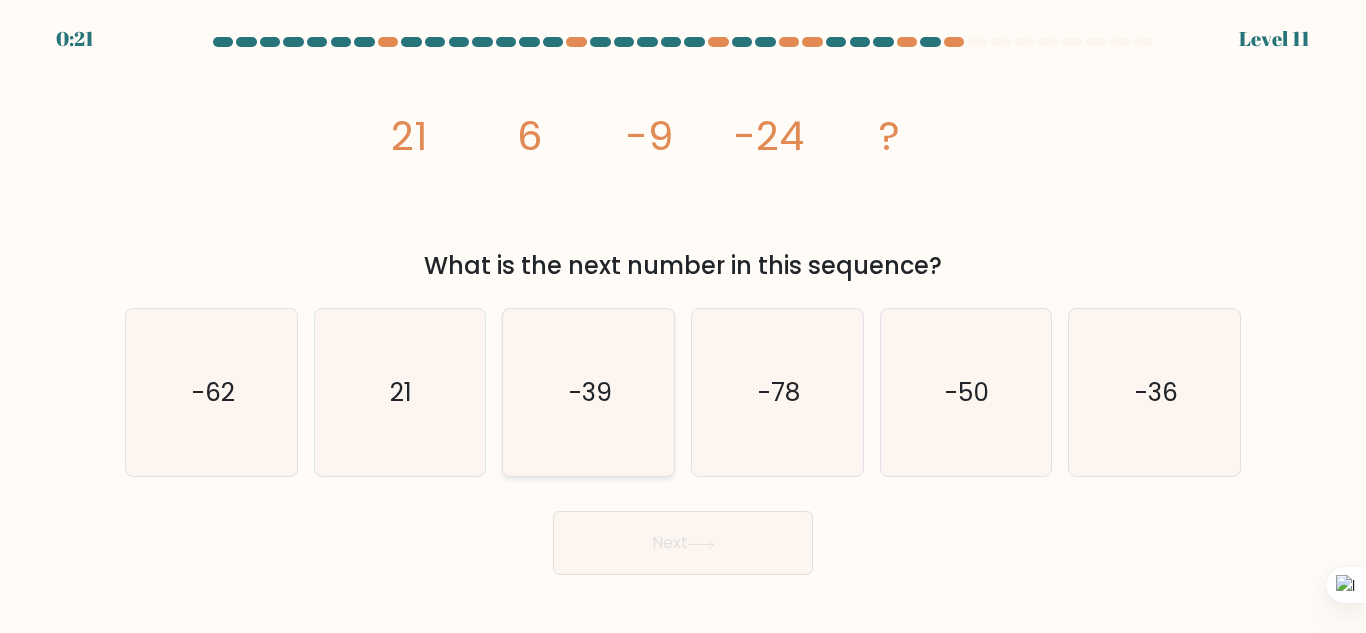 click on "-39" at bounding box center [588, 392] 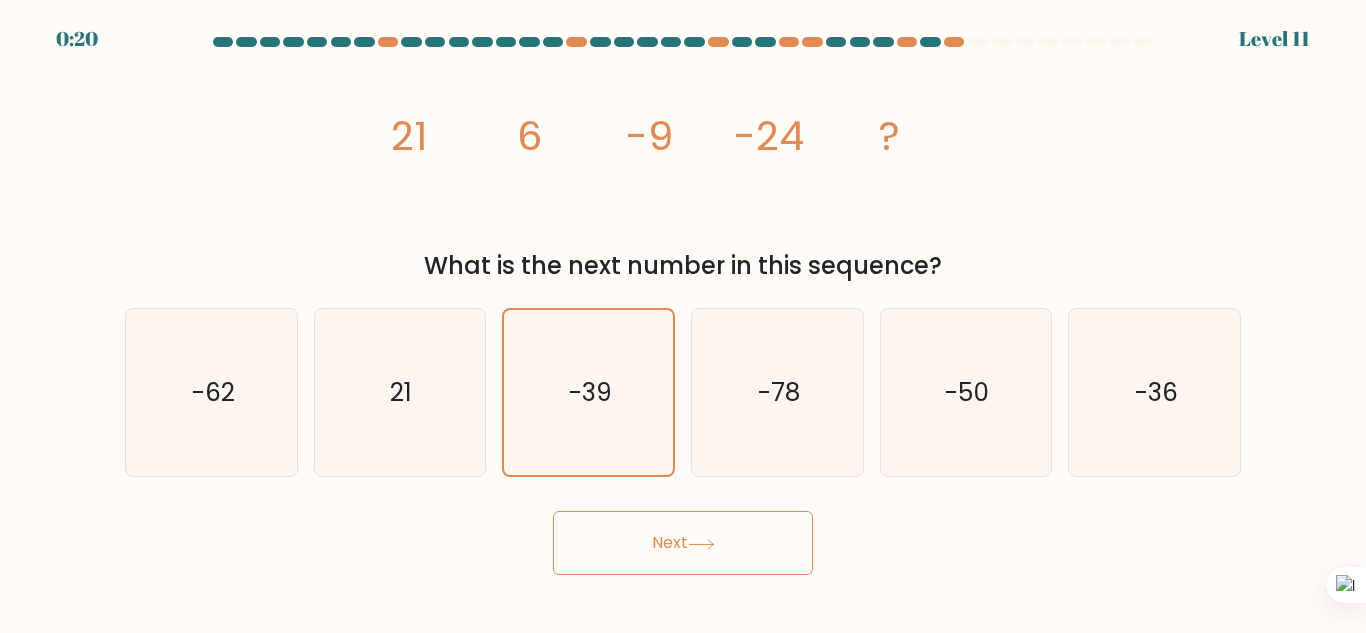 click on "Next" at bounding box center [683, 543] 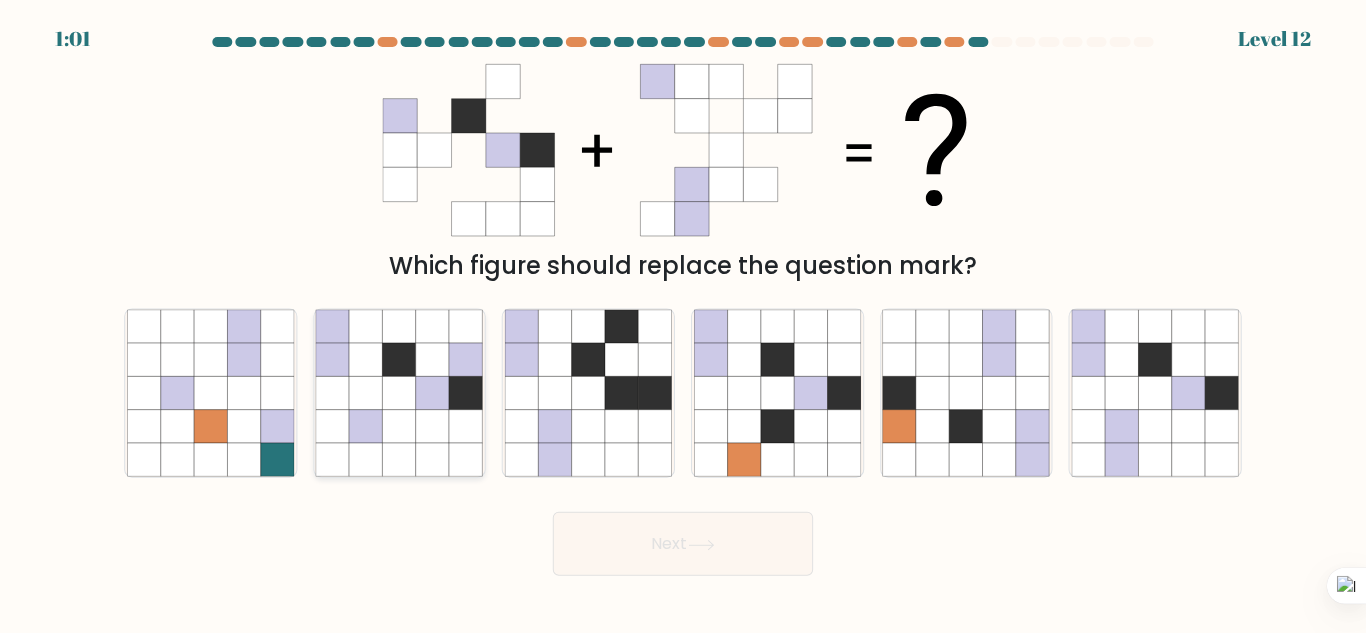 scroll, scrollTop: 0, scrollLeft: 0, axis: both 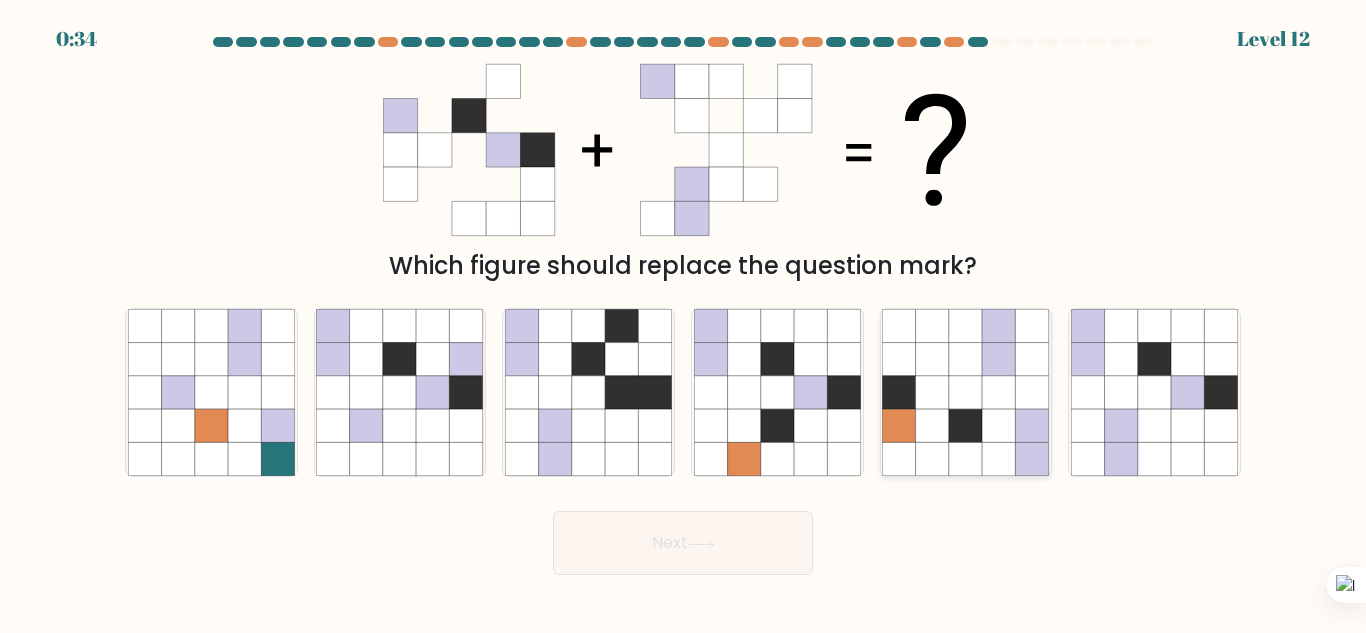 click at bounding box center (1032, 392) 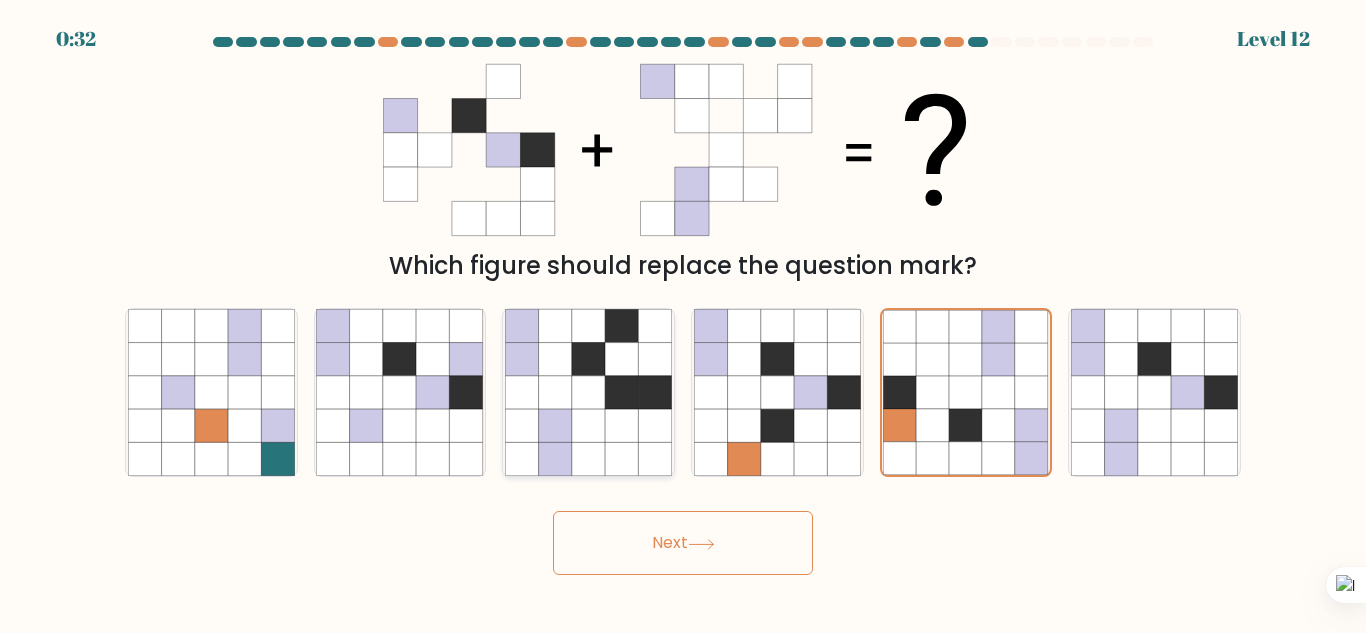 click at bounding box center (555, 425) 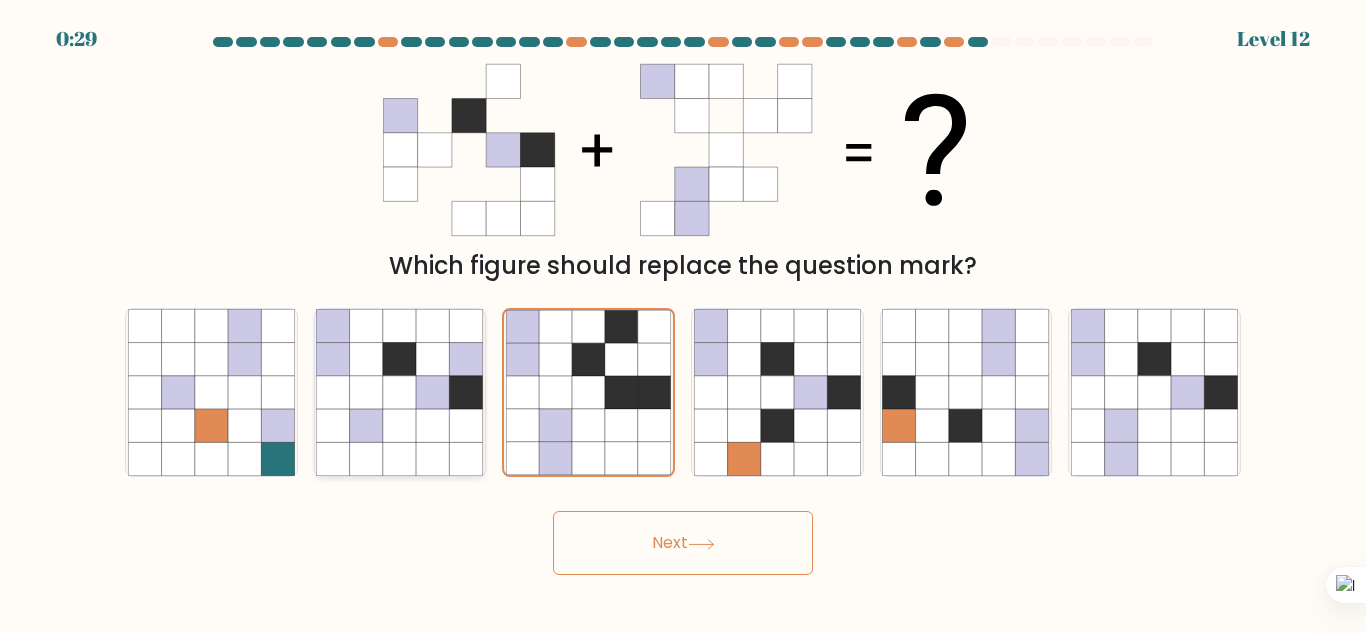 click at bounding box center (399, 425) 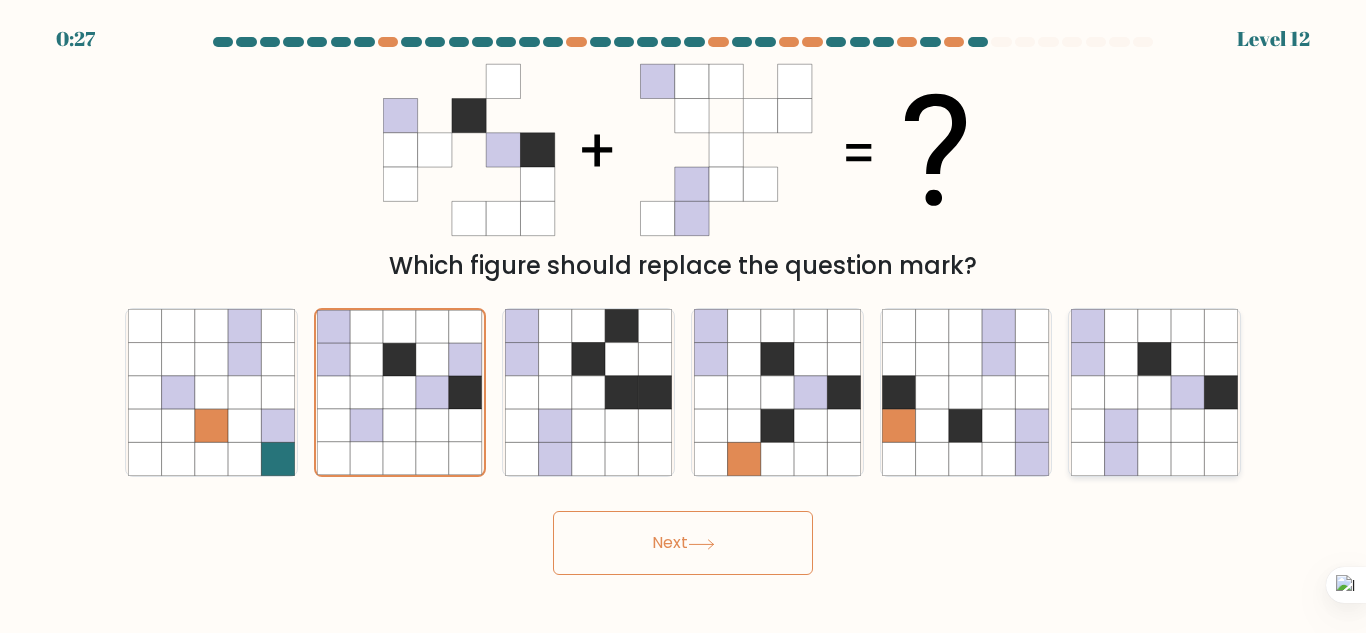 click at bounding box center (1154, 392) 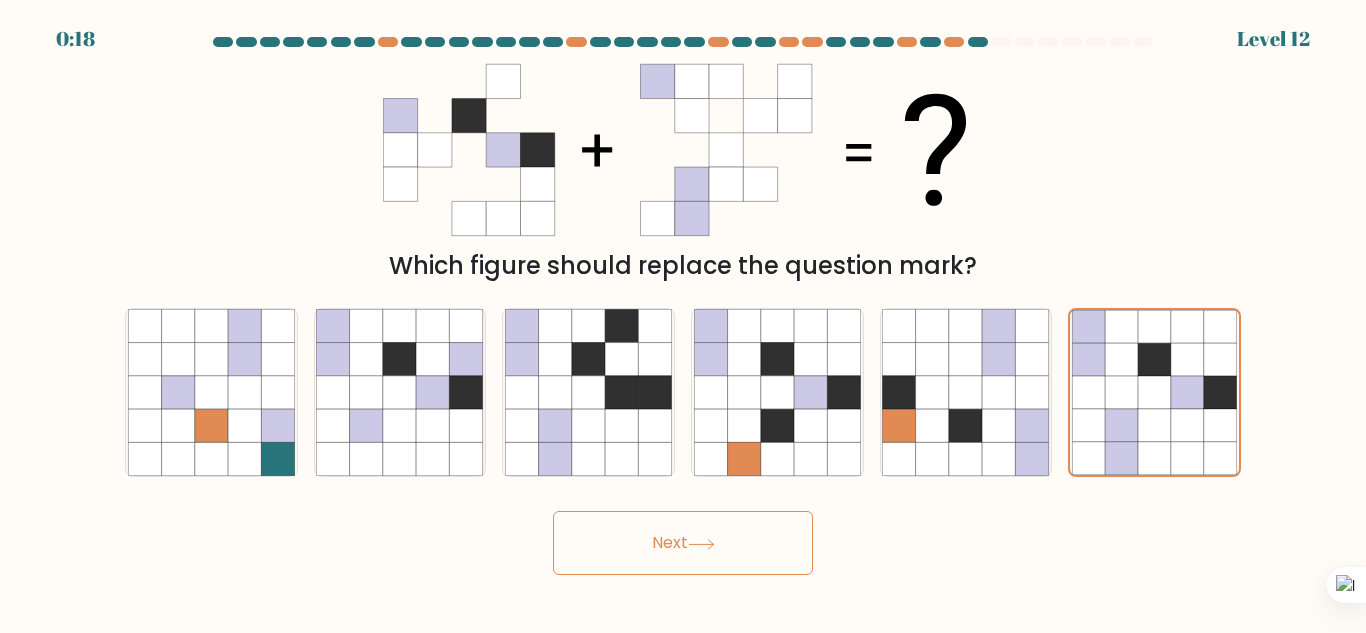click on "Next" at bounding box center [683, 543] 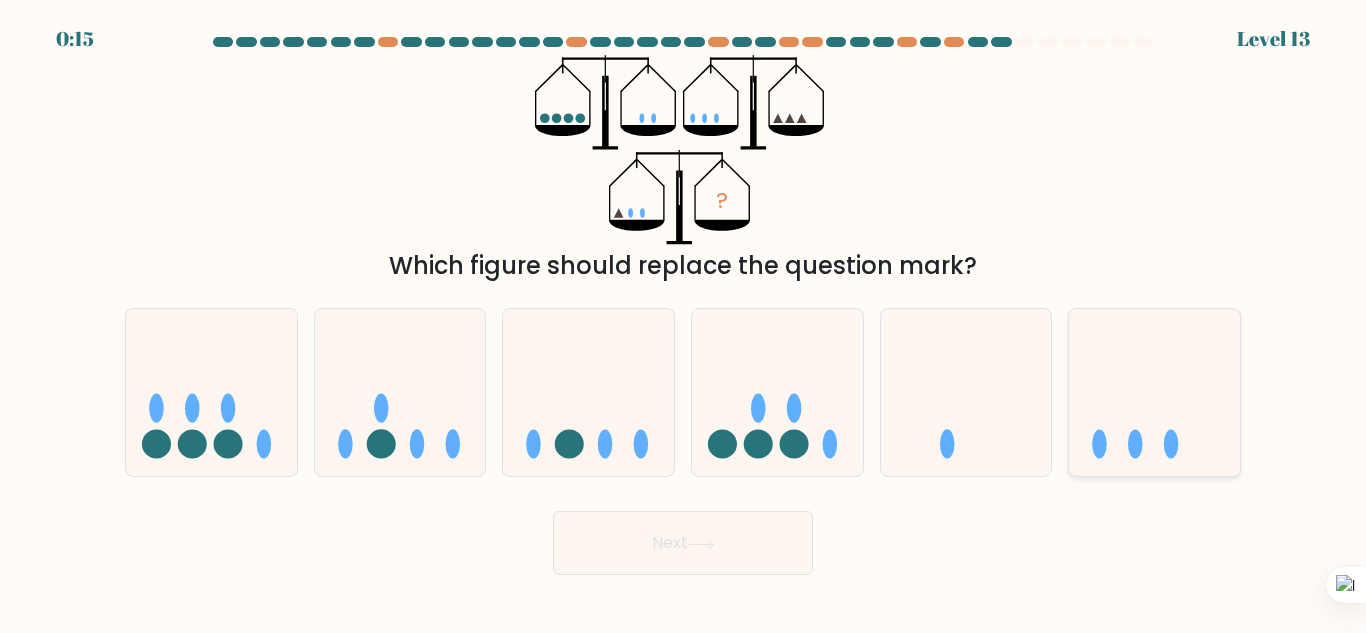 click at bounding box center [1154, 392] 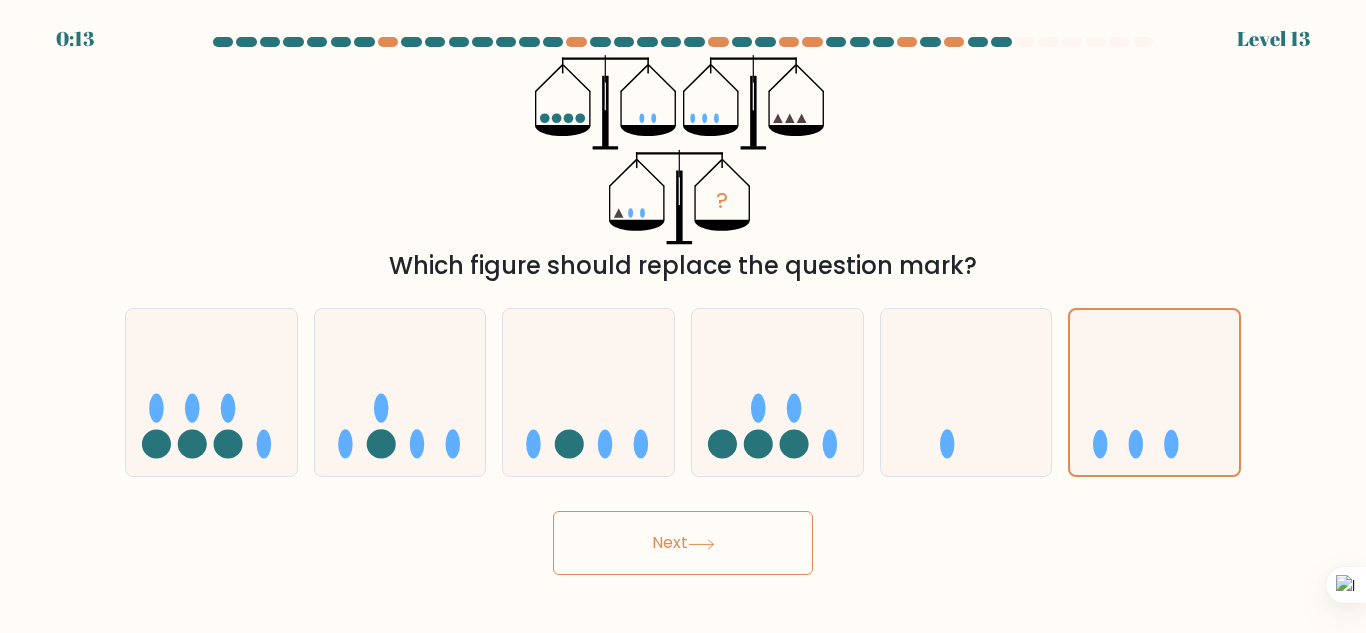 click on "Next" at bounding box center [683, 543] 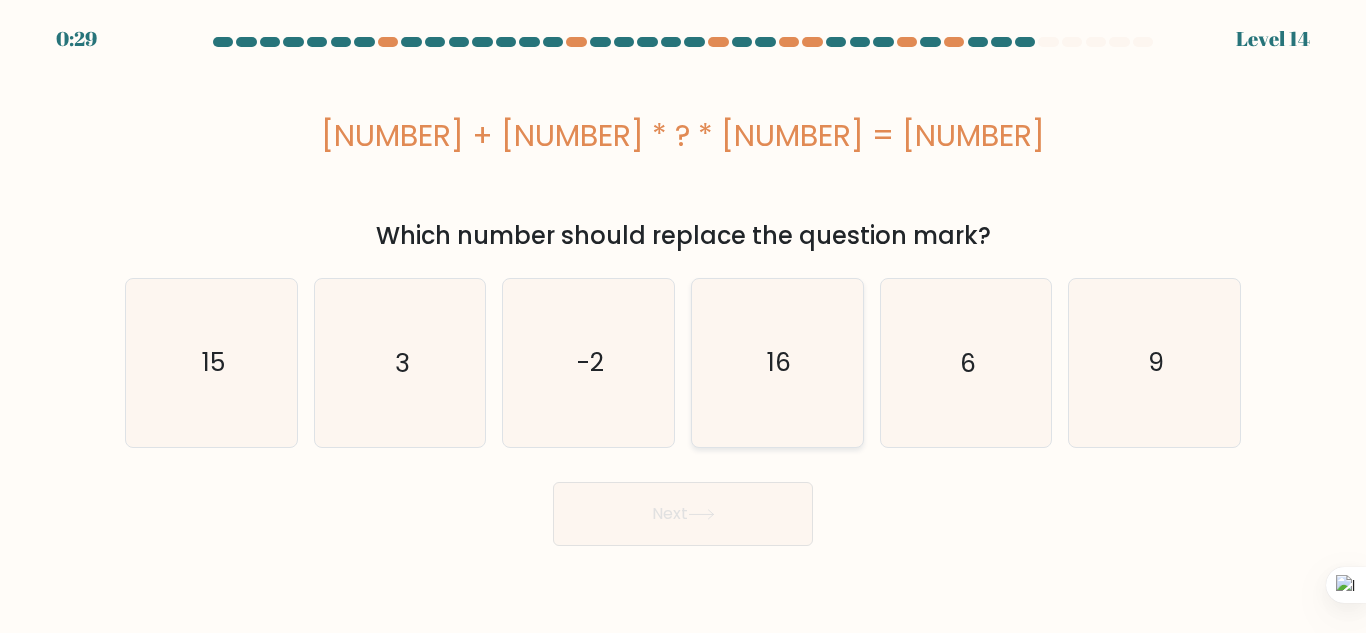 click on "16" at bounding box center [777, 362] 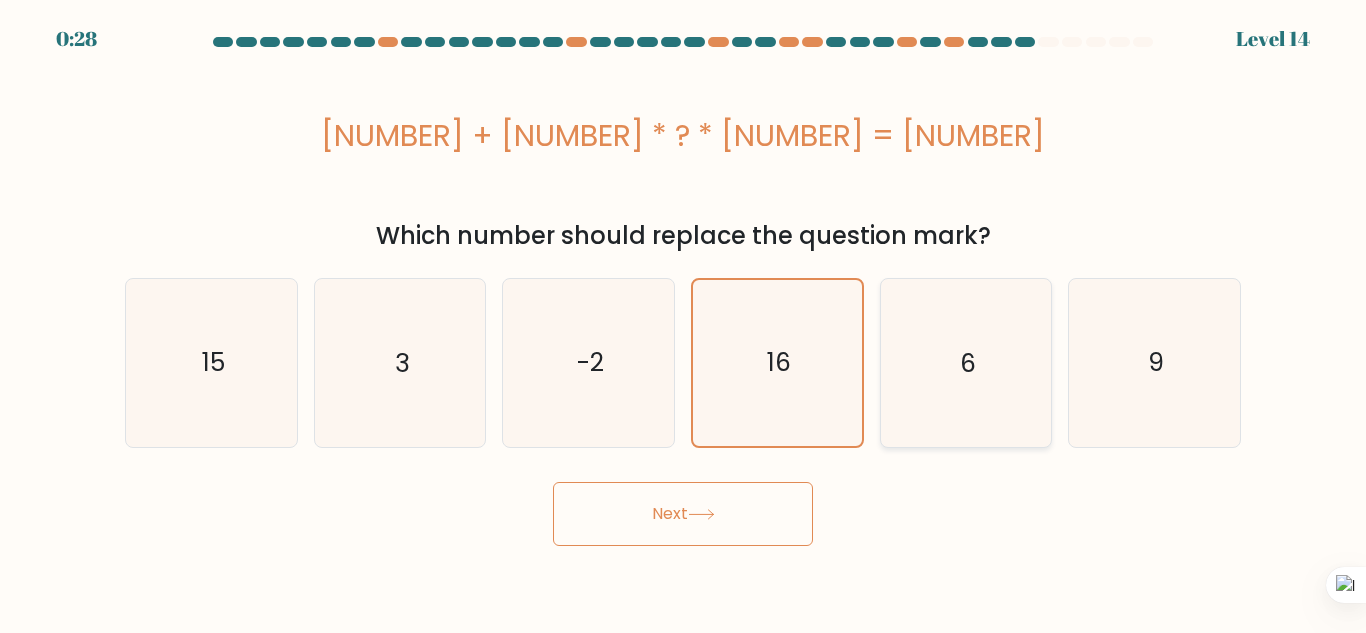 click on "6" at bounding box center [965, 362] 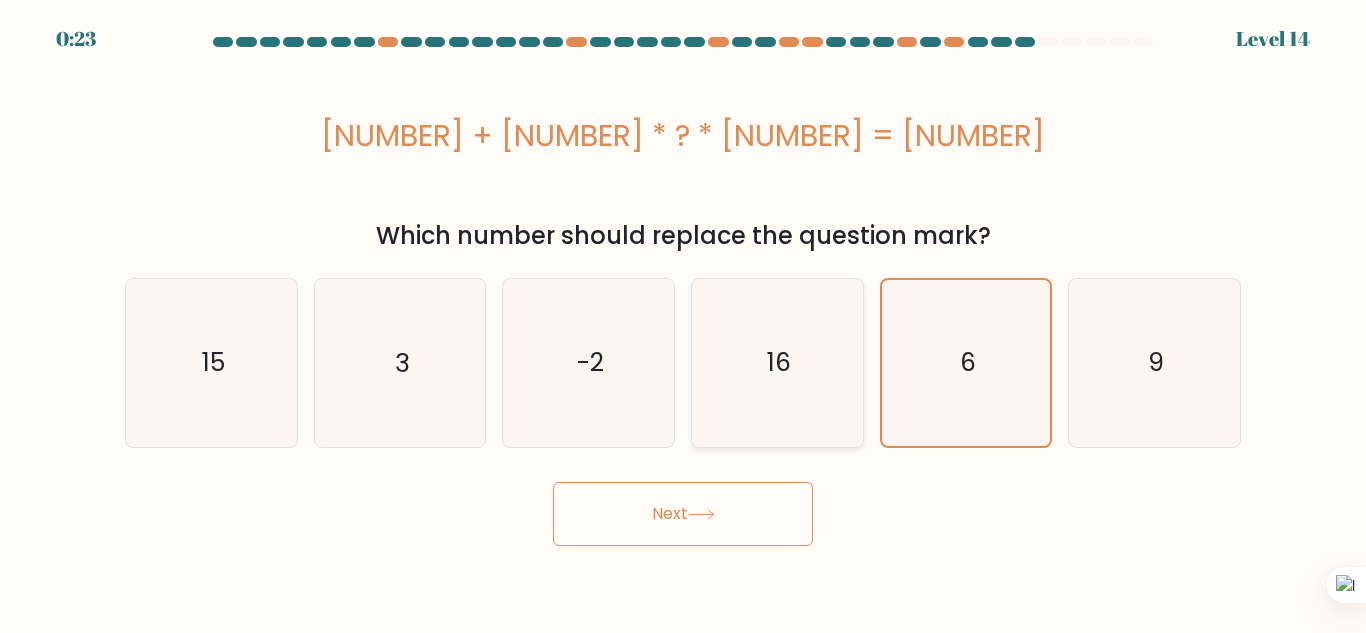click on "16" at bounding box center [777, 362] 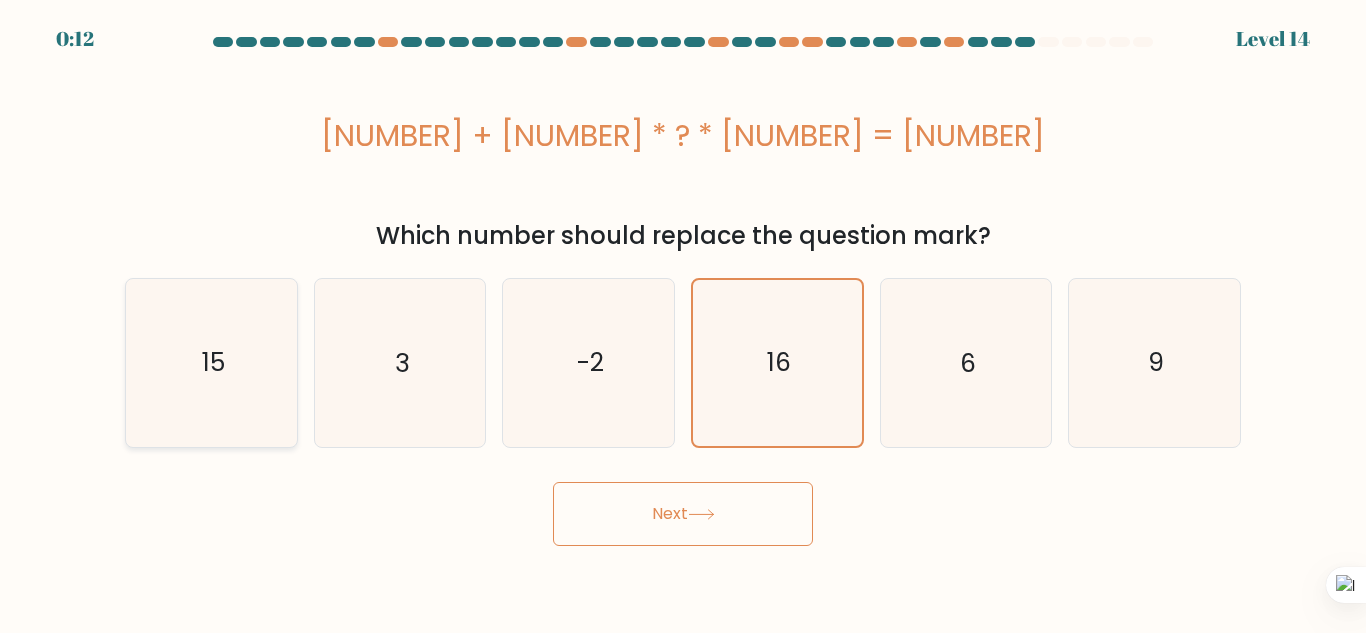 click on "15" at bounding box center (211, 362) 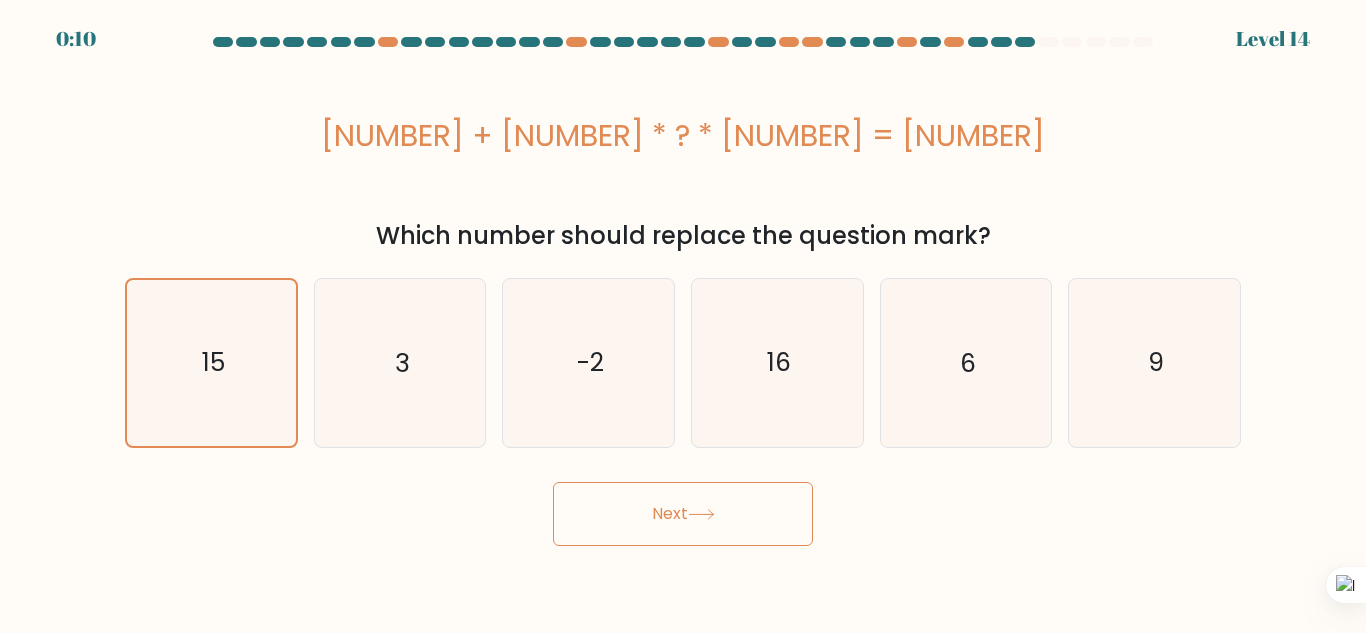 click on "Next" at bounding box center [683, 514] 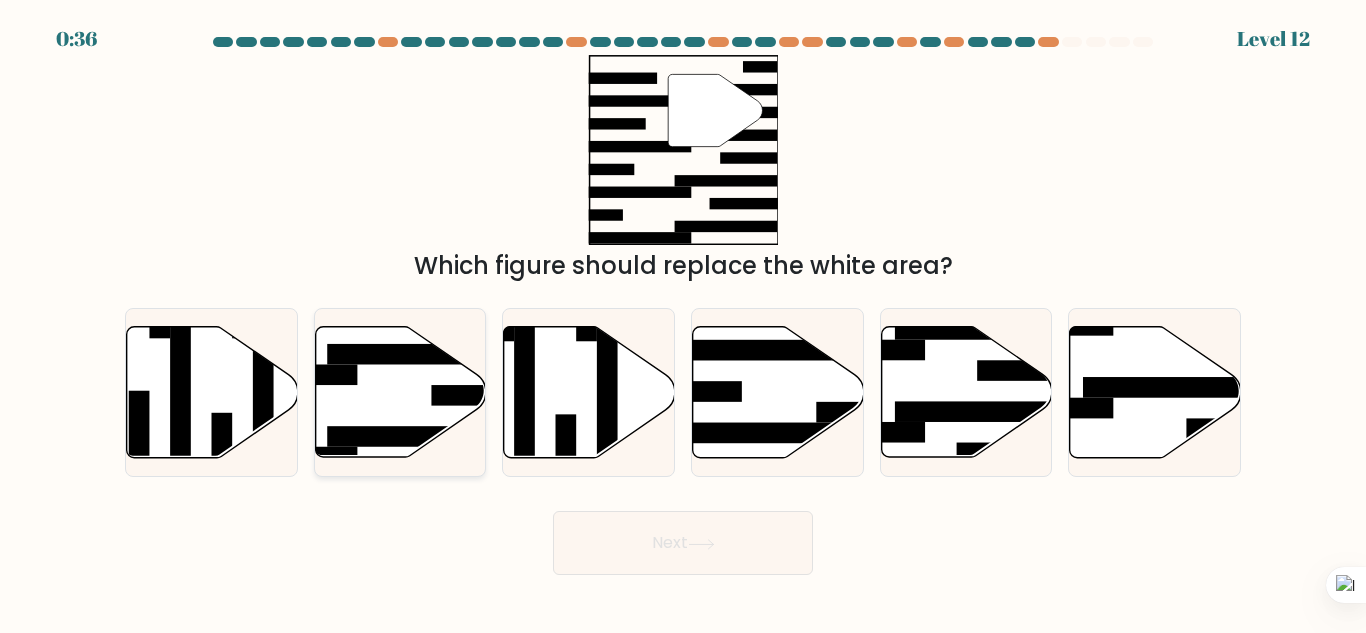 click at bounding box center (400, 392) 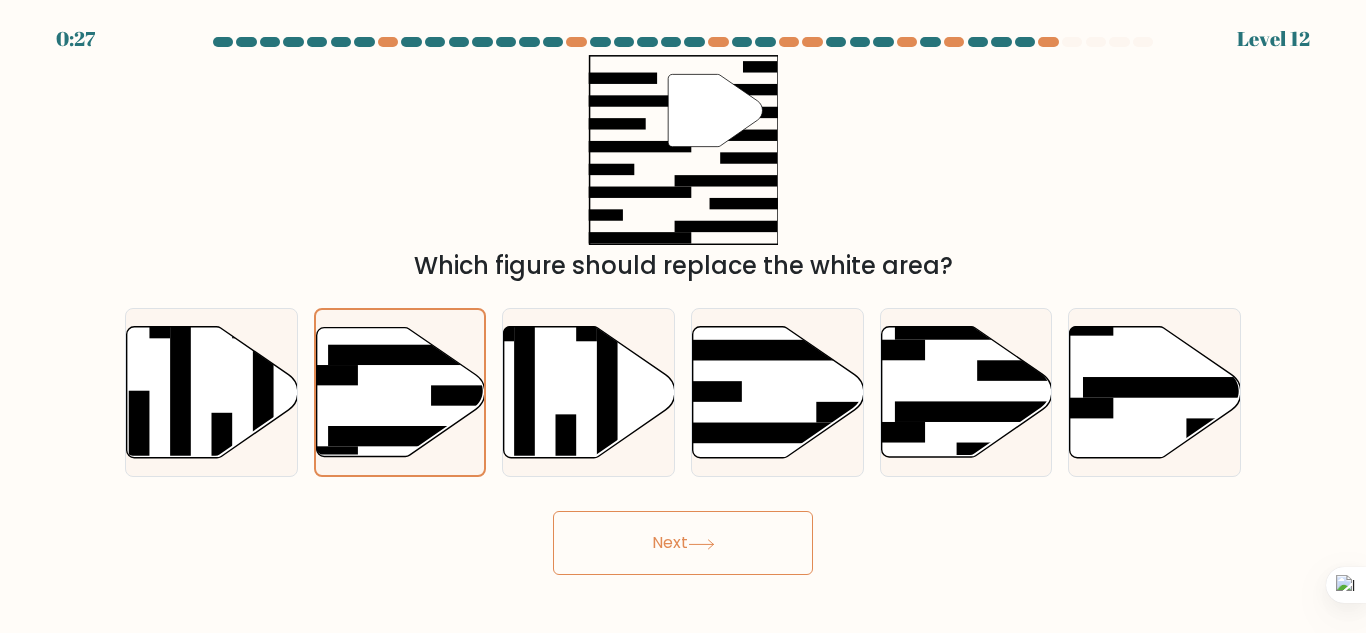 click on "Next" at bounding box center [683, 543] 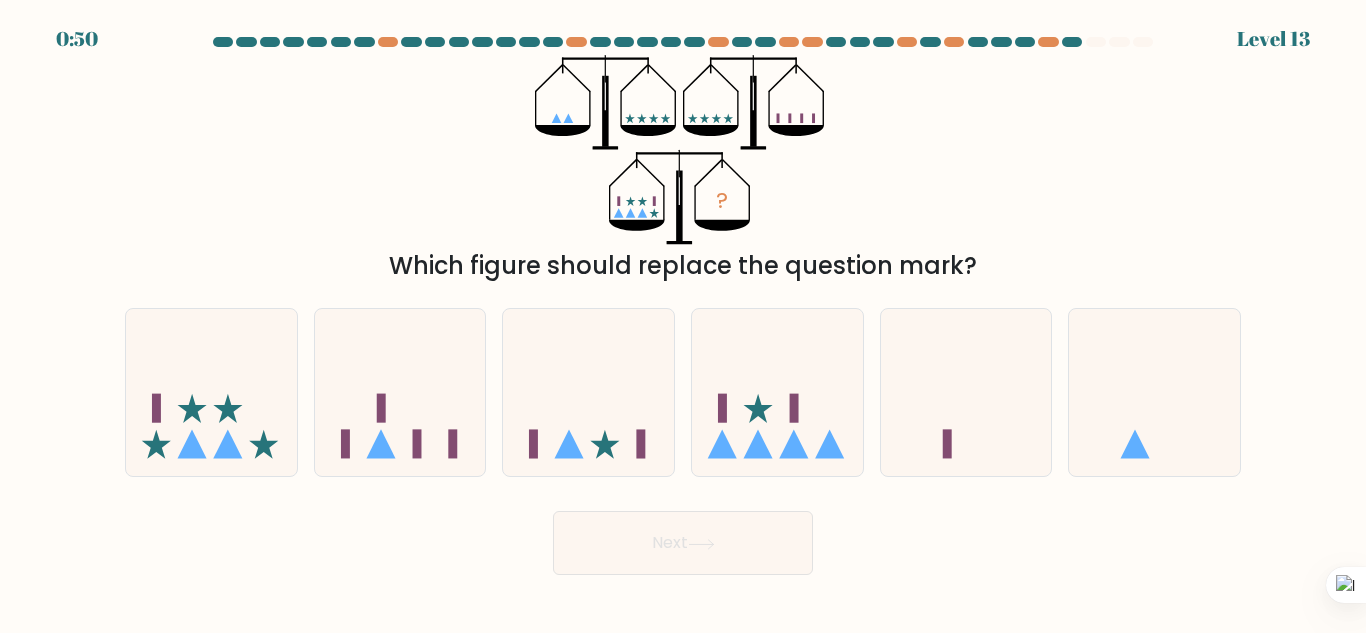 click on "d." at bounding box center [777, 392] 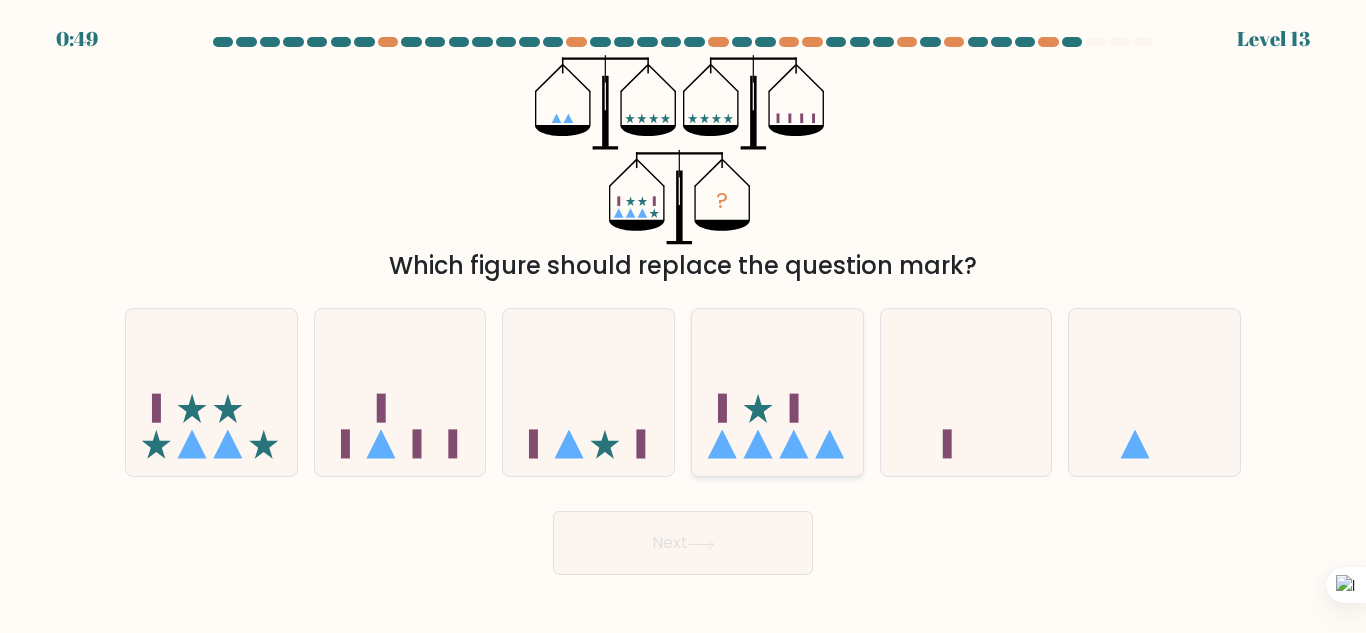 click at bounding box center (777, 392) 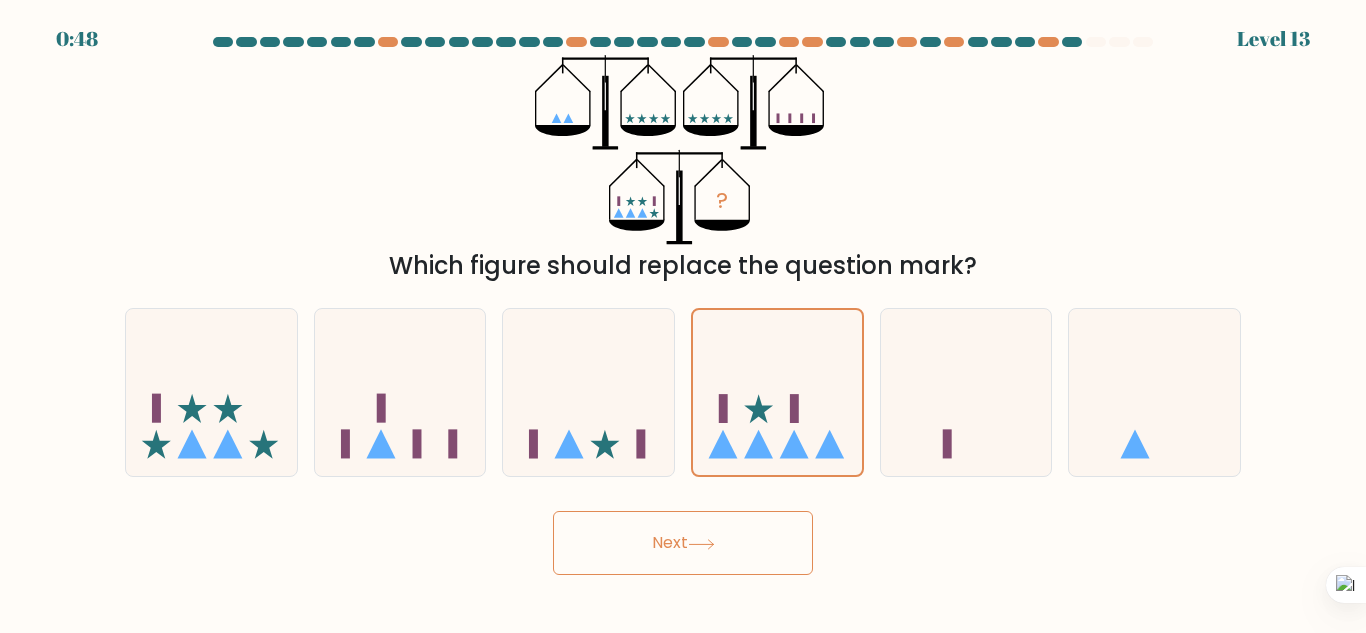 click on "Next" at bounding box center (683, 543) 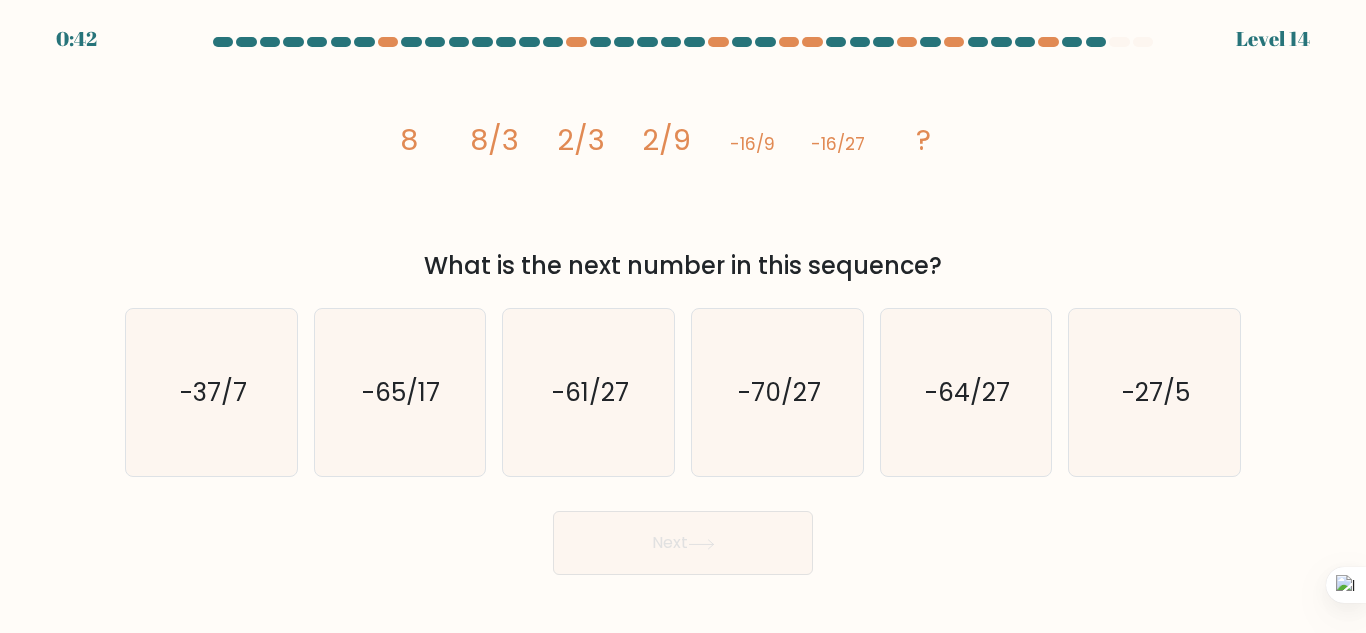 type 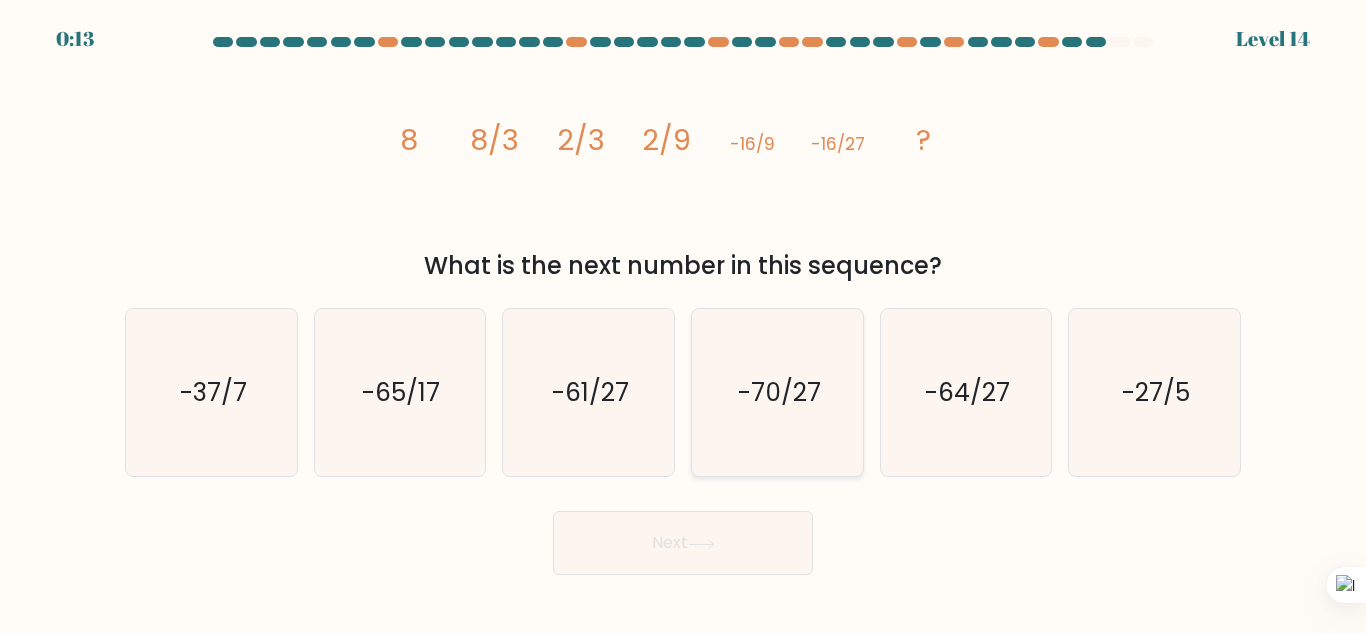 click on "-70/27" at bounding box center [777, 392] 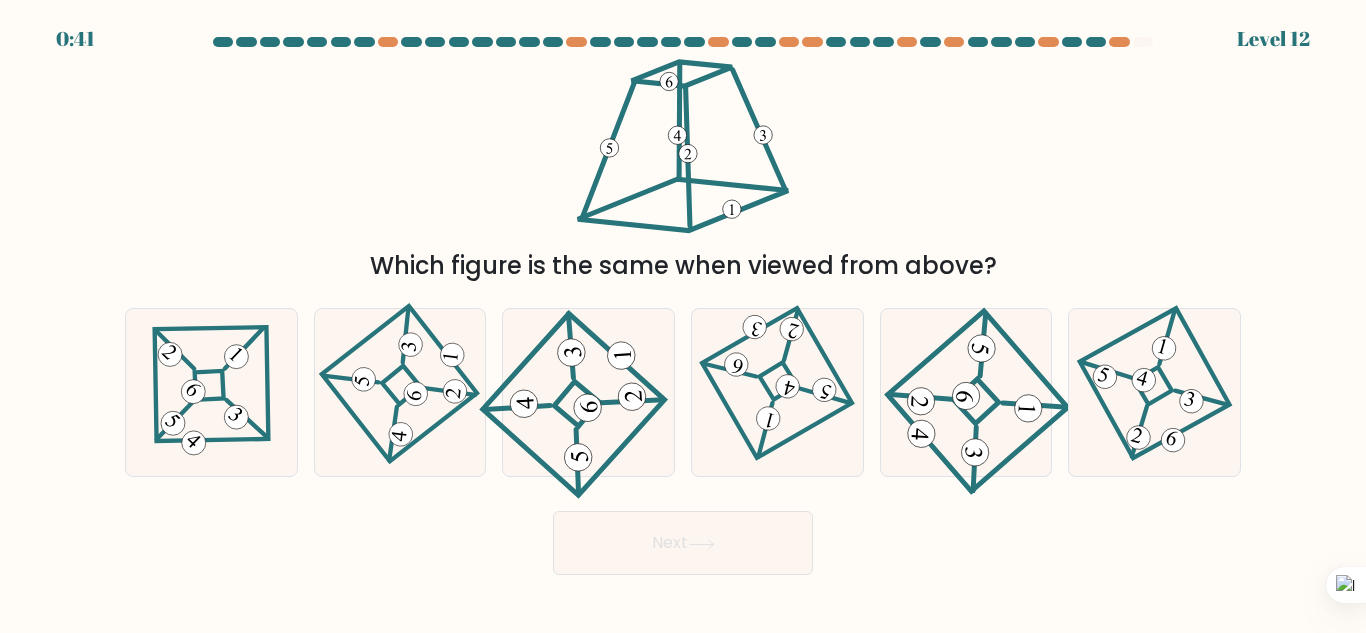 scroll, scrollTop: 0, scrollLeft: 0, axis: both 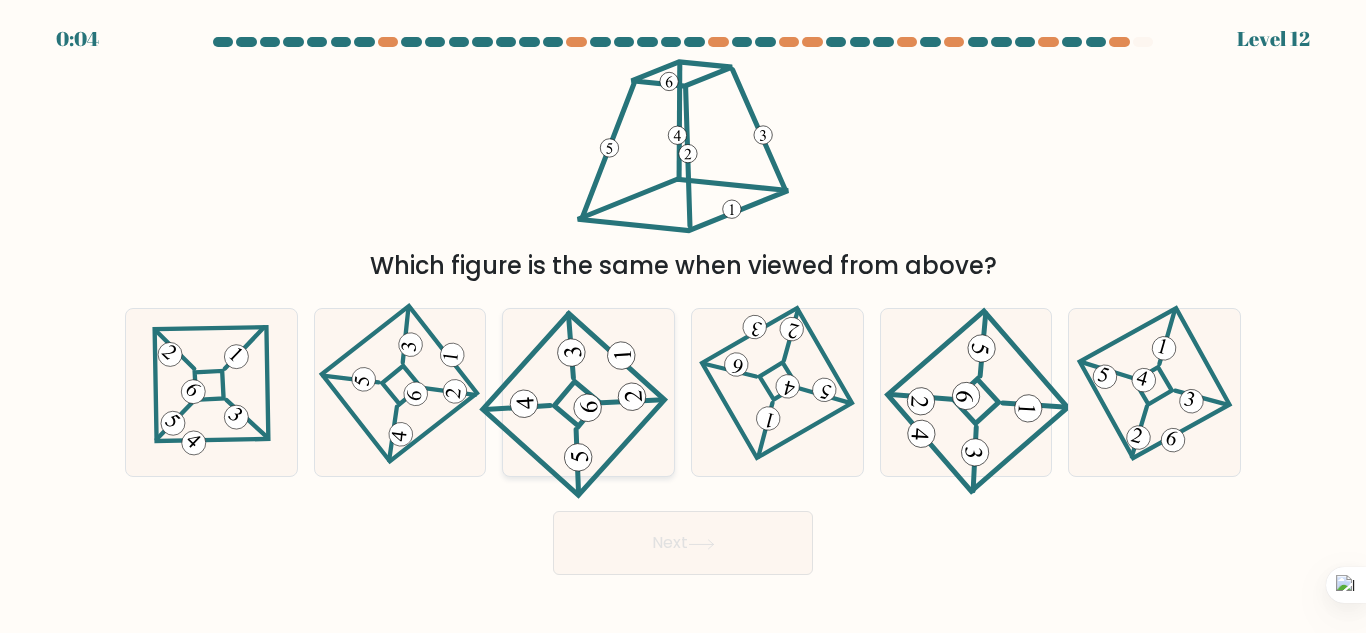 click at bounding box center (577, 403) 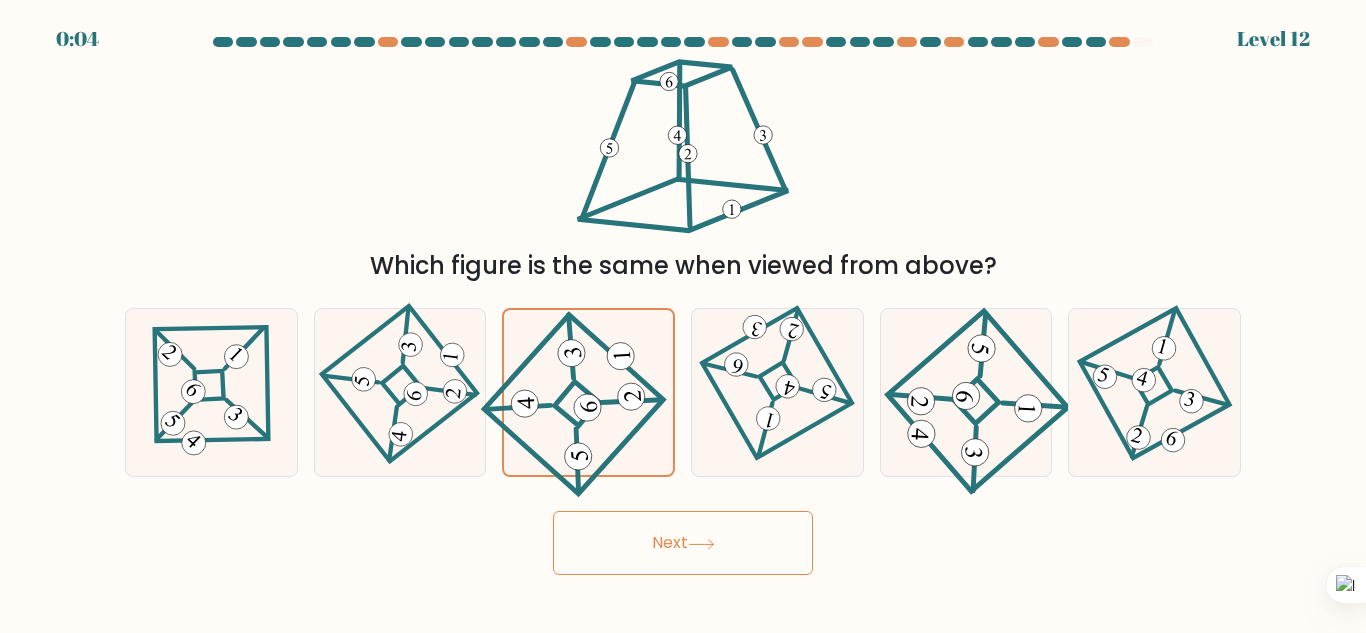 click on "Next" at bounding box center (683, 543) 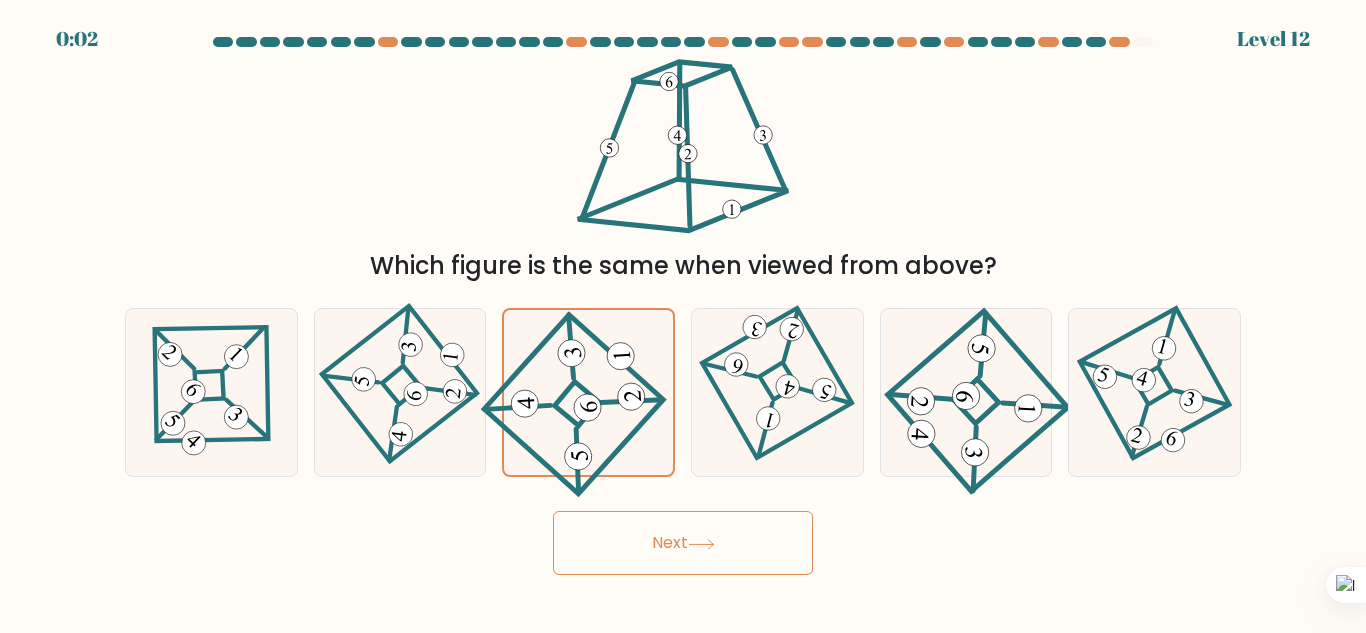 click on "Next" at bounding box center [683, 543] 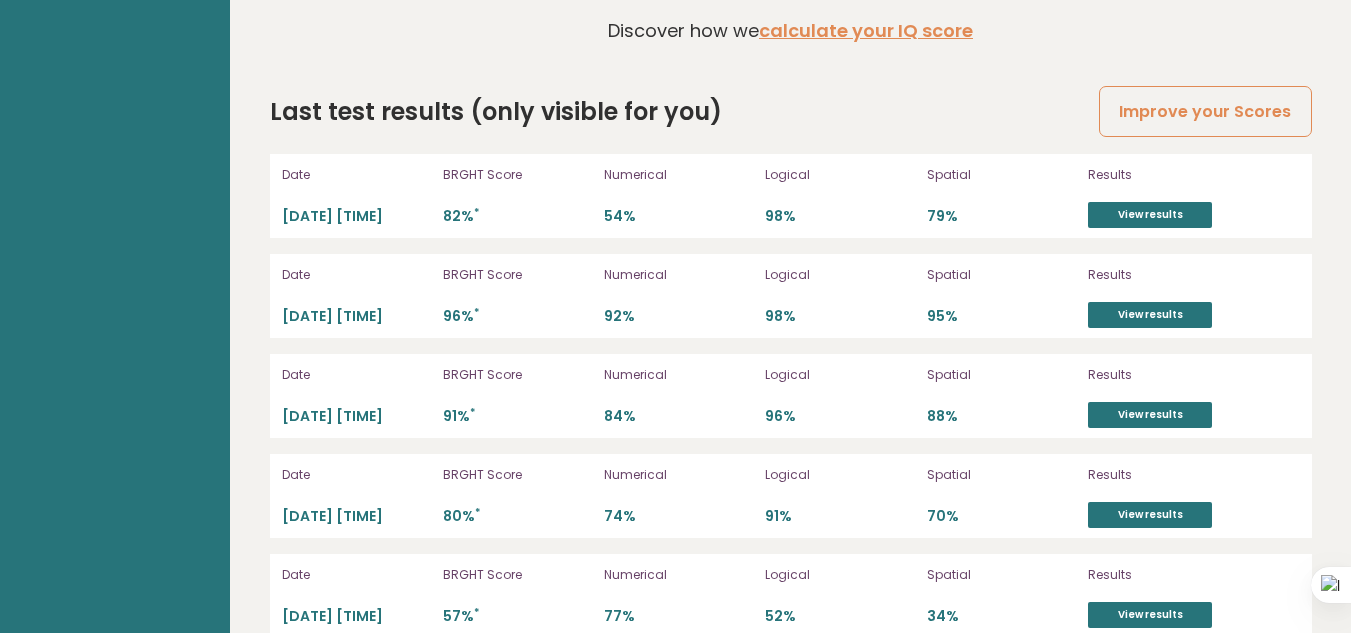 scroll, scrollTop: 5532, scrollLeft: 0, axis: vertical 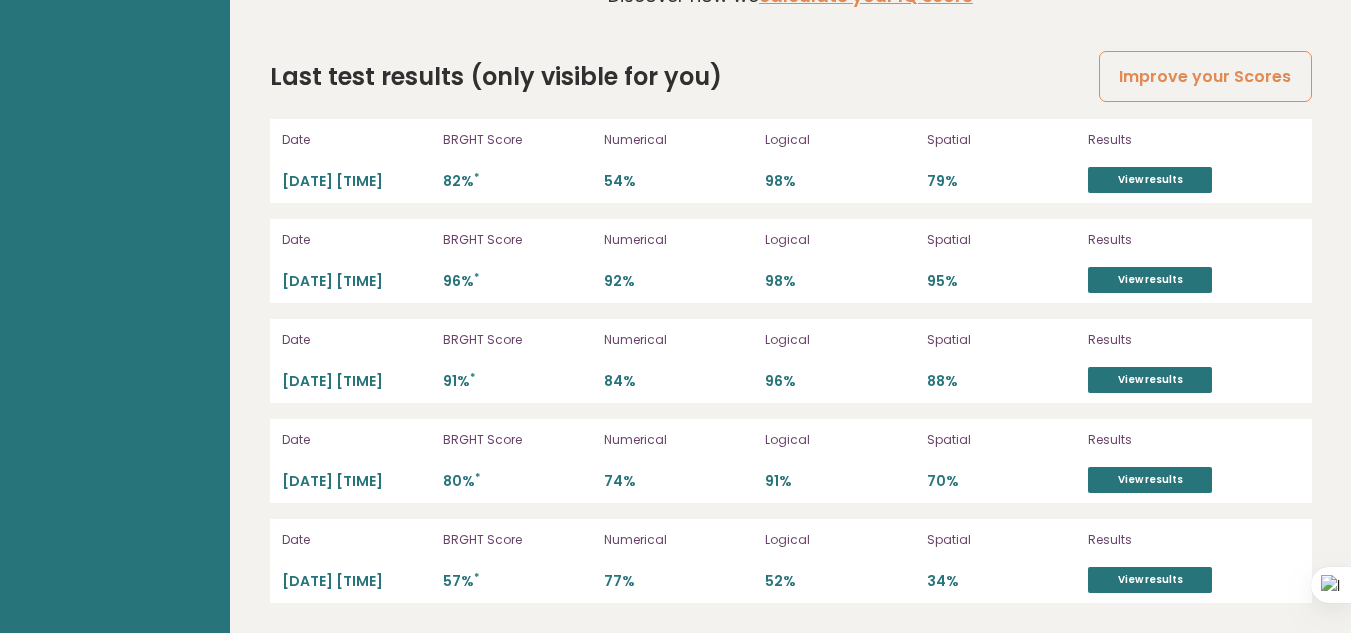 drag, startPoint x: 481, startPoint y: 180, endPoint x: 514, endPoint y: 183, distance: 33.13608 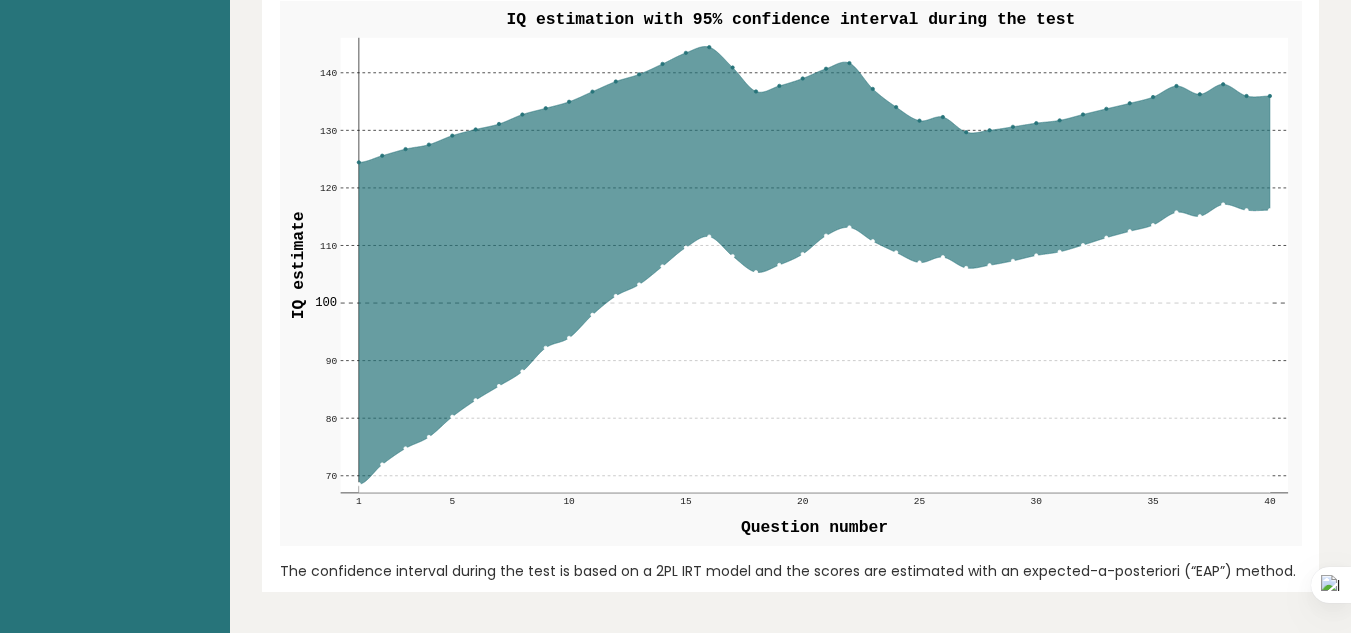 scroll, scrollTop: 2362, scrollLeft: 0, axis: vertical 